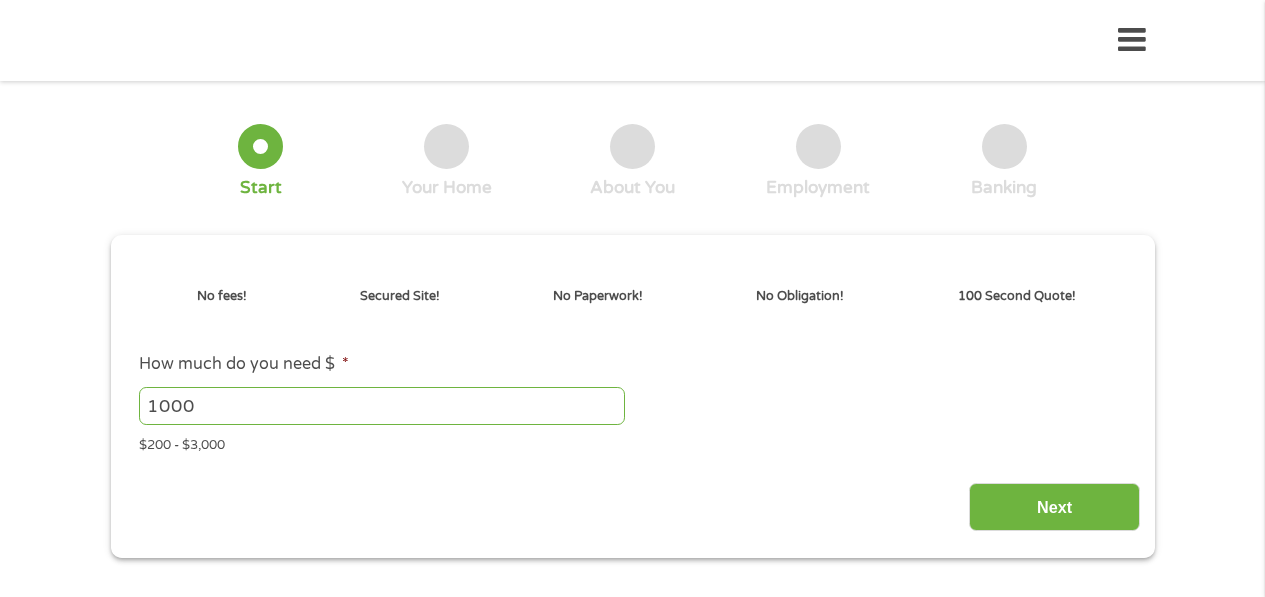 scroll, scrollTop: 0, scrollLeft: 0, axis: both 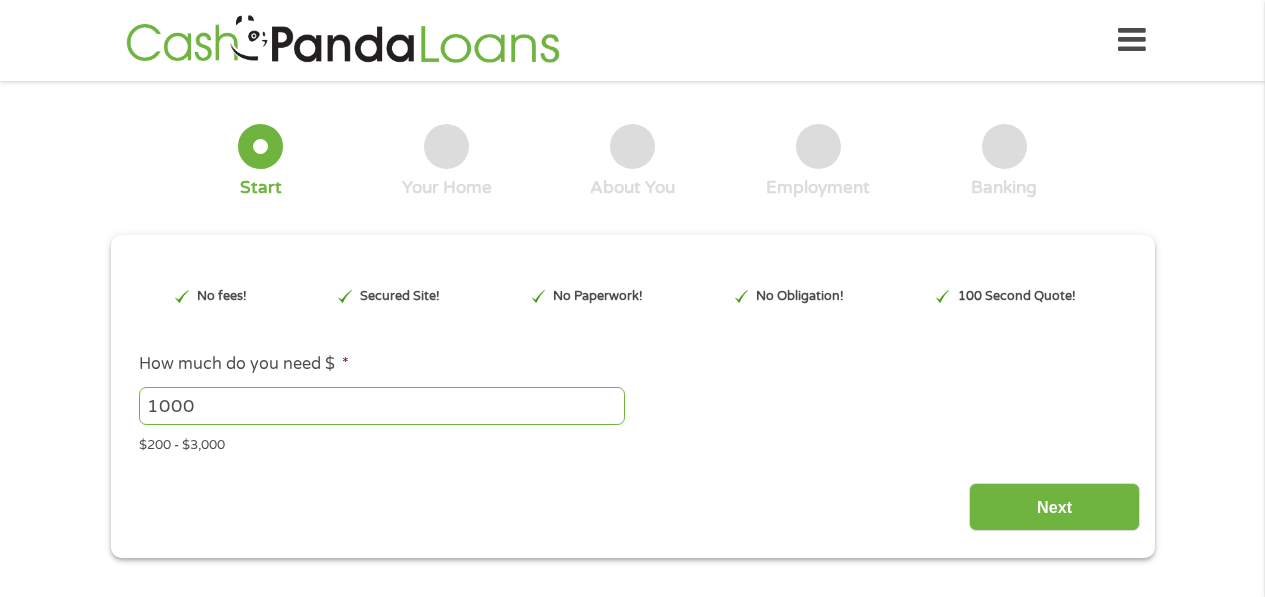 type on "EAIaIQobChMI0tz73cHyjgMVCC2tBh33rio_EAAYAiAAEgLsdPD_BwE" 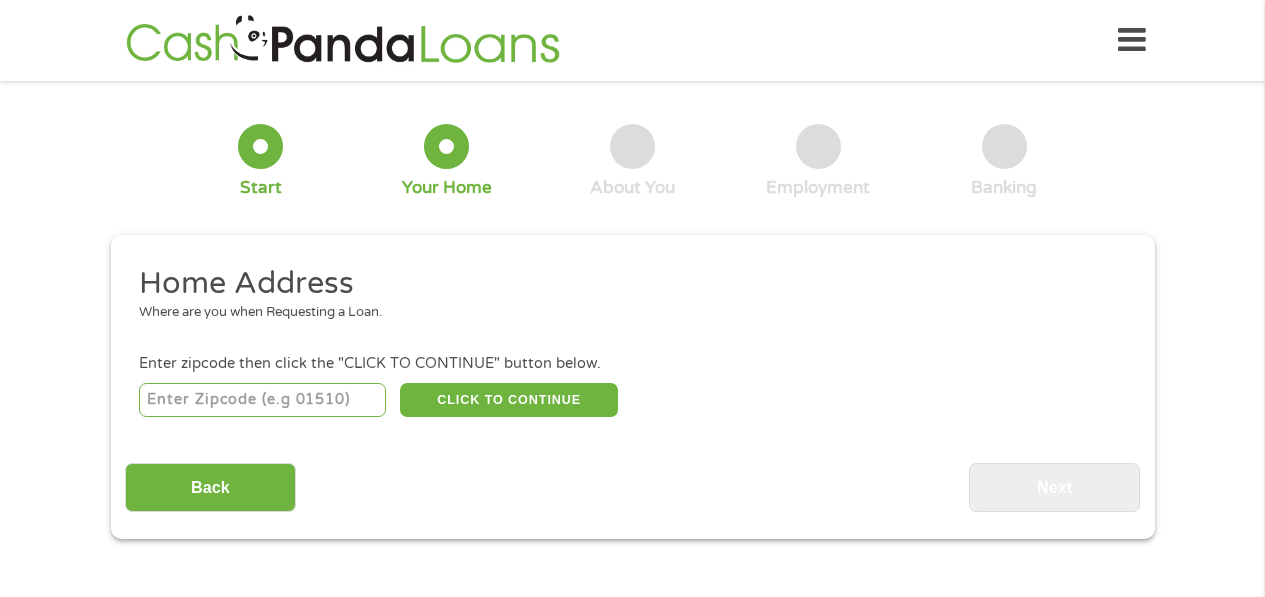 click at bounding box center [262, 400] 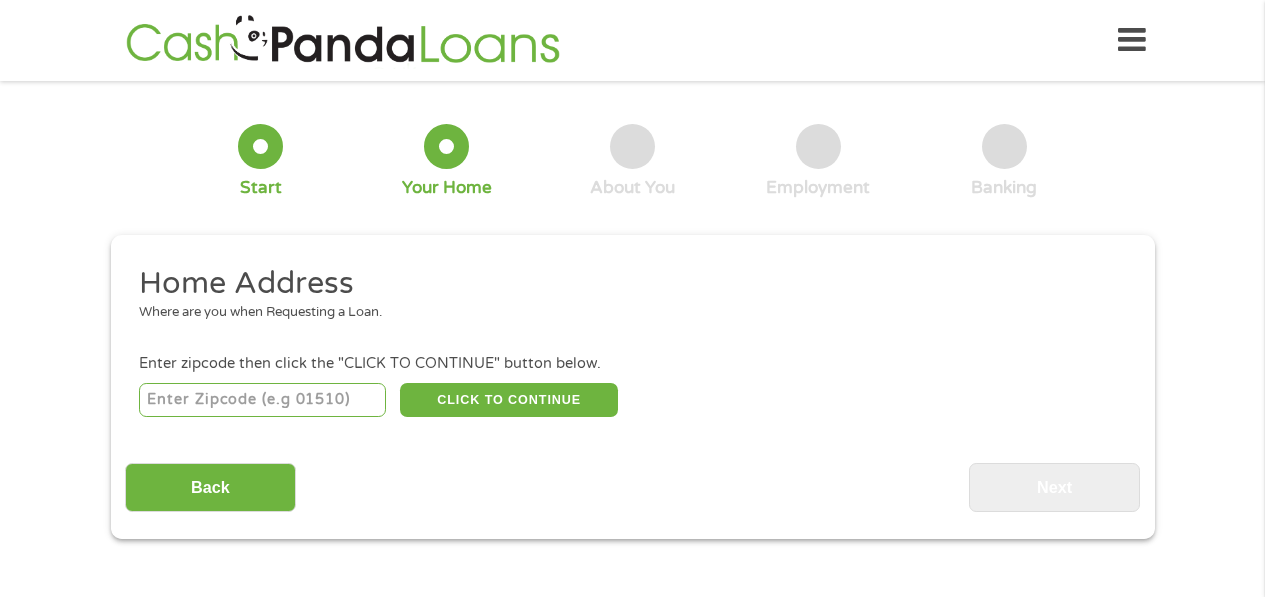 type on "[NUMBER]" 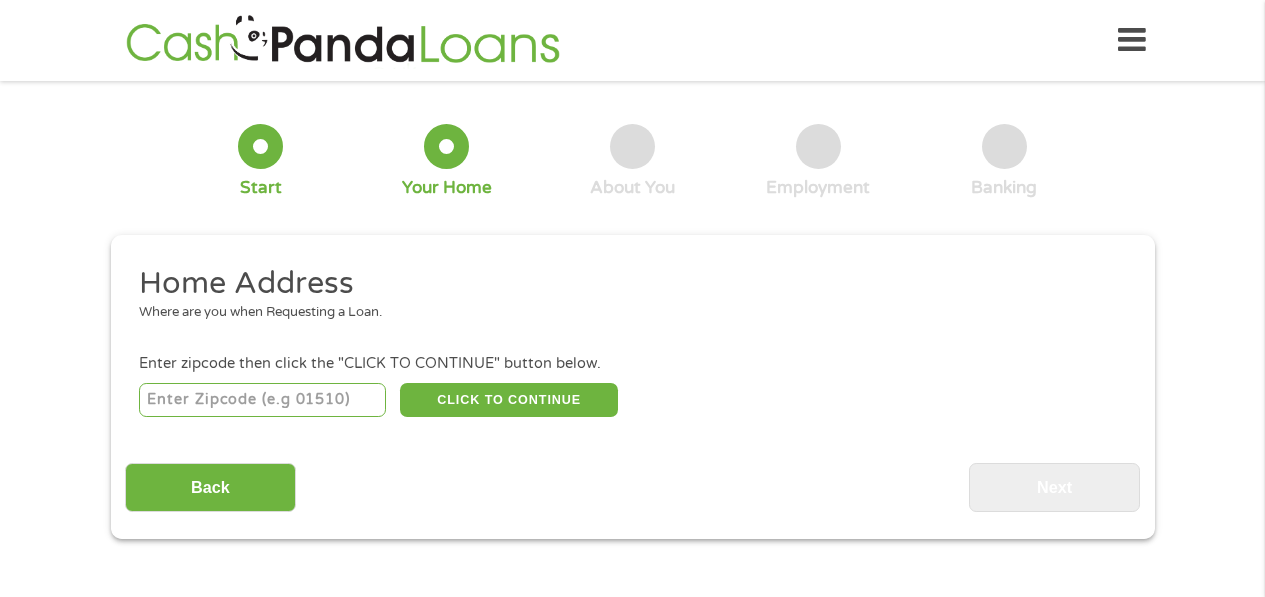 select on "California" 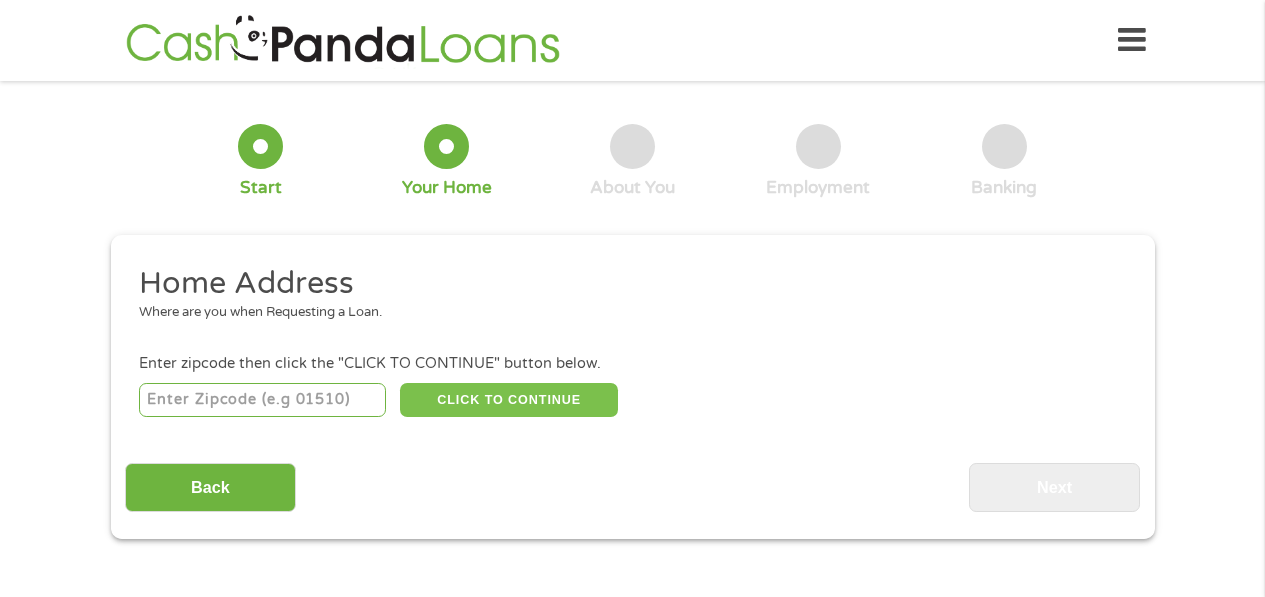 click on "CLICK TO CONTINUE" at bounding box center [509, 400] 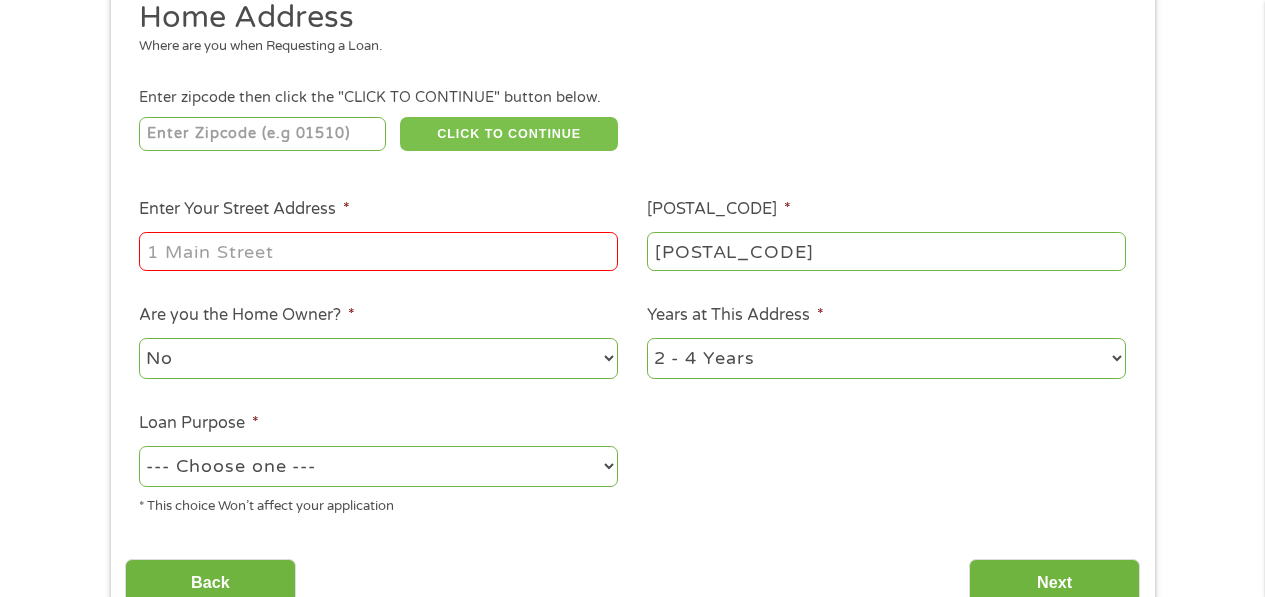 scroll, scrollTop: 284, scrollLeft: 0, axis: vertical 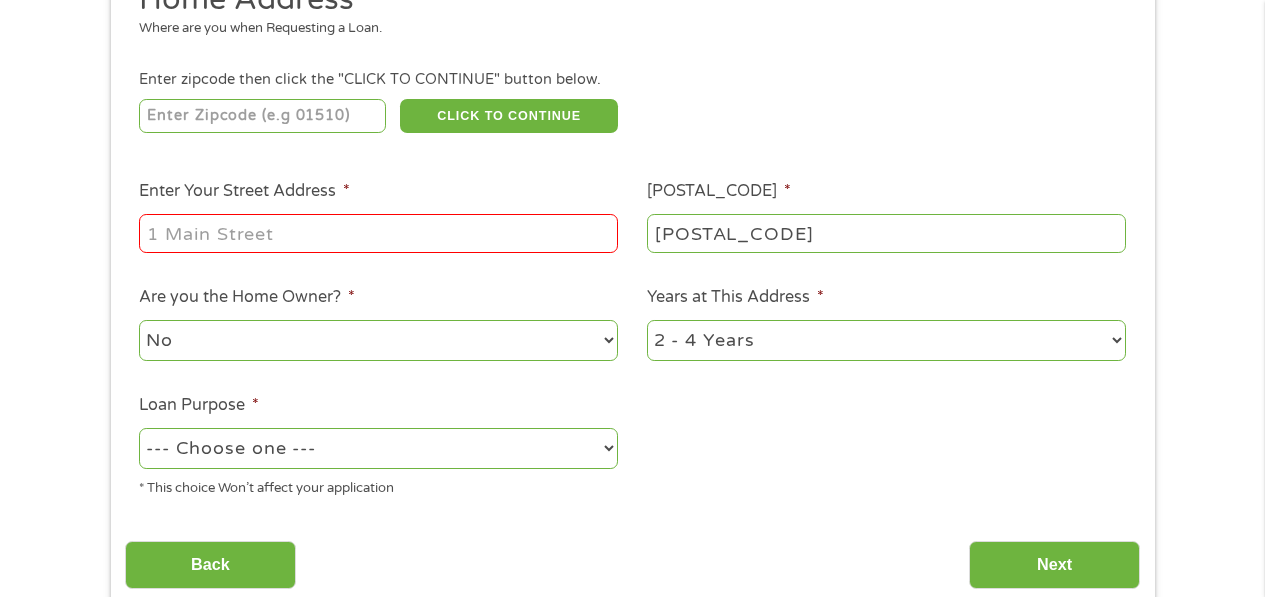 click on "Enter Your Street Address *" at bounding box center (378, 233) 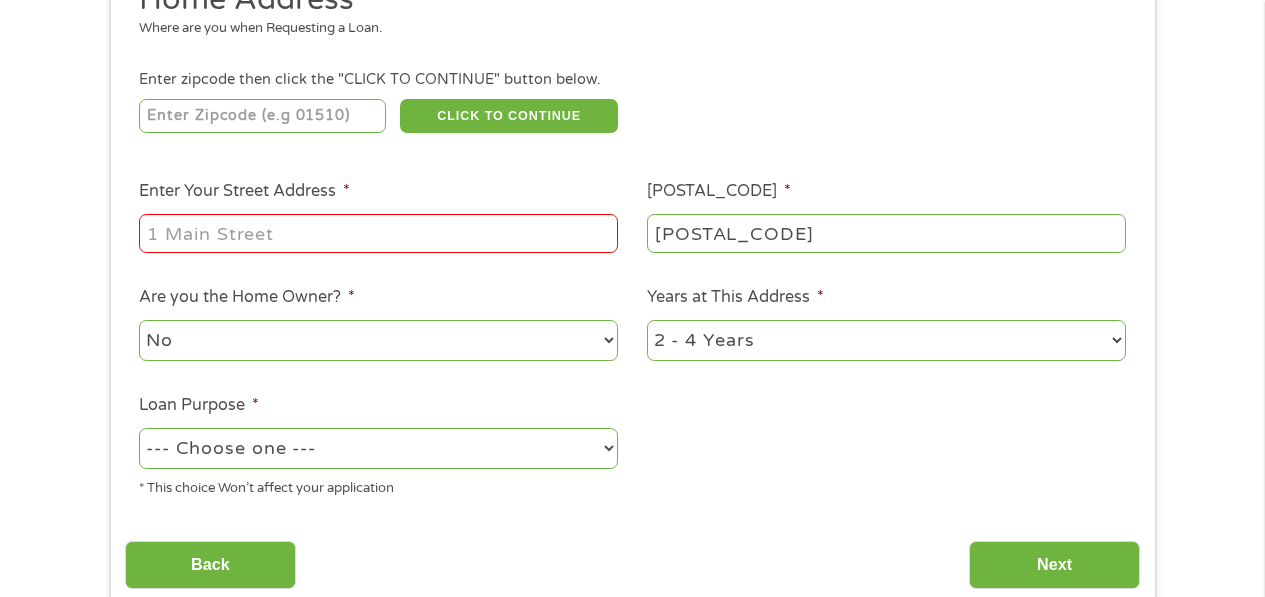 type on "[NUMBER] [STREET]" 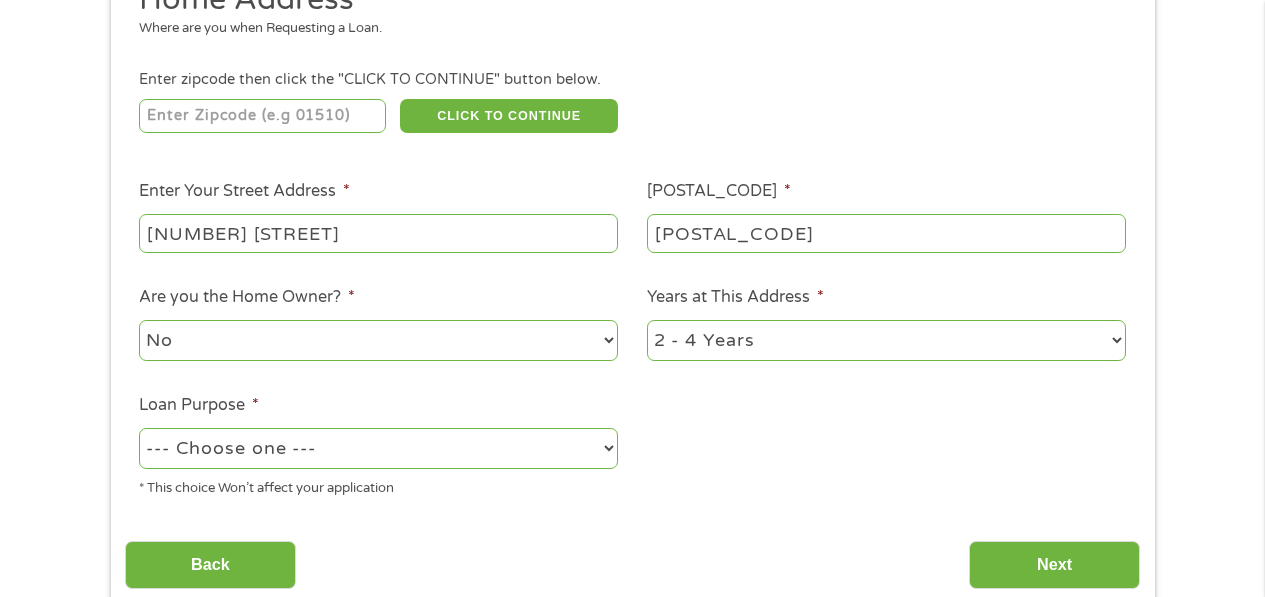 click on "--- Choose one --- Pay Bills Debt Consolidation Home Improvement Major Purchase Car Loan Short Term Cash Medical Expenses Other" at bounding box center (378, 448) 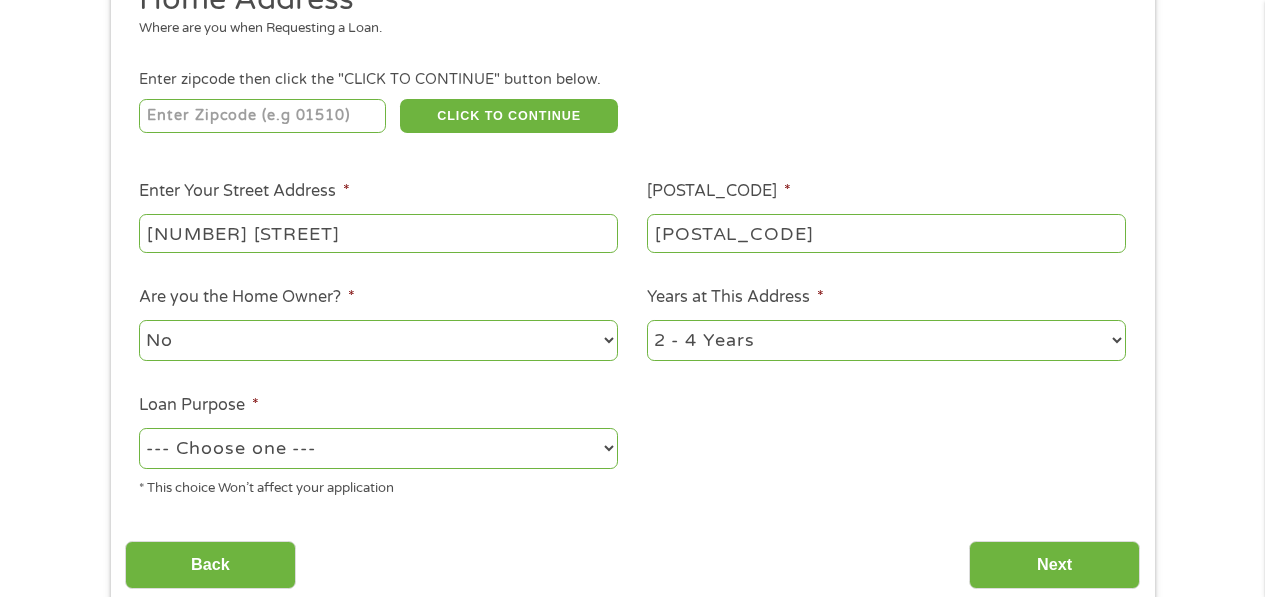 select on "shorttermcash" 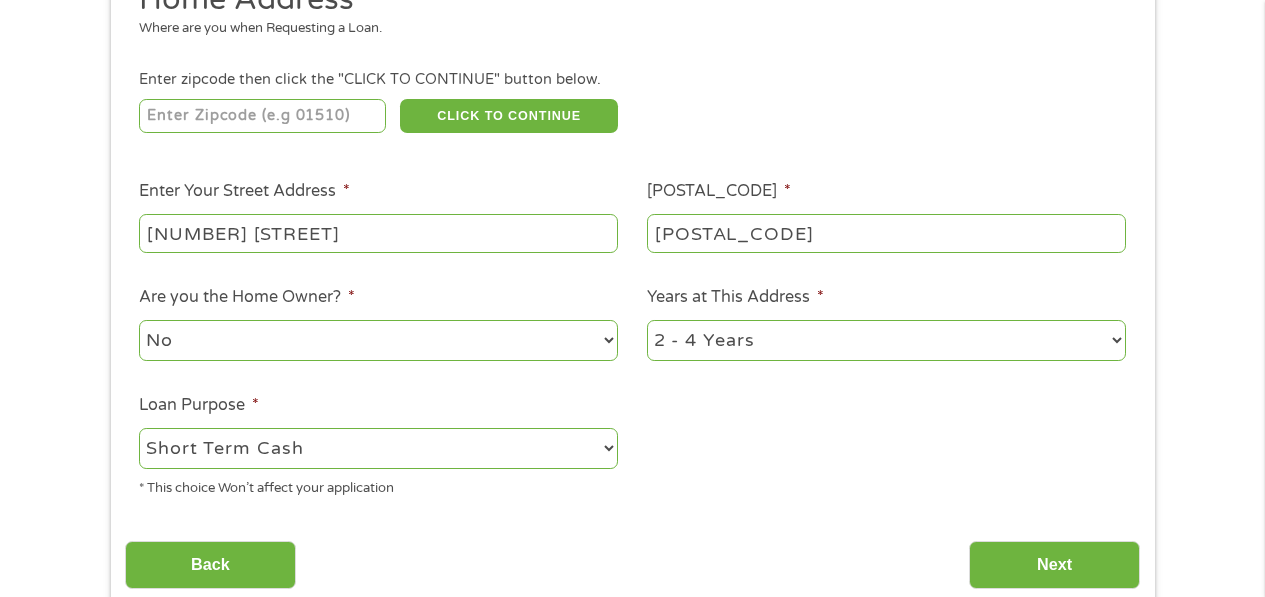 click on "--- Choose one --- Pay Bills Debt Consolidation Home Improvement Major Purchase Car Loan Short Term Cash Medical Expenses Other" at bounding box center (378, 448) 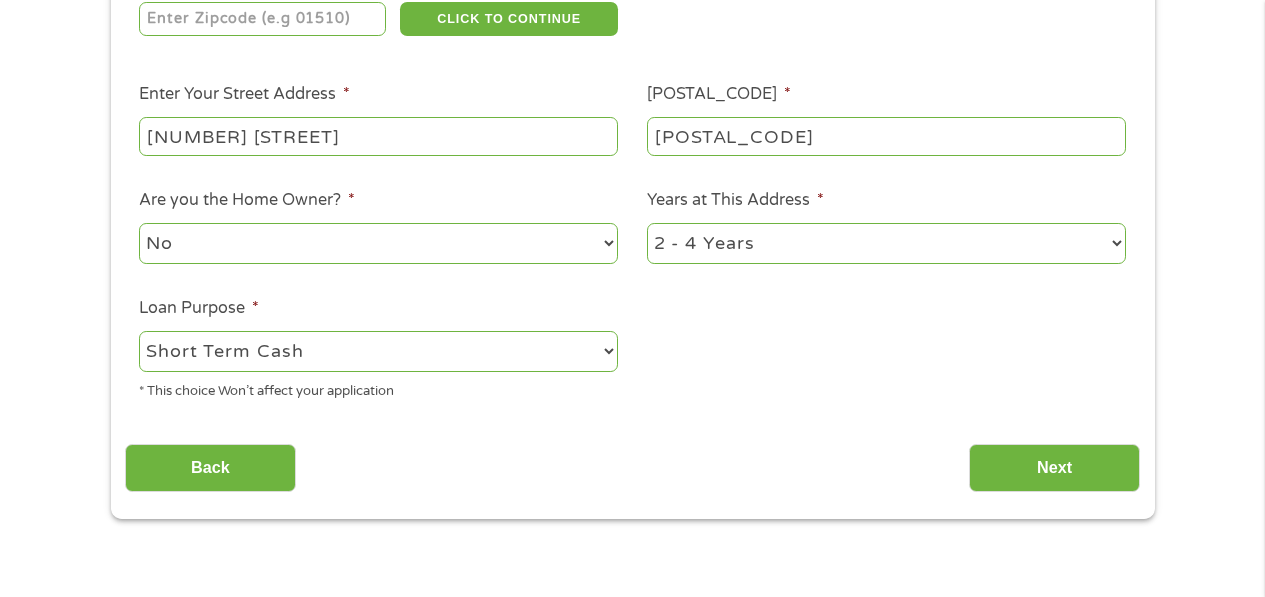scroll, scrollTop: 390, scrollLeft: 0, axis: vertical 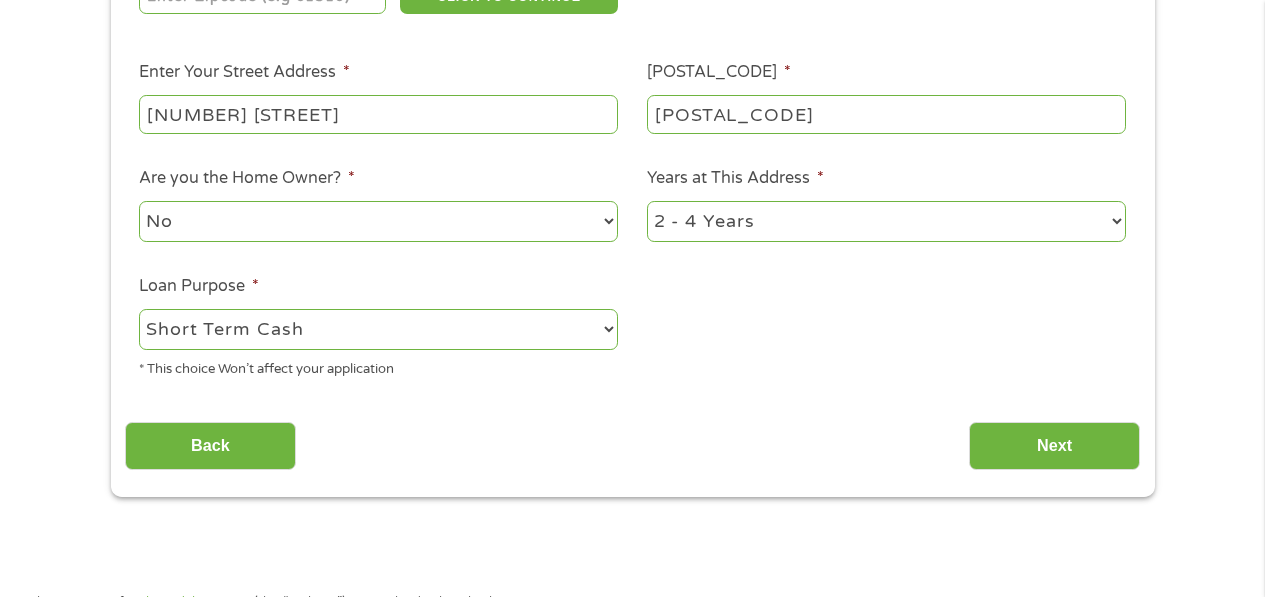click on "1 Year or less 1 - 2 Years 2 - 4 Years Over 4 Years" at bounding box center (886, 221) 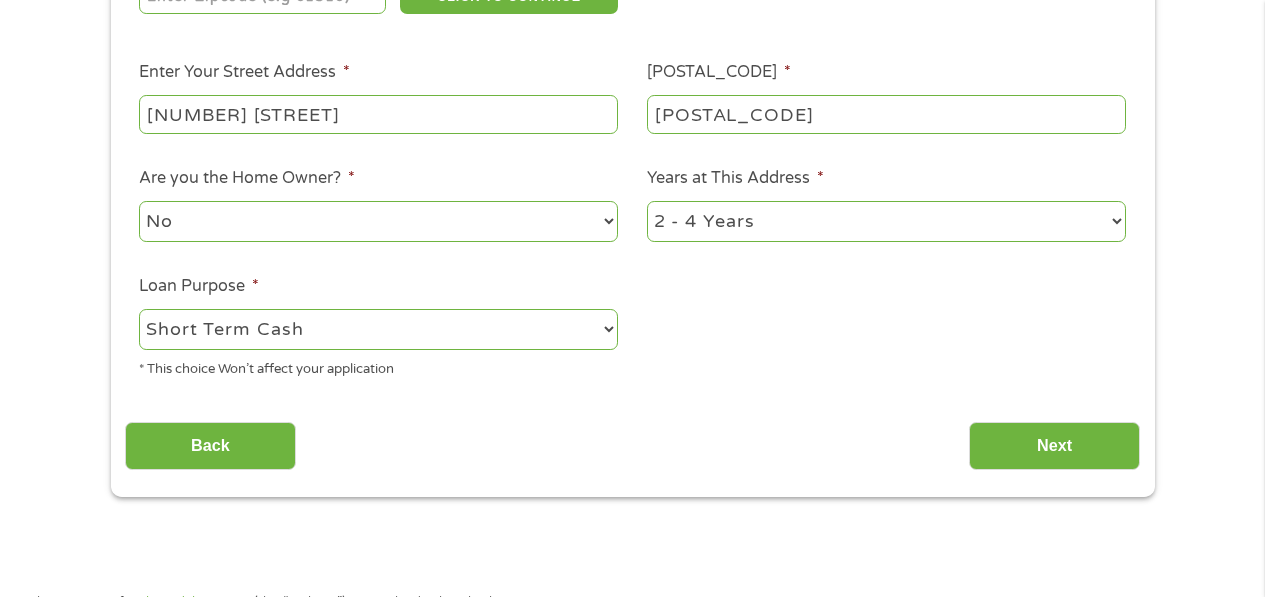 select on "12months" 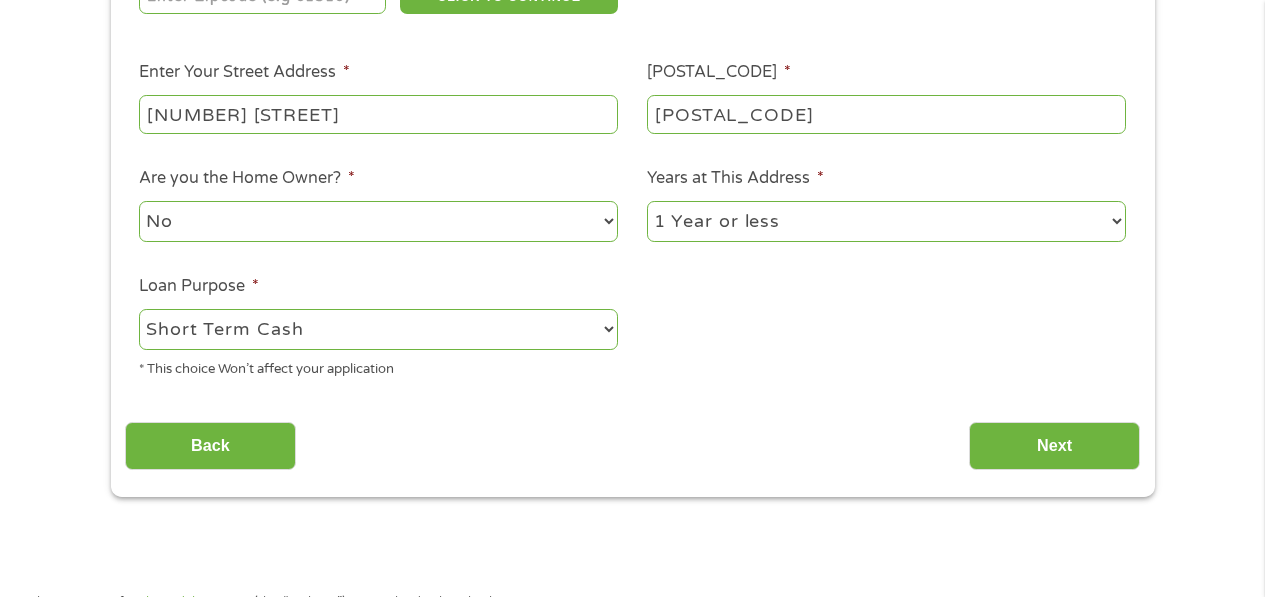 click on "1 Year or less 1 - 2 Years 2 - 4 Years Over 4 Years" at bounding box center [886, 221] 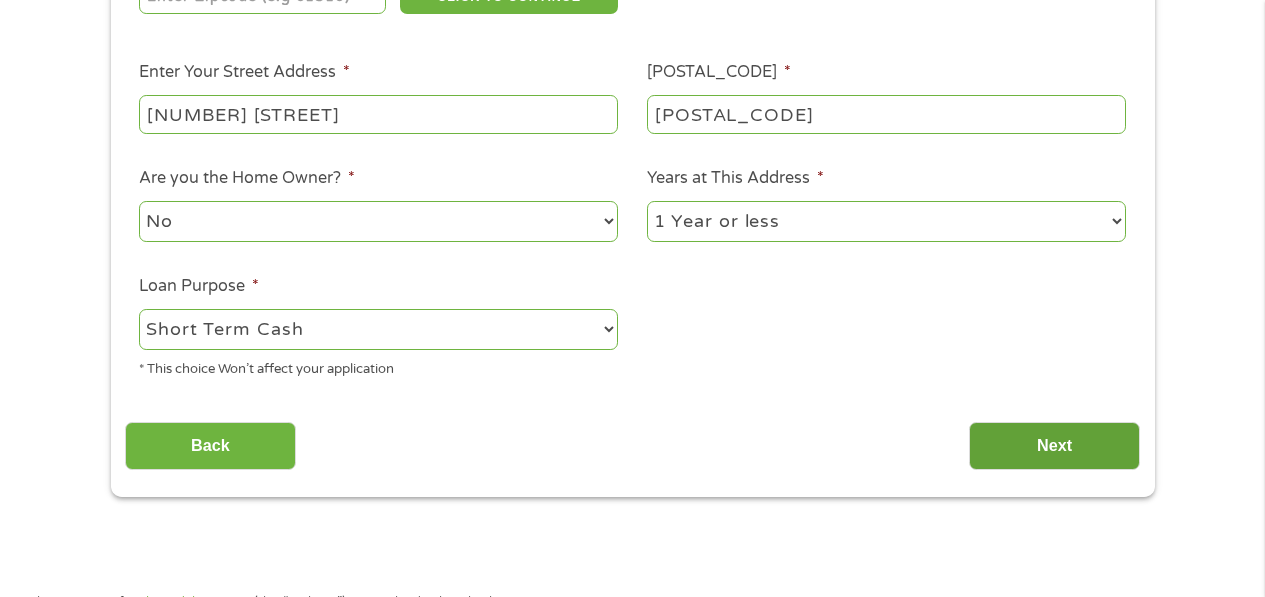 click on "Next" at bounding box center [1054, 446] 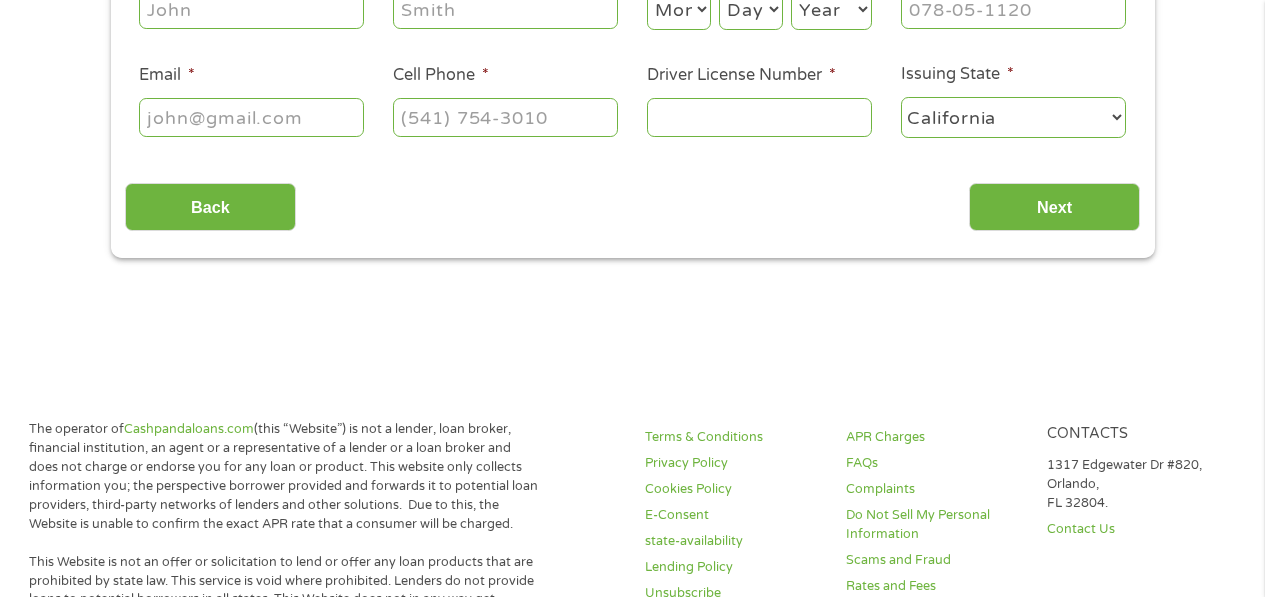 scroll, scrollTop: 8, scrollLeft: 8, axis: both 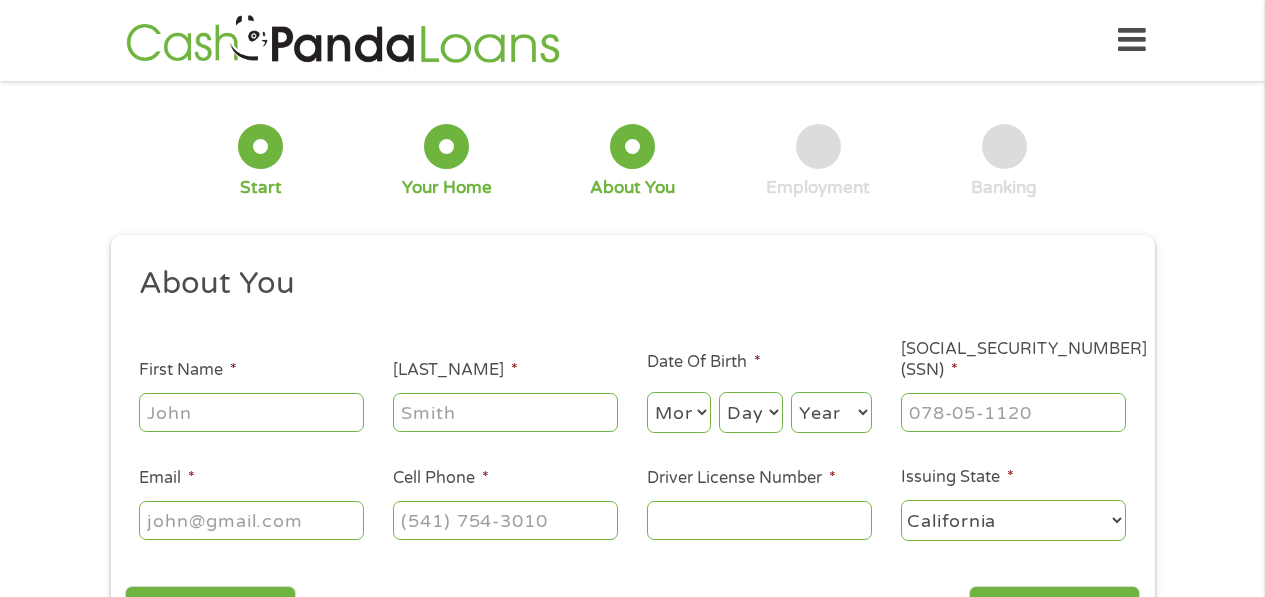 click on "First Name *" at bounding box center [251, 412] 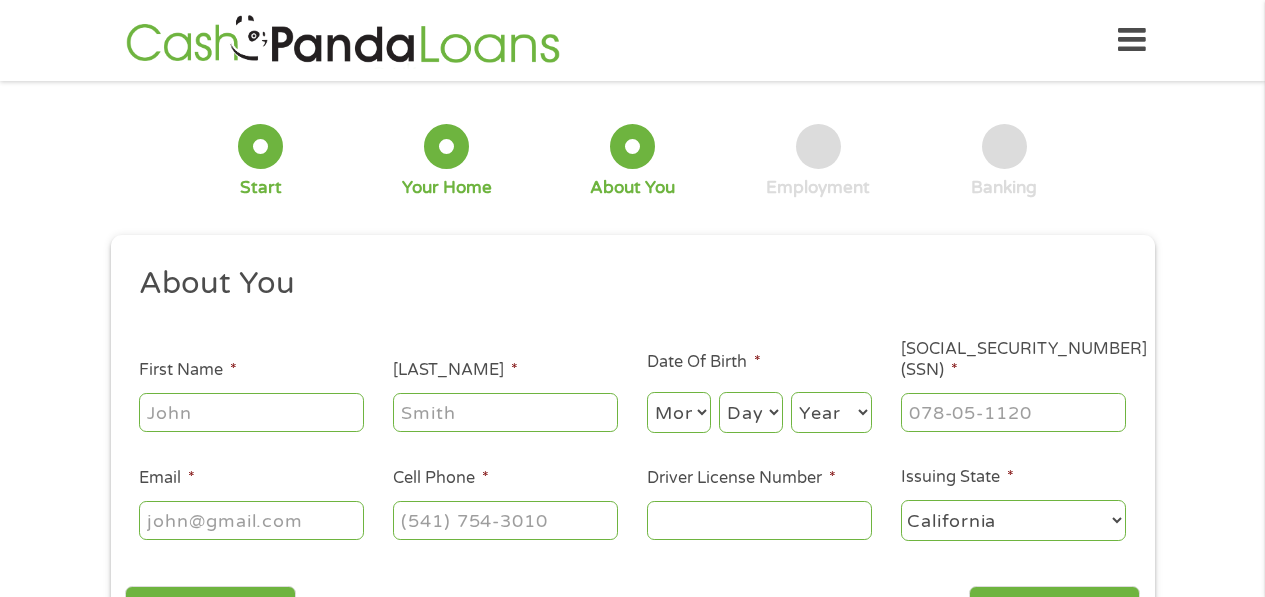type on "Manuel L" 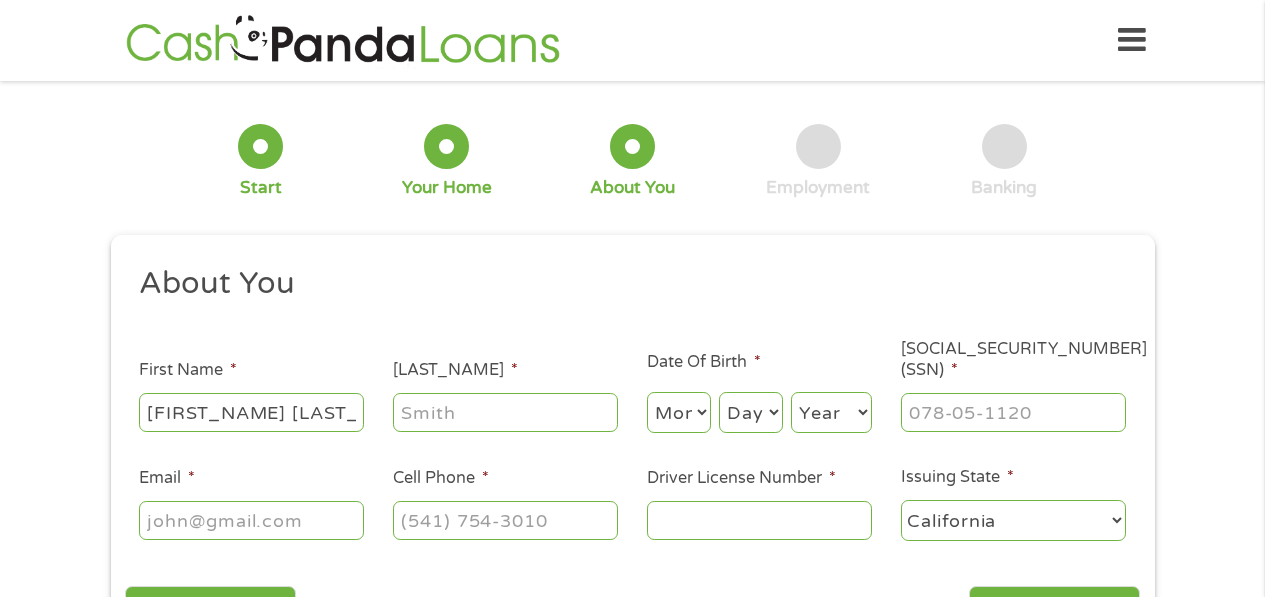 type on "[LAST_NAME]" 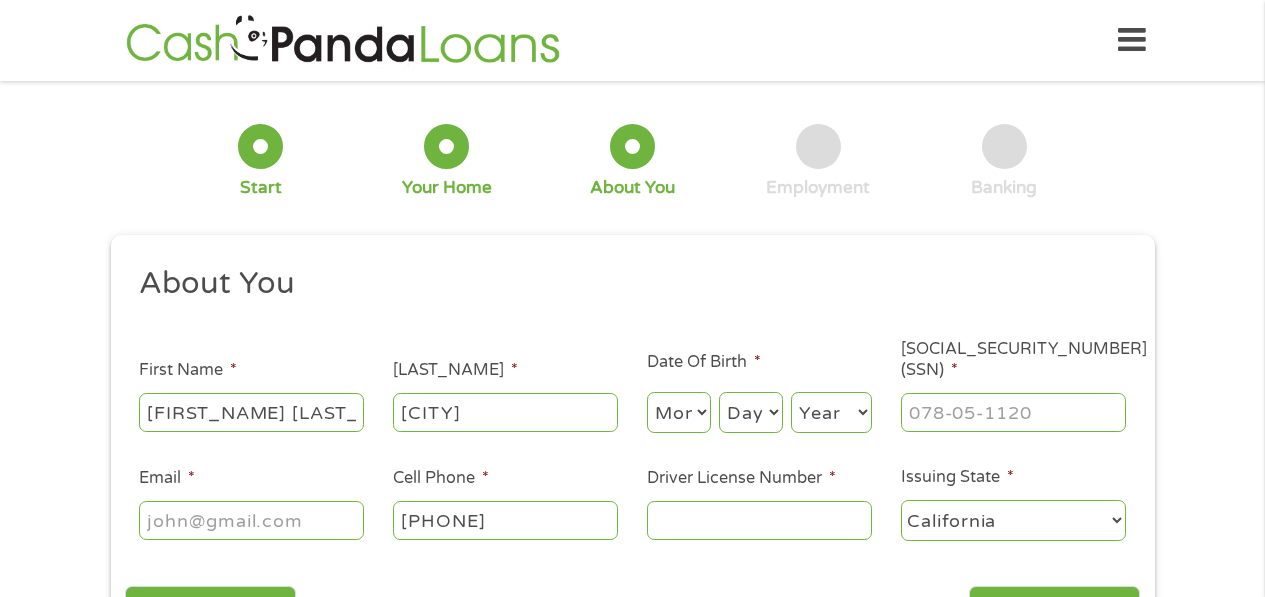 type on "(530) 473-8018" 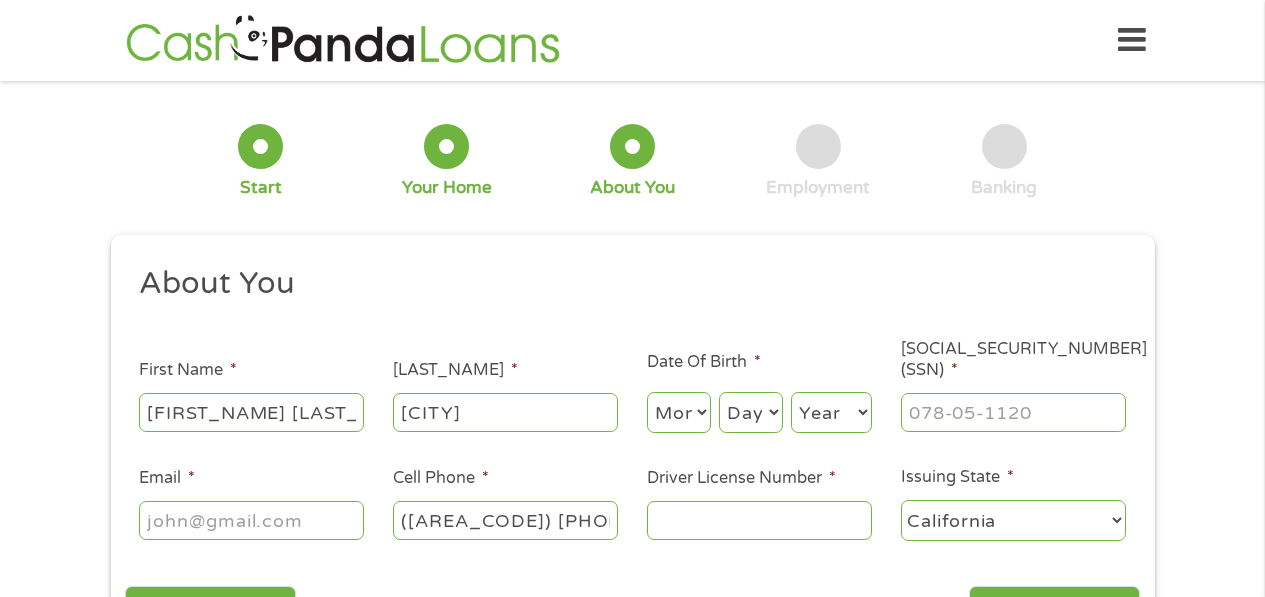 click on "Email *" at bounding box center (251, 520) 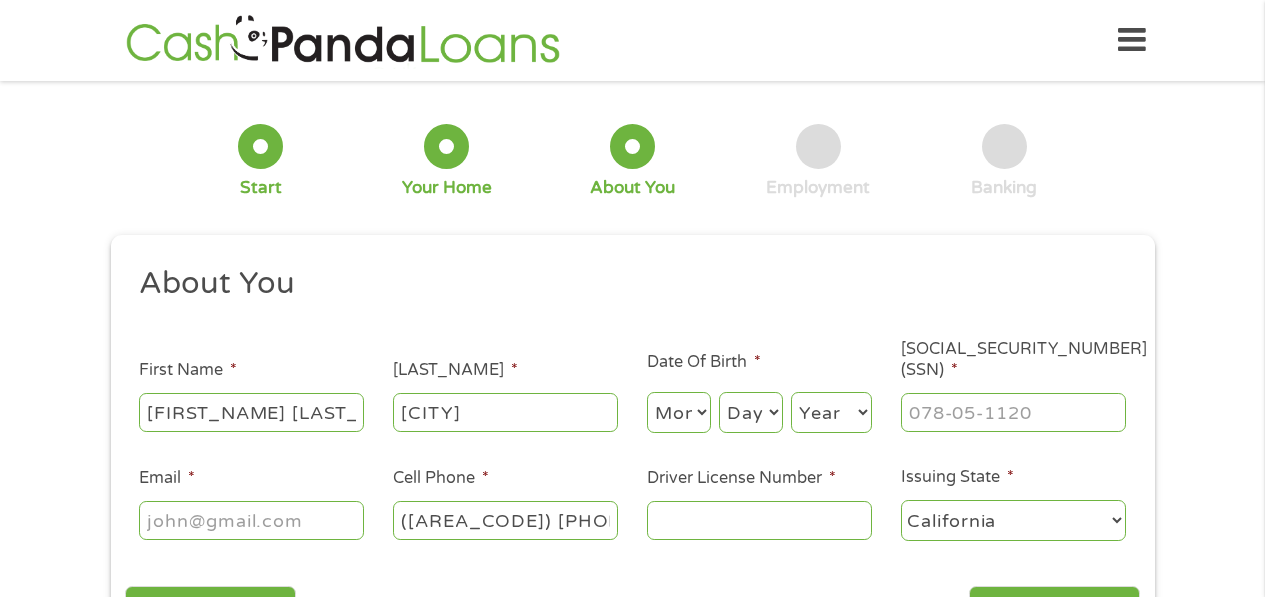 type on "manuel47@yahoo.com" 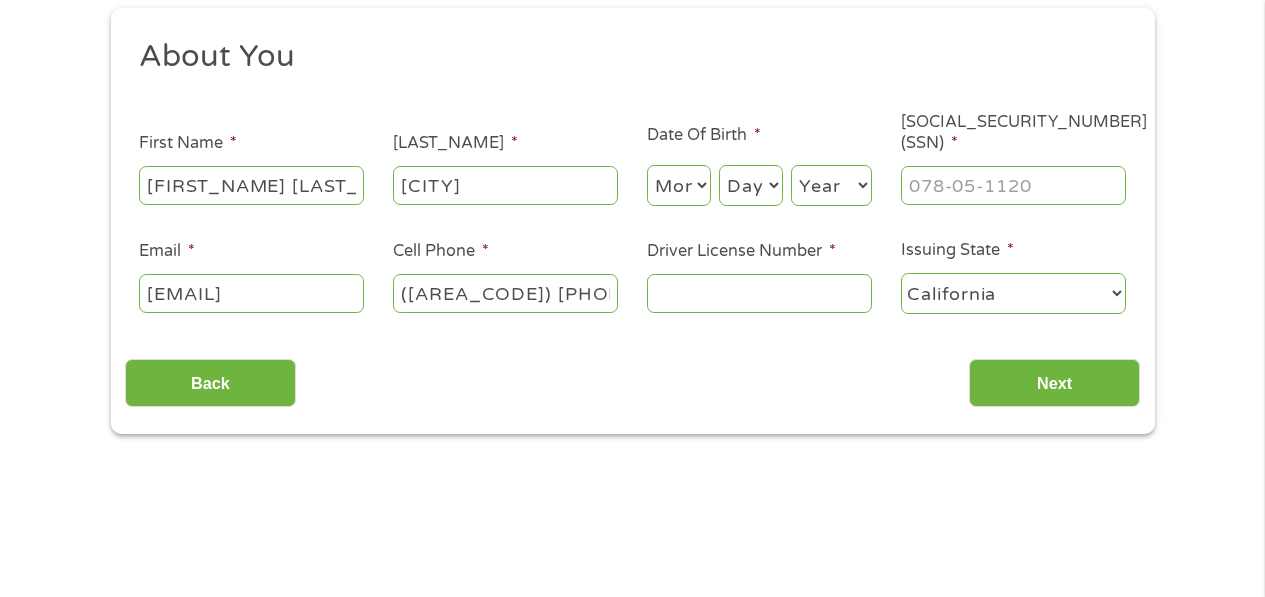 scroll, scrollTop: 266, scrollLeft: 0, axis: vertical 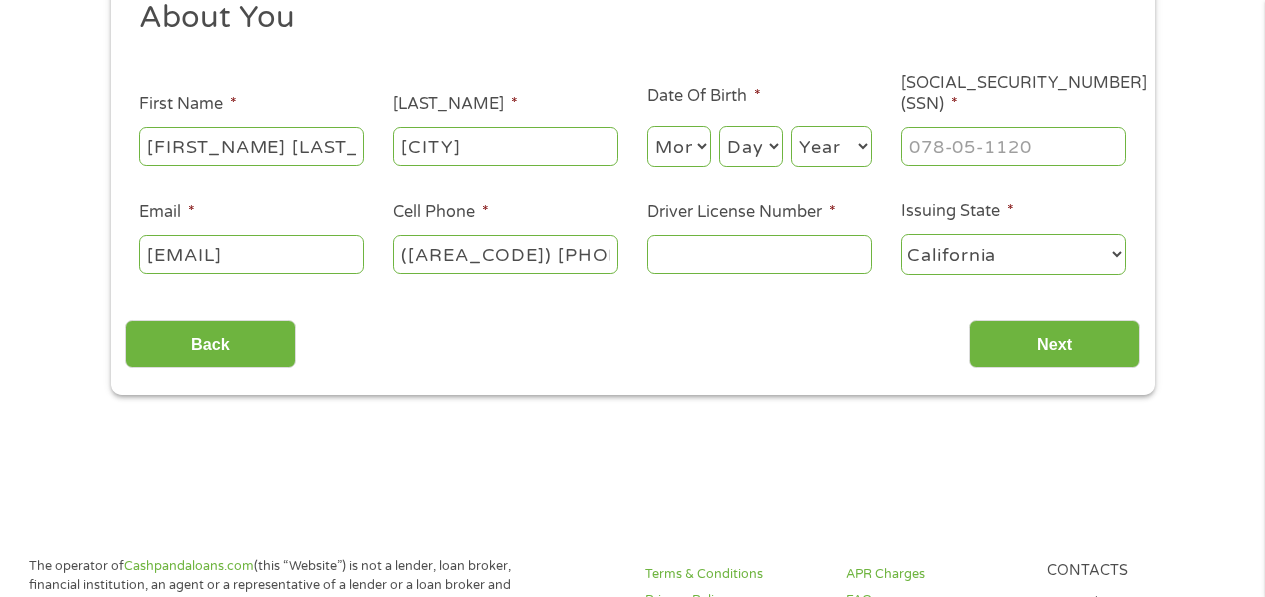 click on "(530) 473-8018" at bounding box center [505, 254] 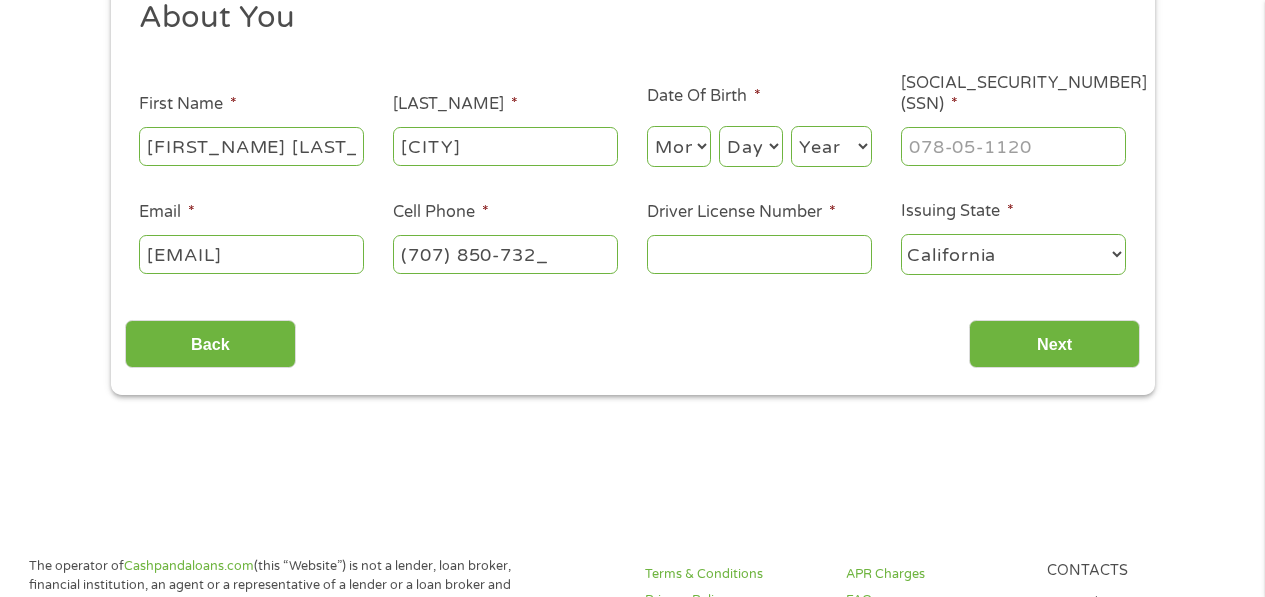 type on "(707) 850-7324" 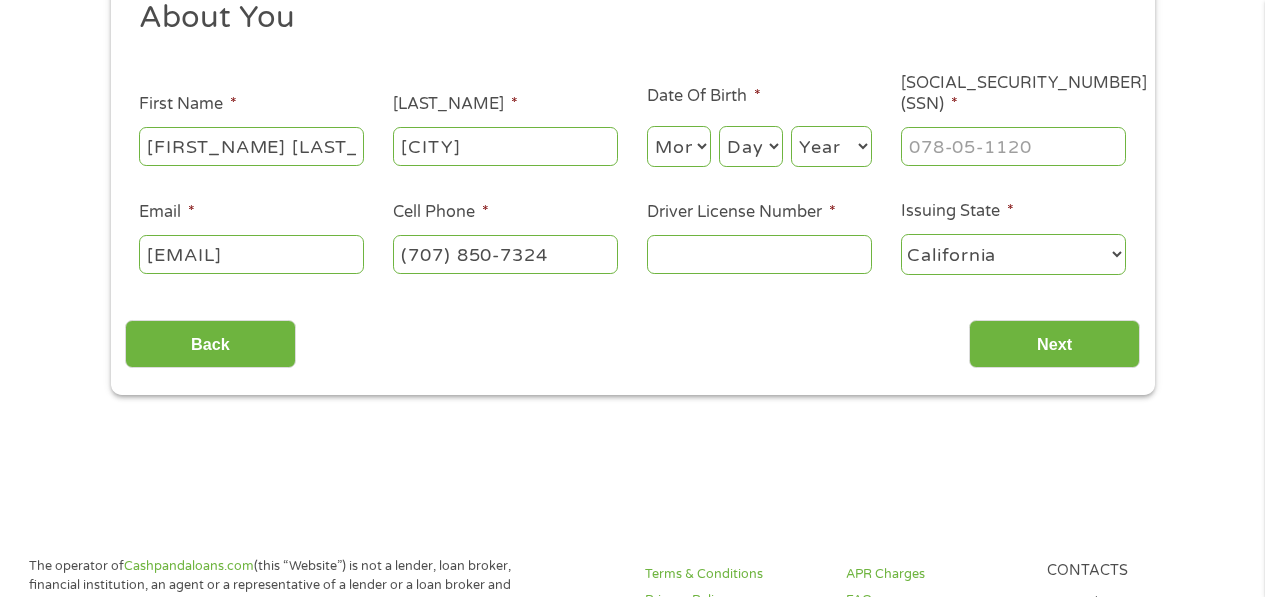 click on "Driver License Number *" at bounding box center (759, 254) 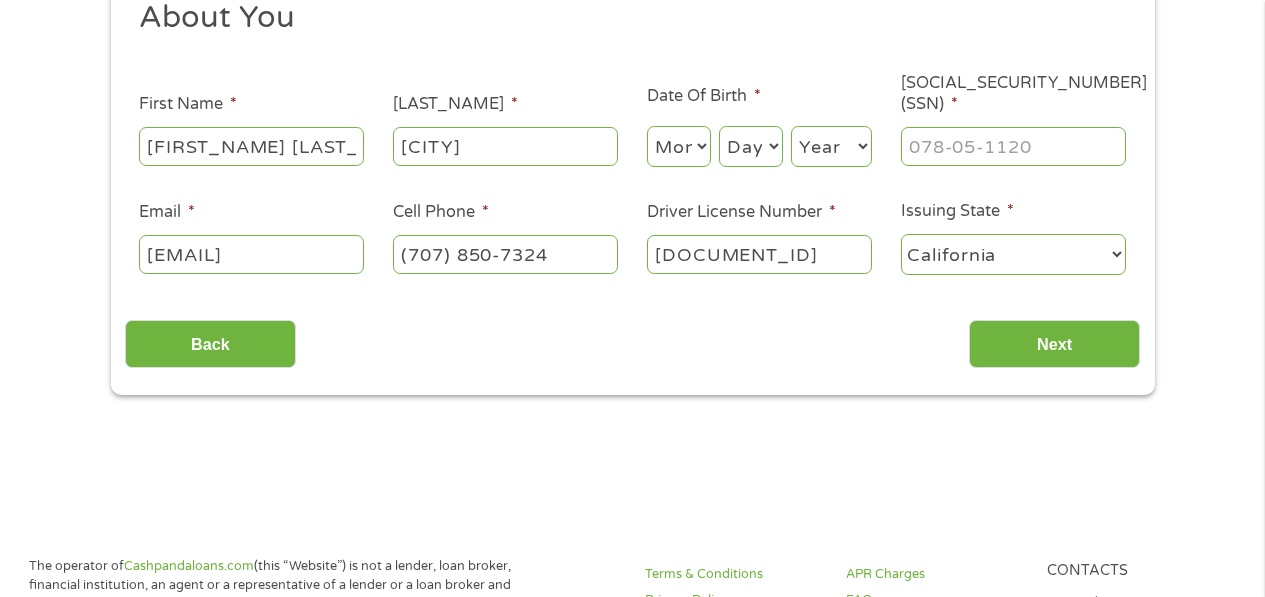type on "[NUMBER]" 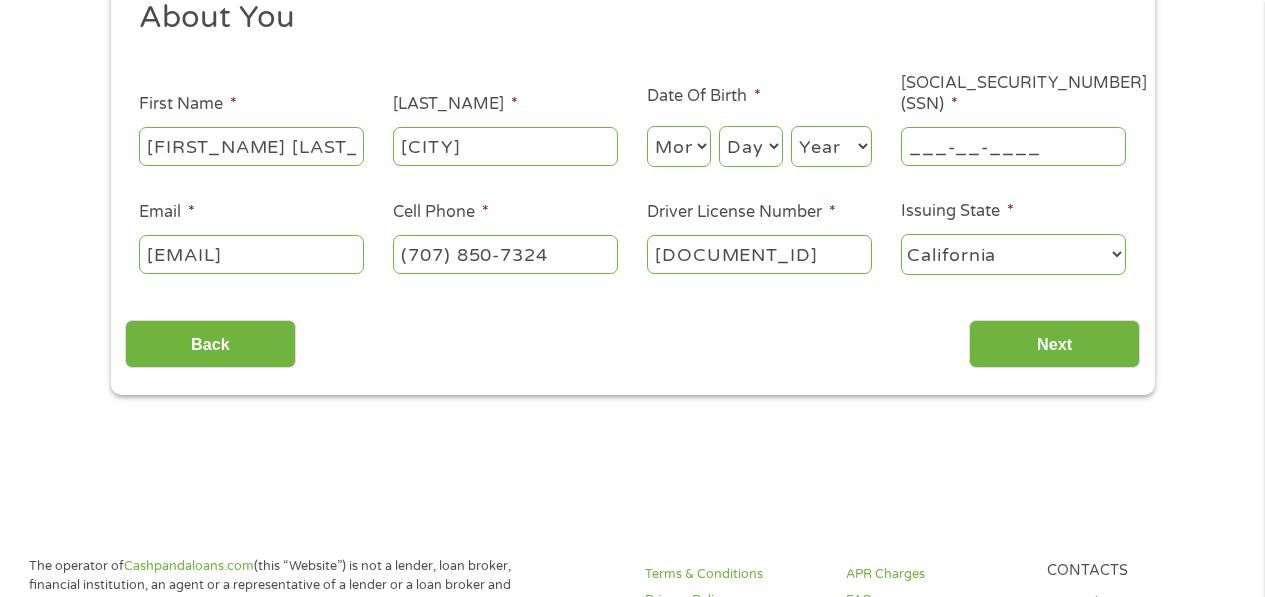 click on "___-__-____" at bounding box center (1013, 146) 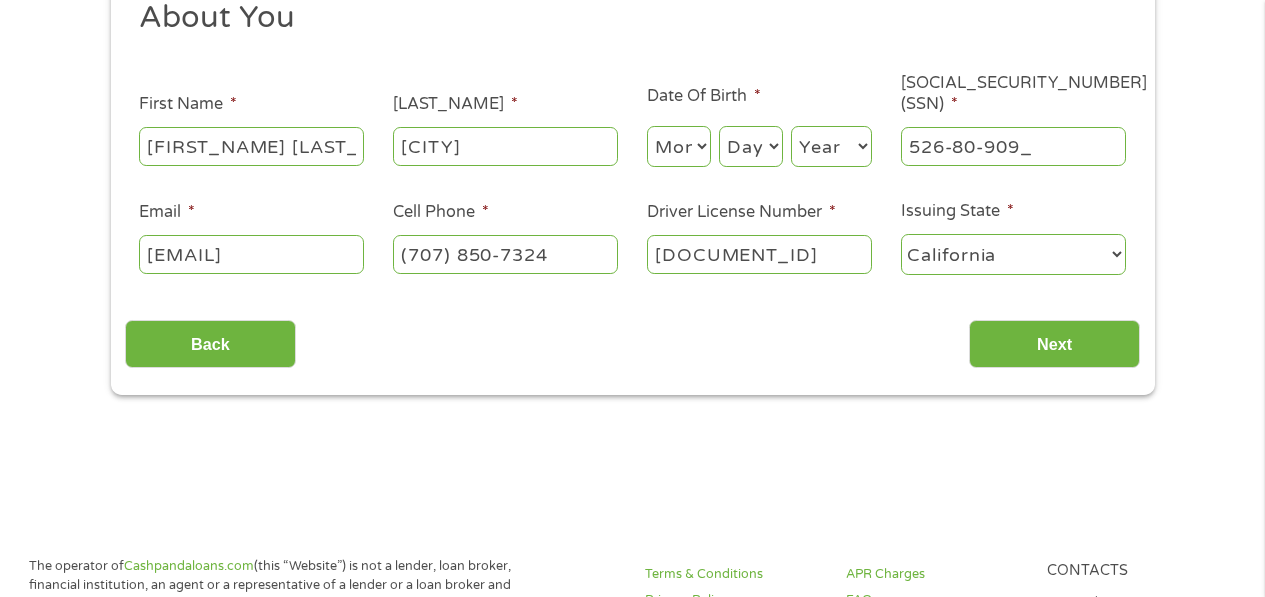 type on "526-80-9092" 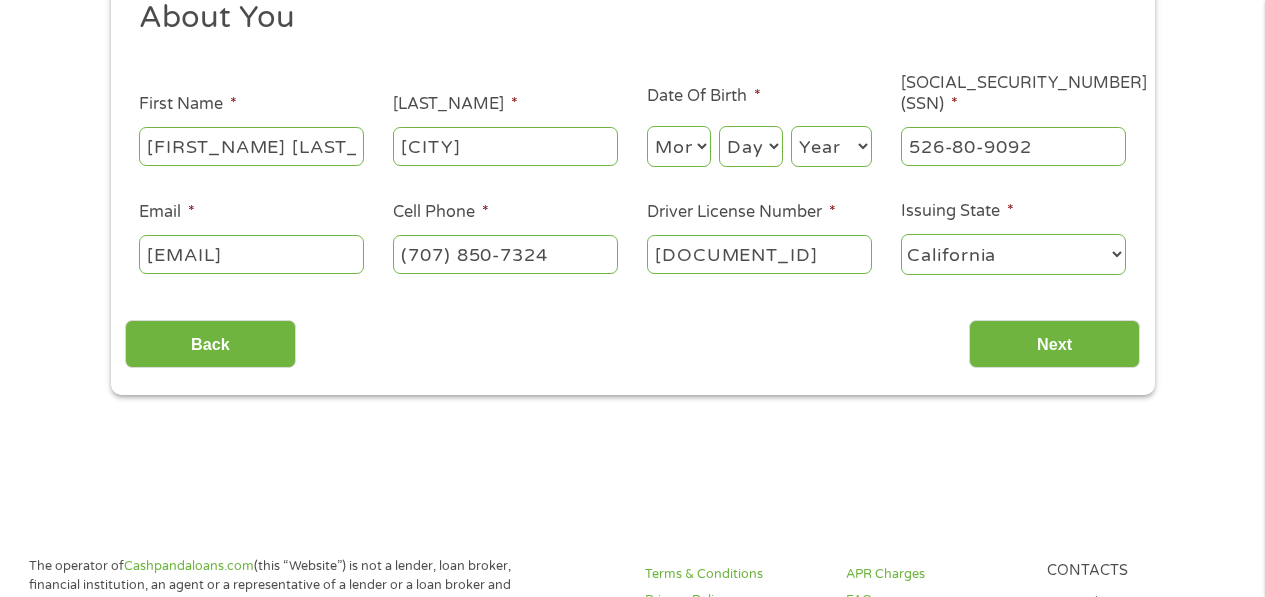 click on "Month 1 2 3 4 5 6 7 8 9 10 11 12" at bounding box center [679, 146] 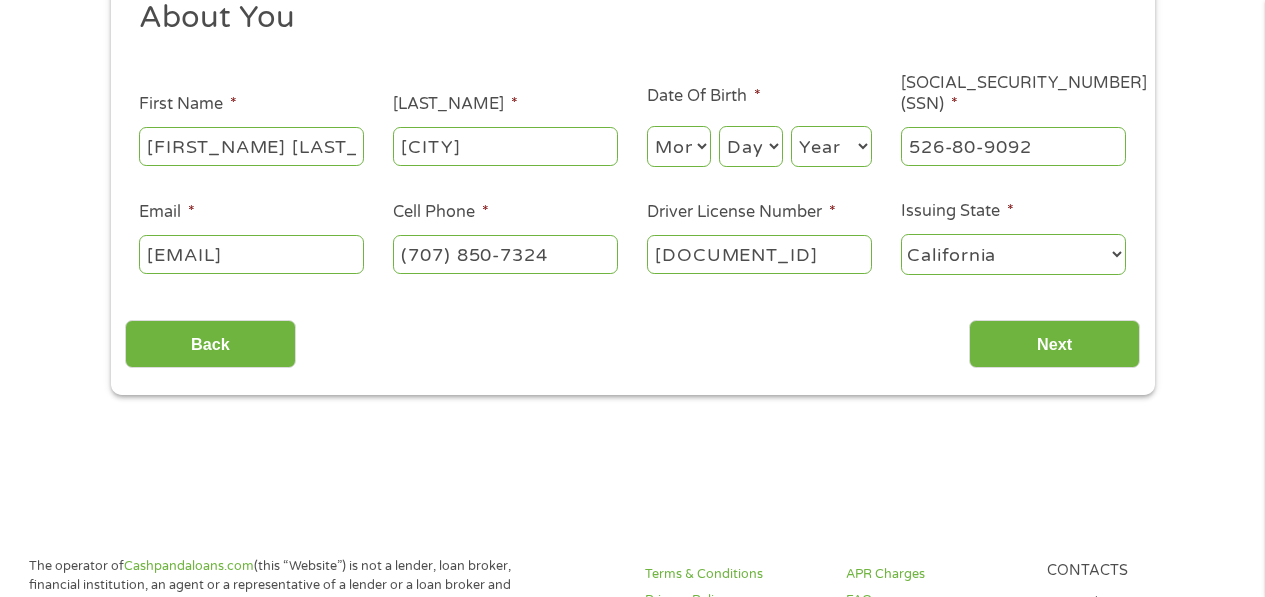 click on "Day 1 2 3 4 5 6 7 8 9 10 11 12 13 14 15 16 17 18 19 20 21 22 23 24 25 26 27 28 29 30 31" at bounding box center (751, 146) 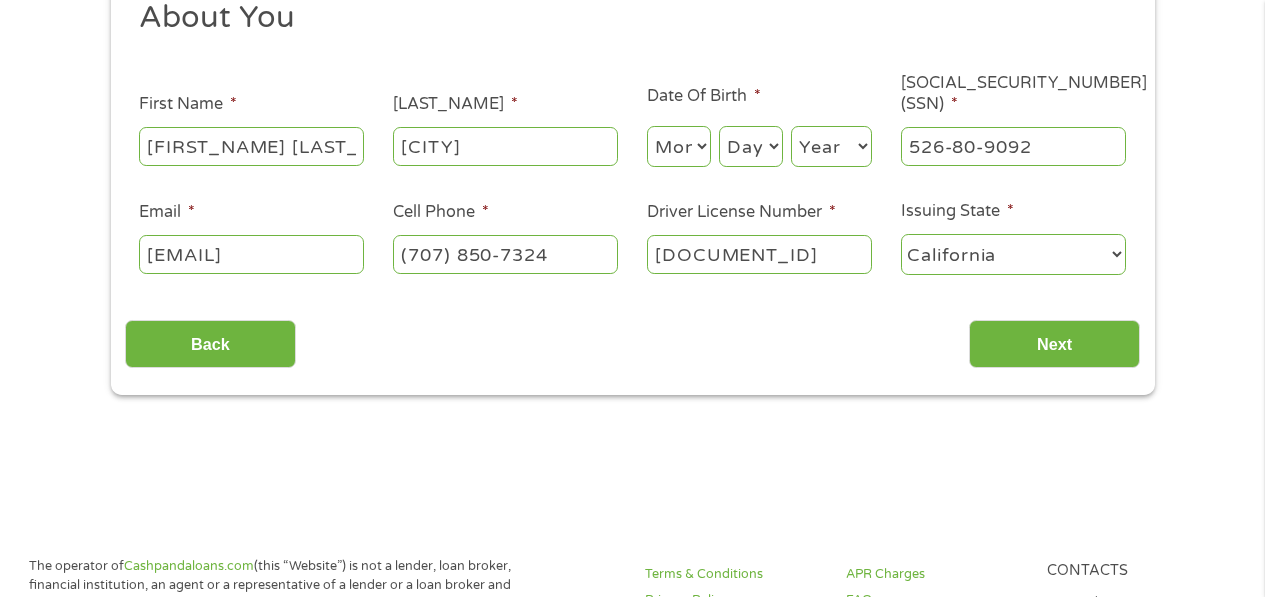 select on "21" 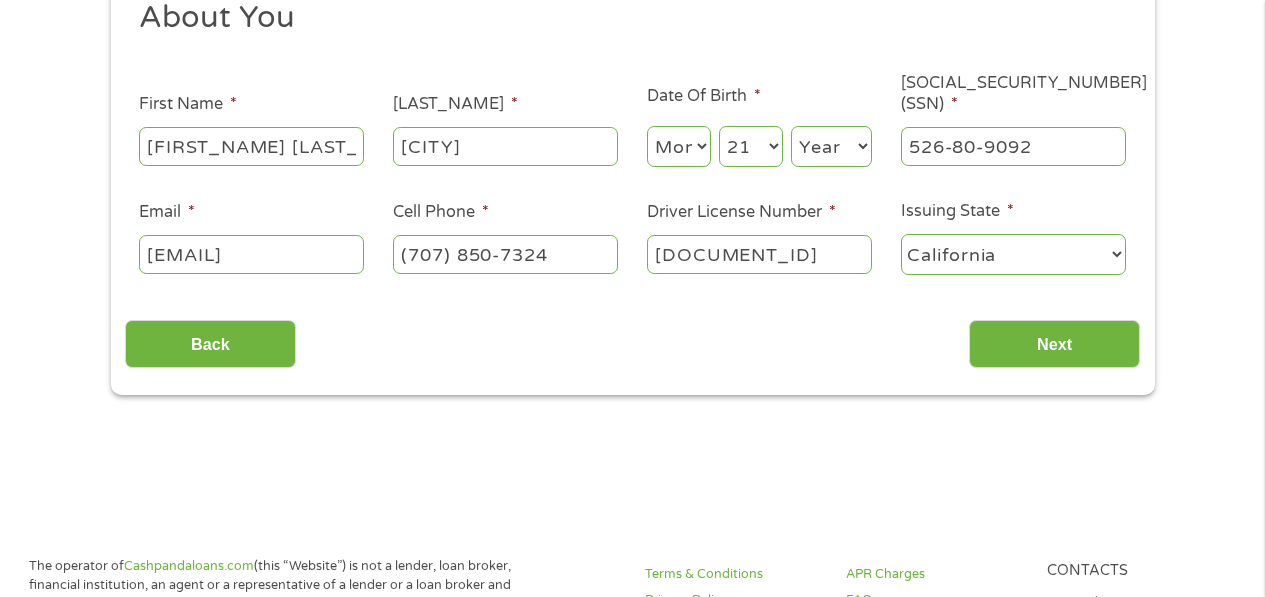click on "Day 1 2 3 4 5 6 7 8 9 10 11 12 13 14 15 16 17 18 19 20 21 22 23 24 25 26 27 28 29 30 31" at bounding box center (751, 146) 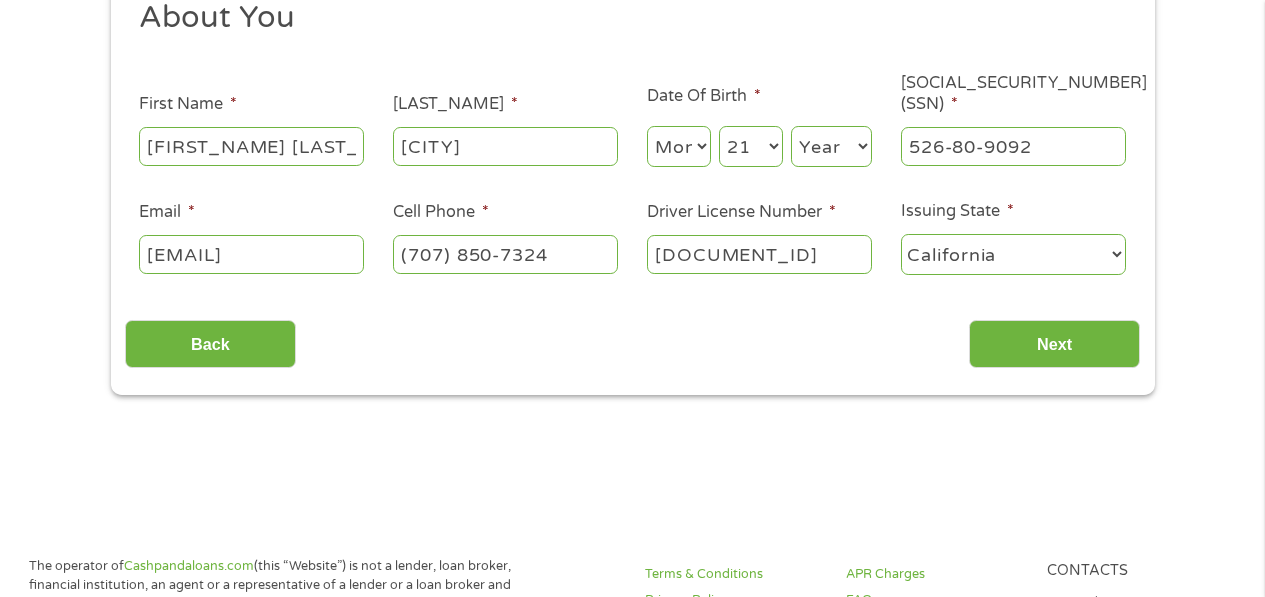 select on "[YEAR]" 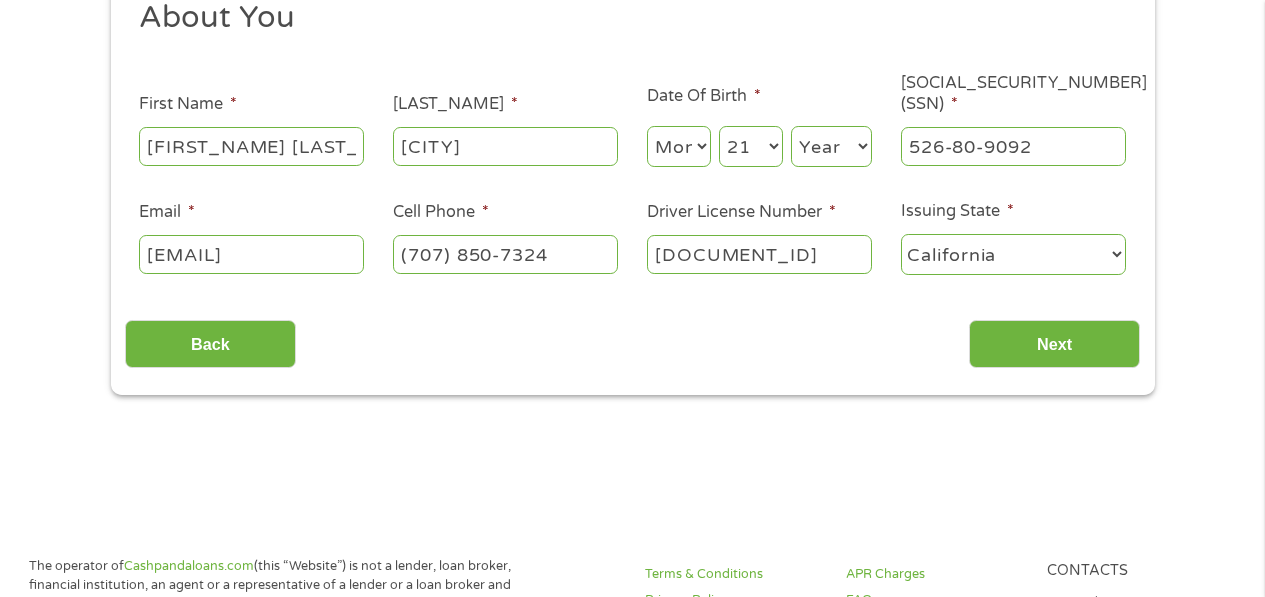 click on "Year 2007 2006 2005 2004 2003 2002 2001 2000 1999 1998 1997 1996 1995 1994 1993 1992 1991 1990 1989 1988 1987 1986 1985 1984 1983 1982 1981 1980 1979 1978 1977 1976 1975 1974 1973 1972 1971 1970 1969 1968 1967 1966 1965 1964 1963 1962 1961 1960 1959 1958 1957 1956 1955 1954 1953 1952 1951 1950 1949 1948 1947 1946 1945 1944 1943 1942 1941 1940 1939 1938 1937 1936 1935 1934 1933 1932 1931 1930 1929 1928 1927 1926 1925 1924 1923 1922 1921 1920" at bounding box center (831, 146) 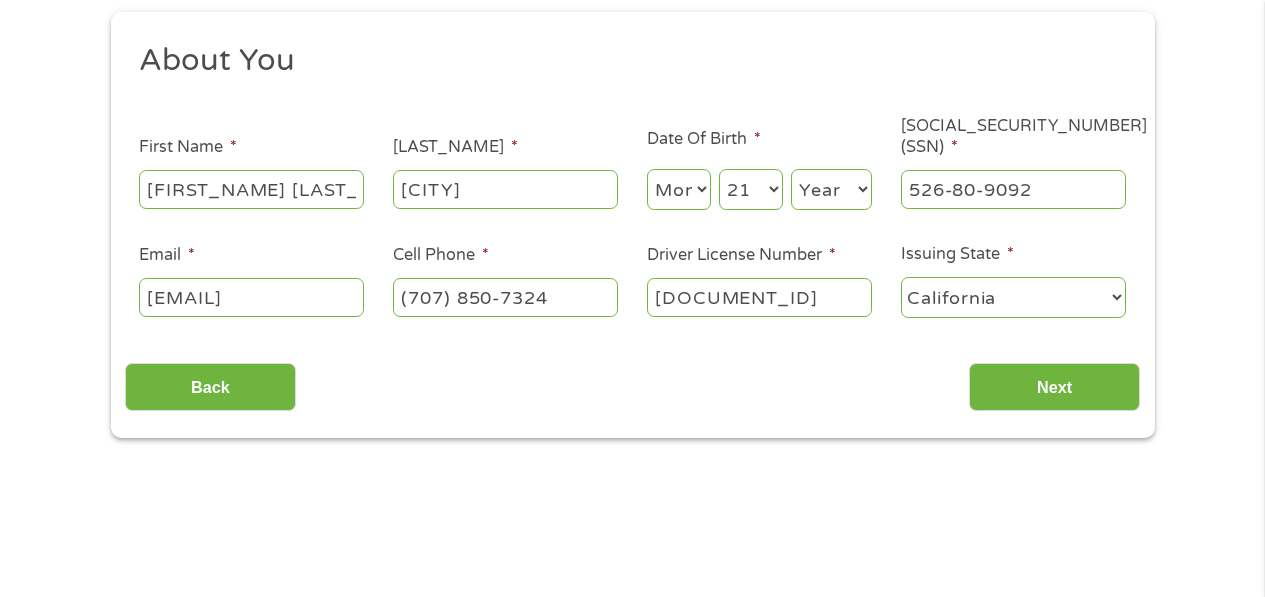 scroll, scrollTop: 343, scrollLeft: 0, axis: vertical 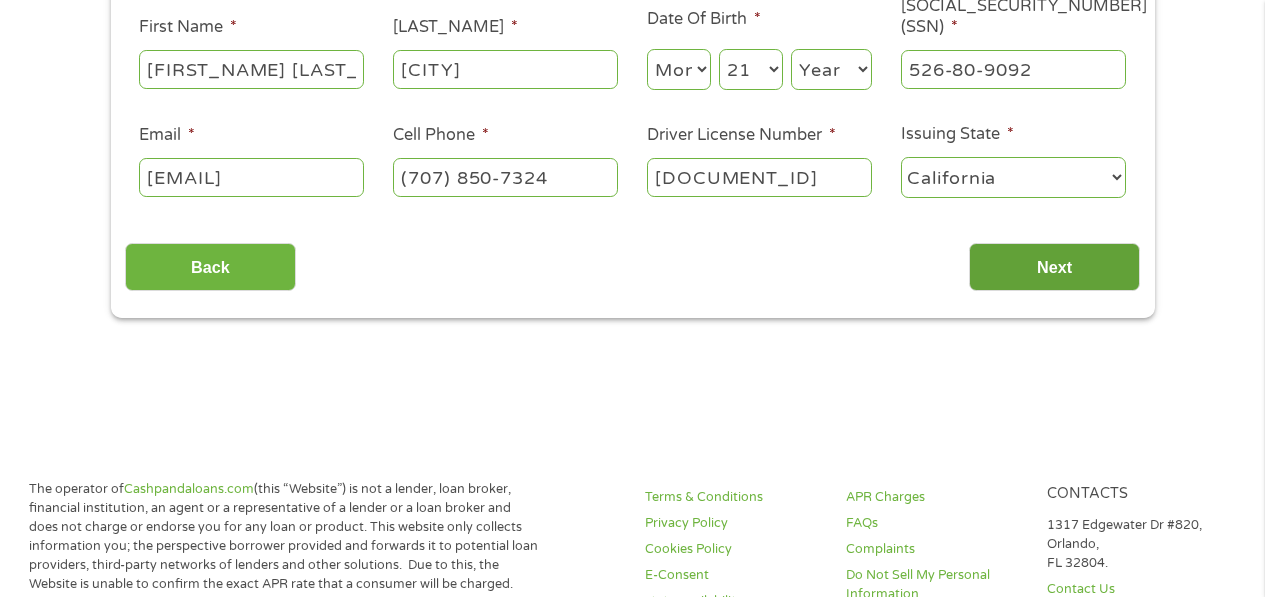 click on "Next" at bounding box center [1054, 267] 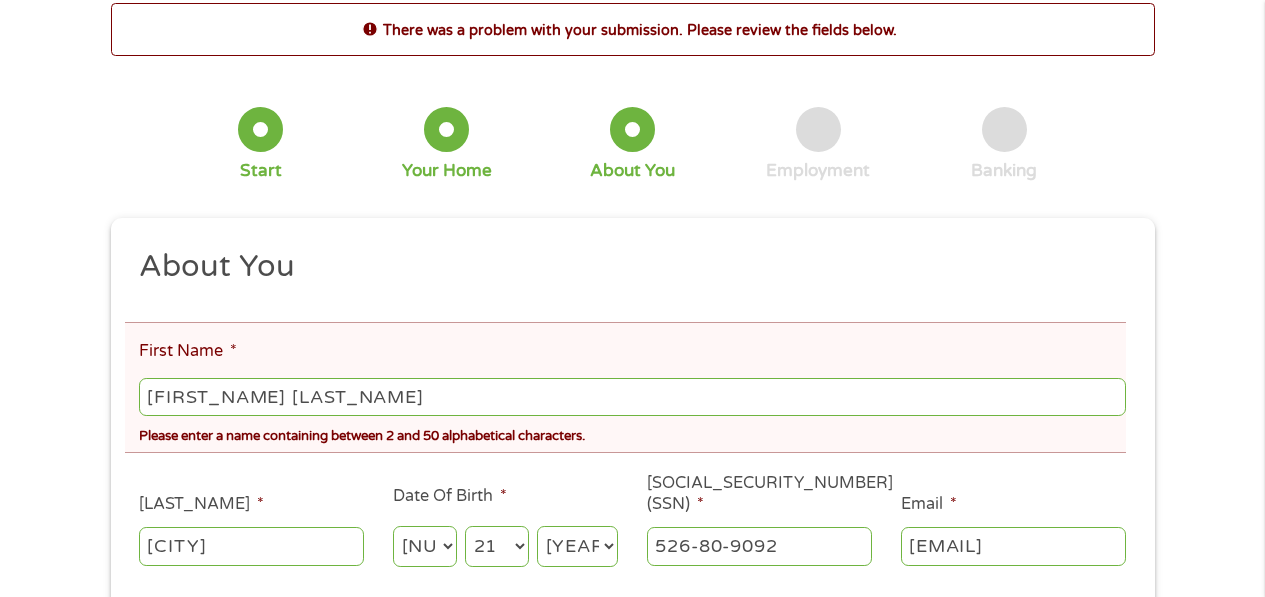 scroll, scrollTop: 0, scrollLeft: 0, axis: both 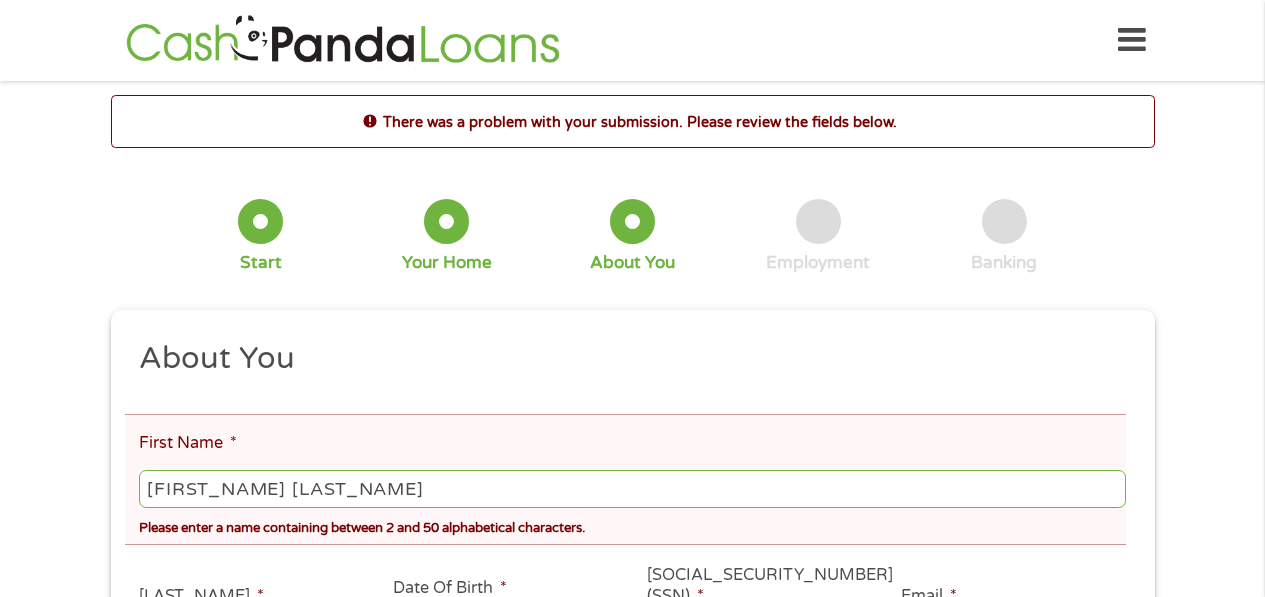 click on "Manuel L" at bounding box center (632, 489) 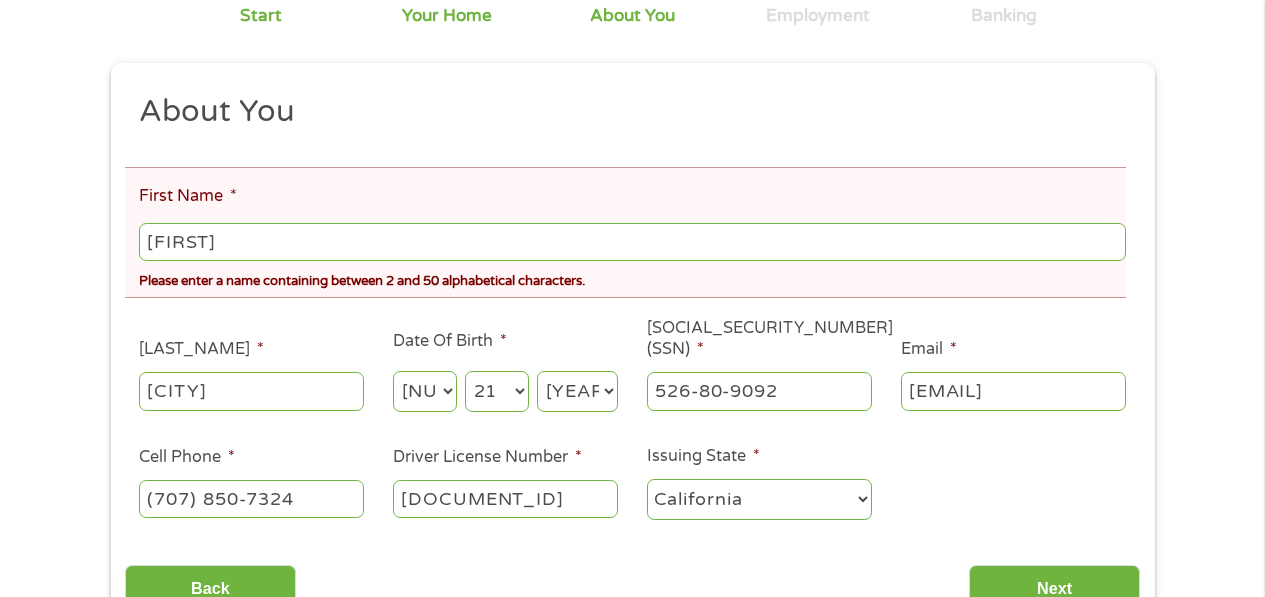 scroll, scrollTop: 333, scrollLeft: 0, axis: vertical 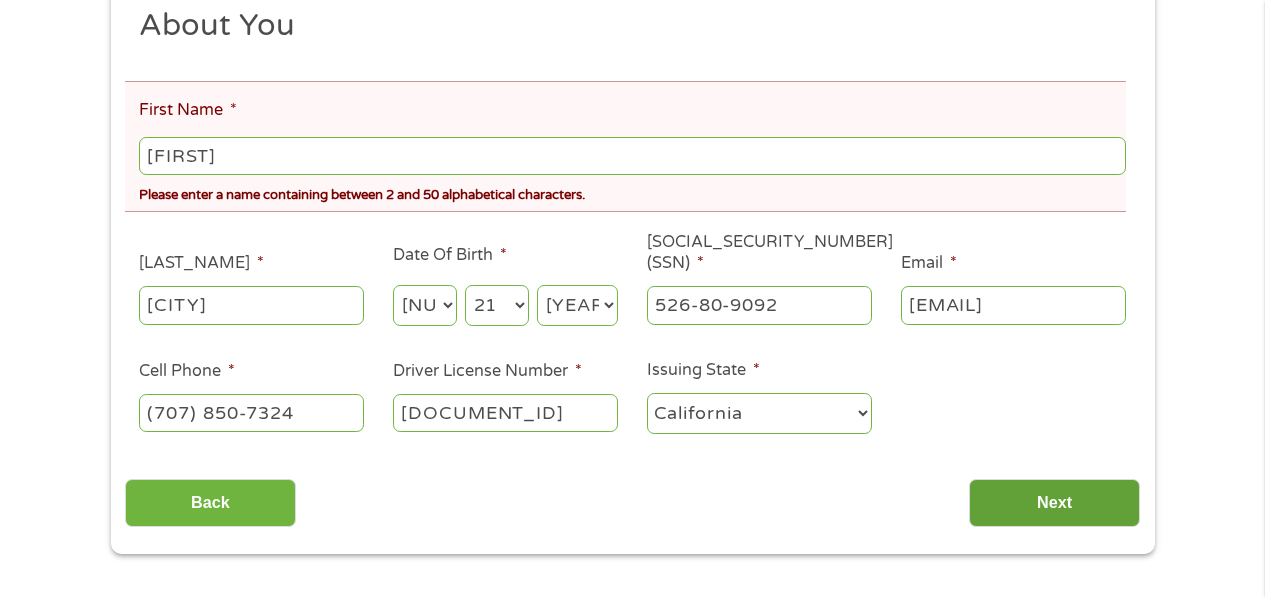 type on "[FIRST_NAME]" 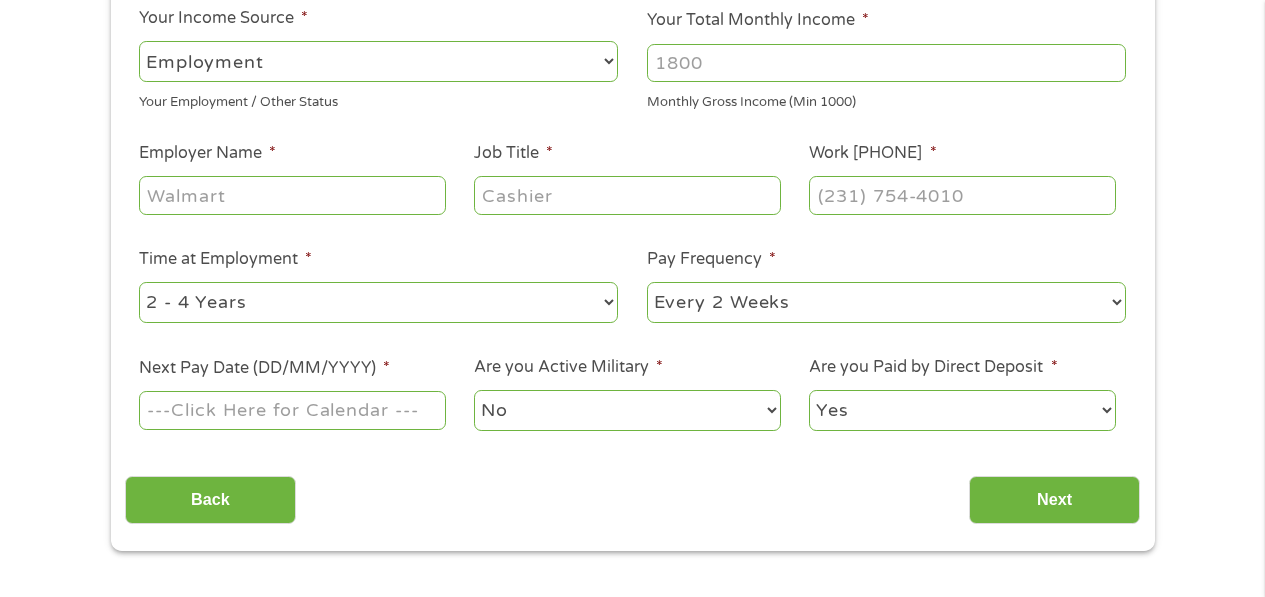 scroll, scrollTop: 0, scrollLeft: 0, axis: both 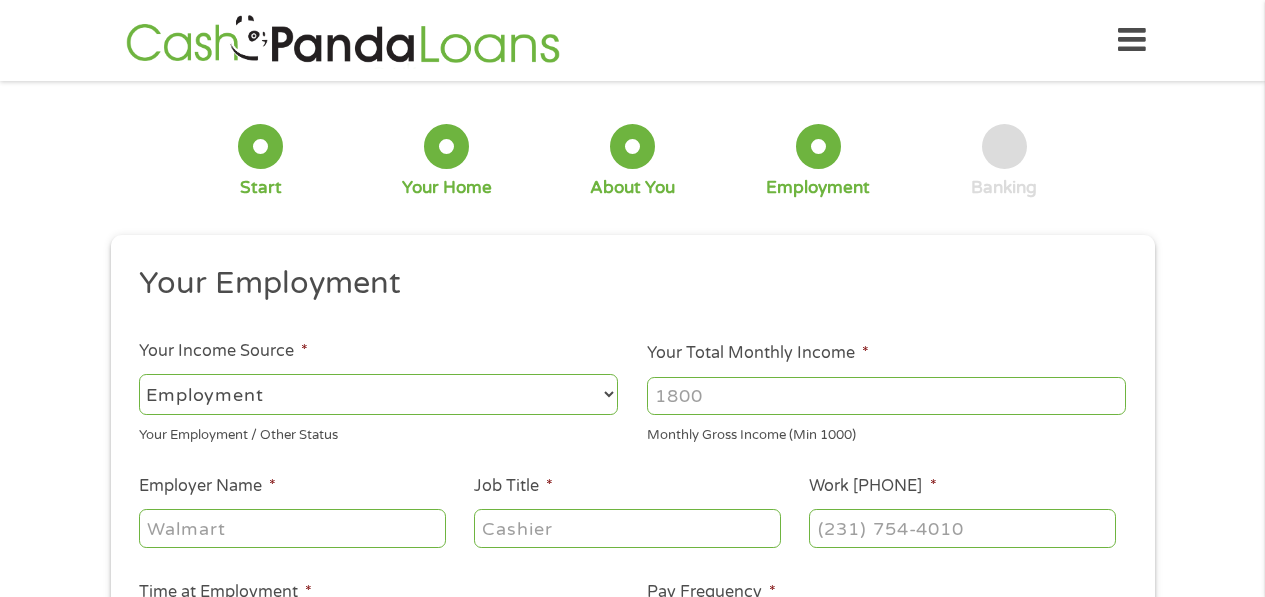 click on "--- Choose one --- Employment Self Employed Benefits" at bounding box center [378, 394] 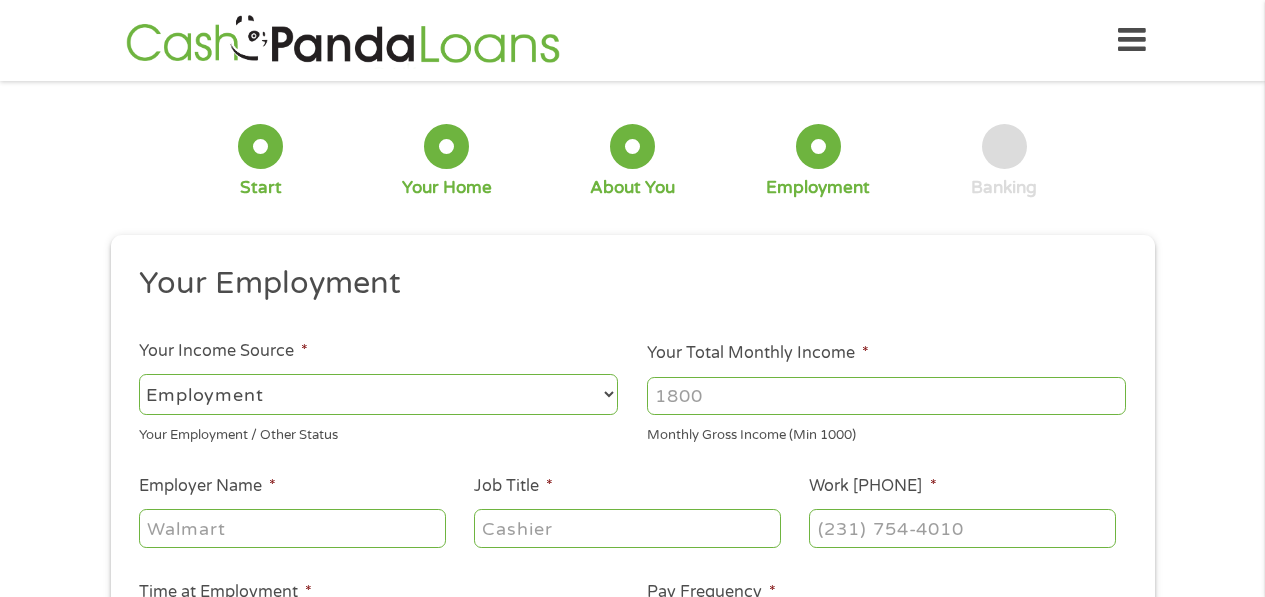 select on "selfEmployed" 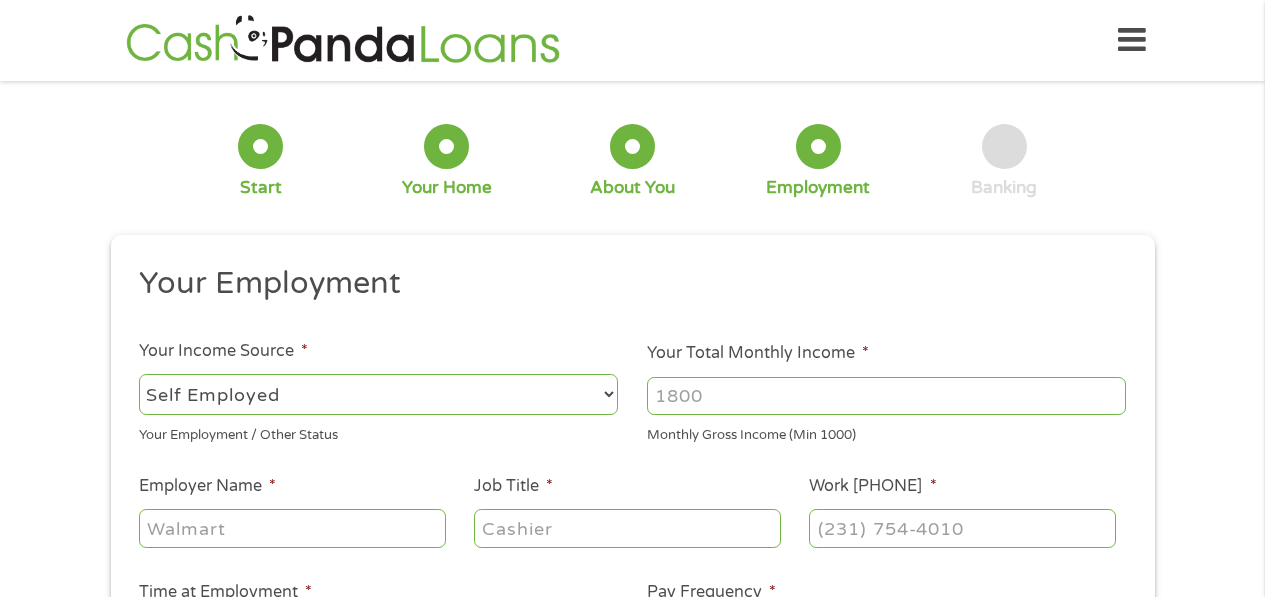 click on "--- Choose one --- Employment Self Employed Benefits" at bounding box center [378, 394] 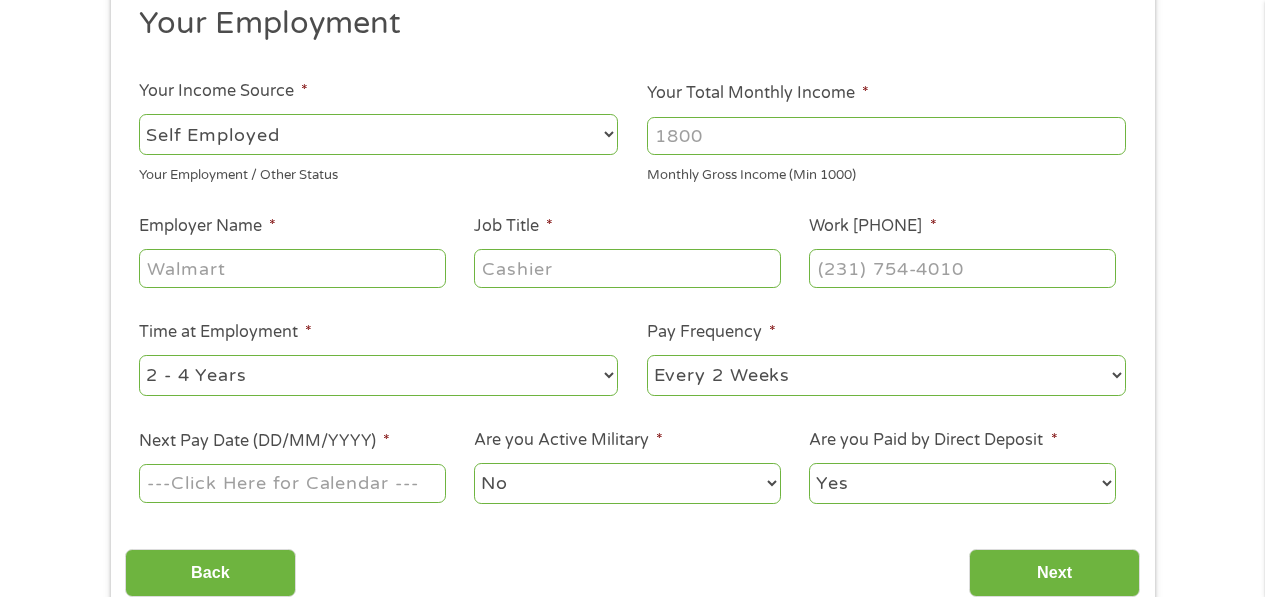 scroll, scrollTop: 296, scrollLeft: 0, axis: vertical 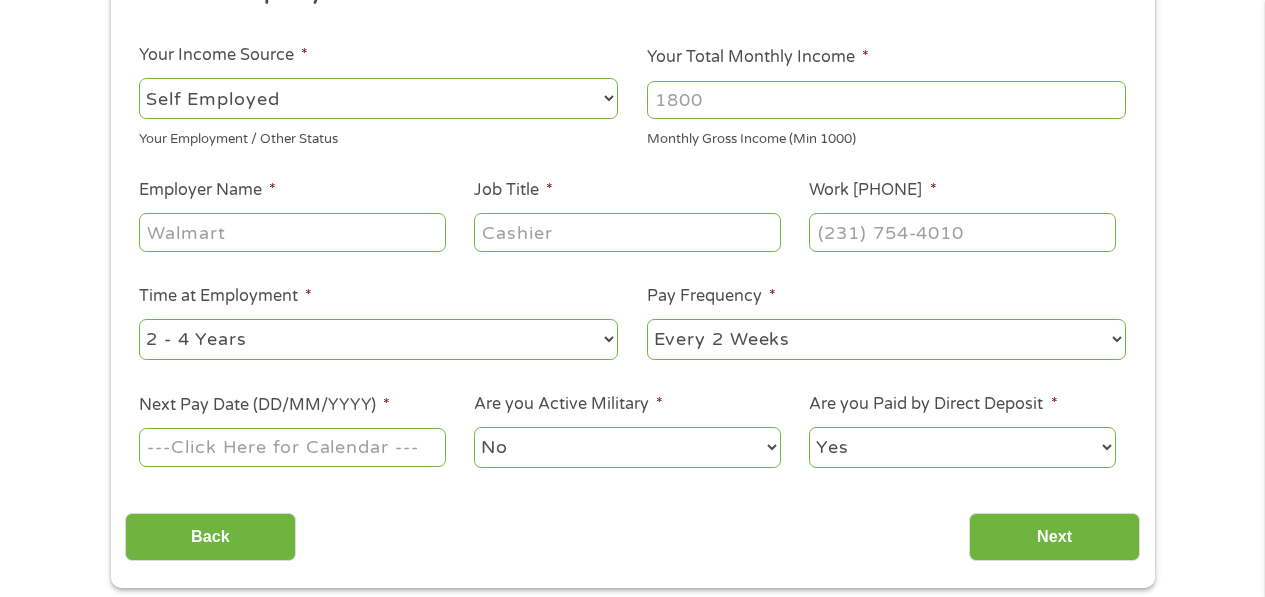 click on "Your Total Monthly Income *" at bounding box center [886, 100] 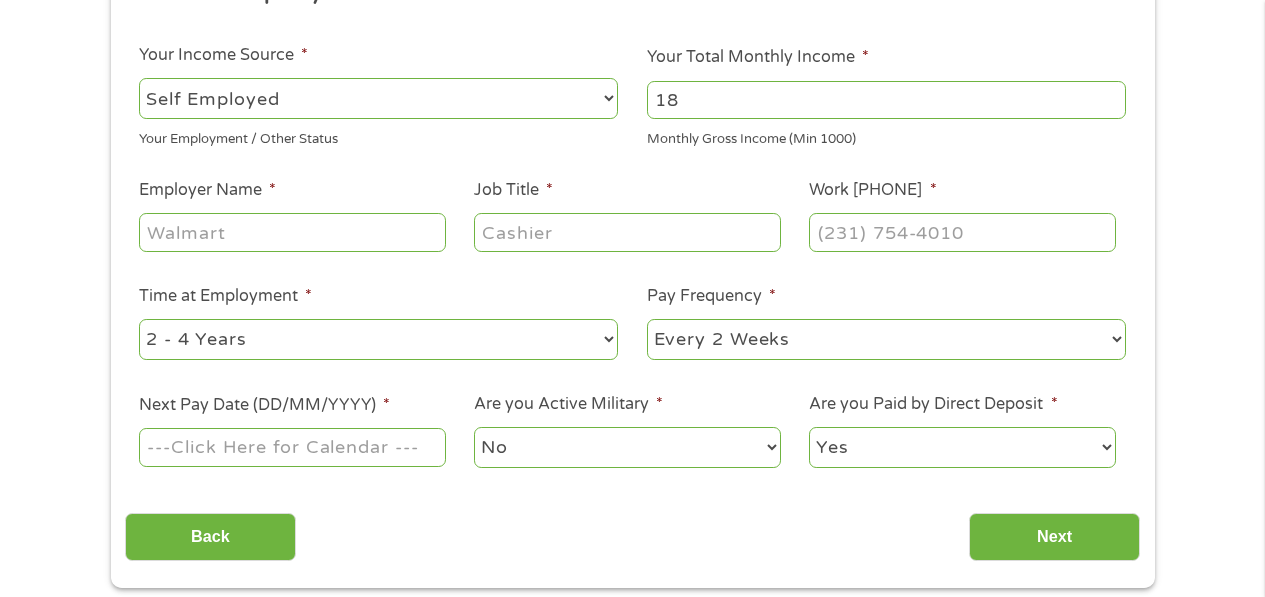 type on "[DAY]" 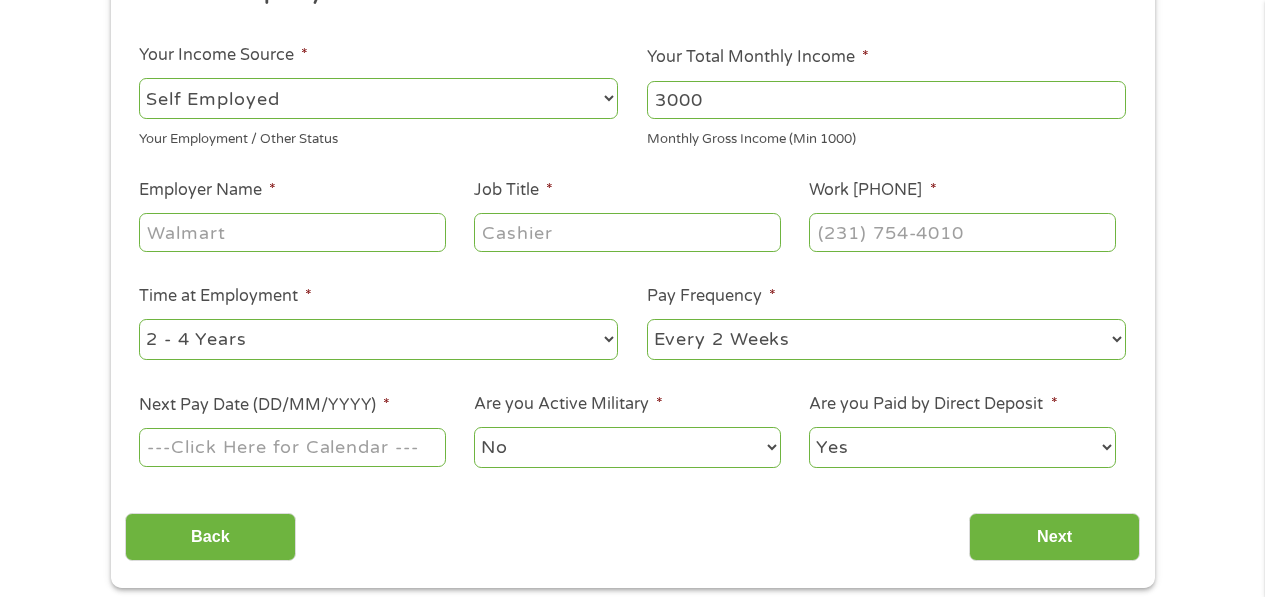 type on "3000" 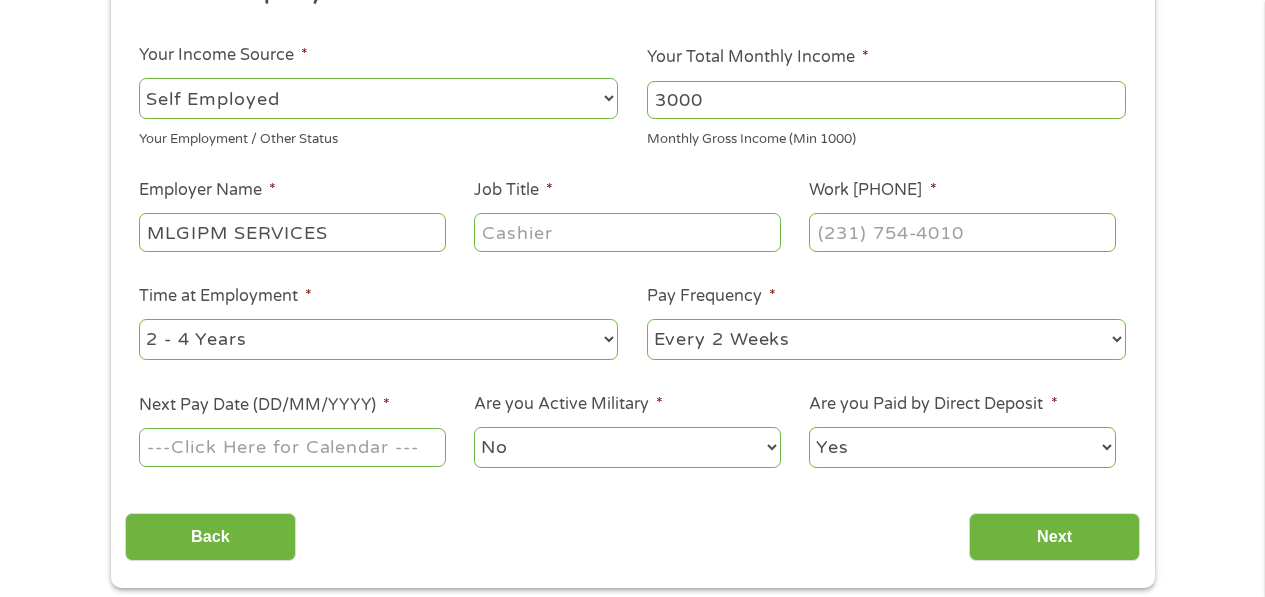 type on "MLGIPM SERVICES" 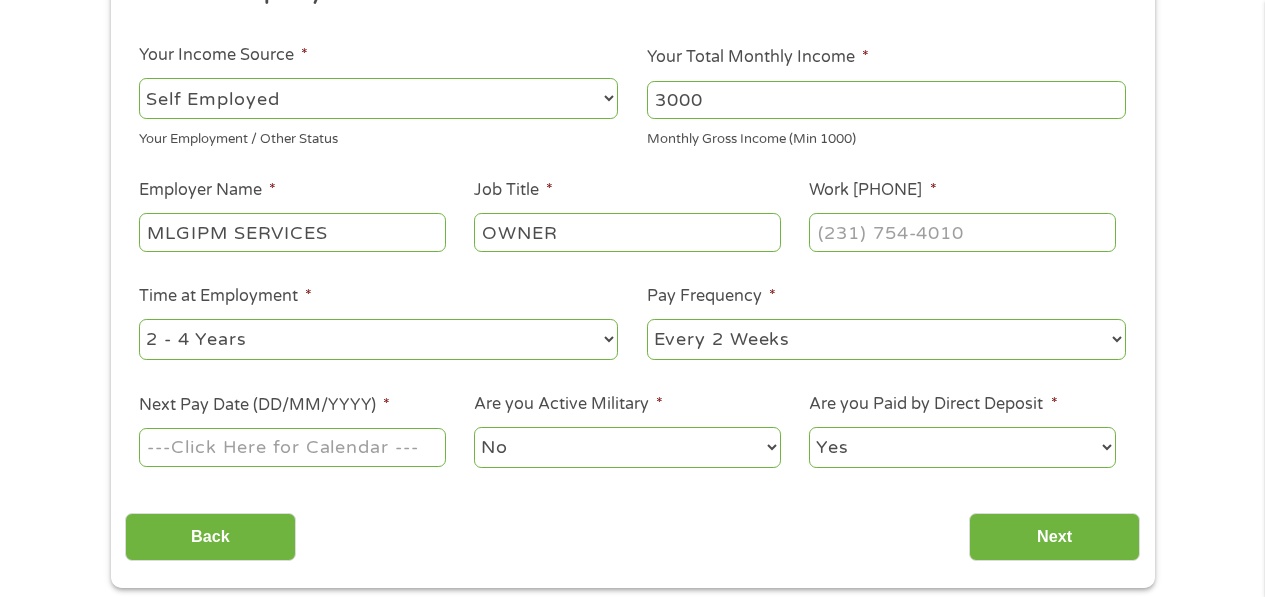 type on "OWNER" 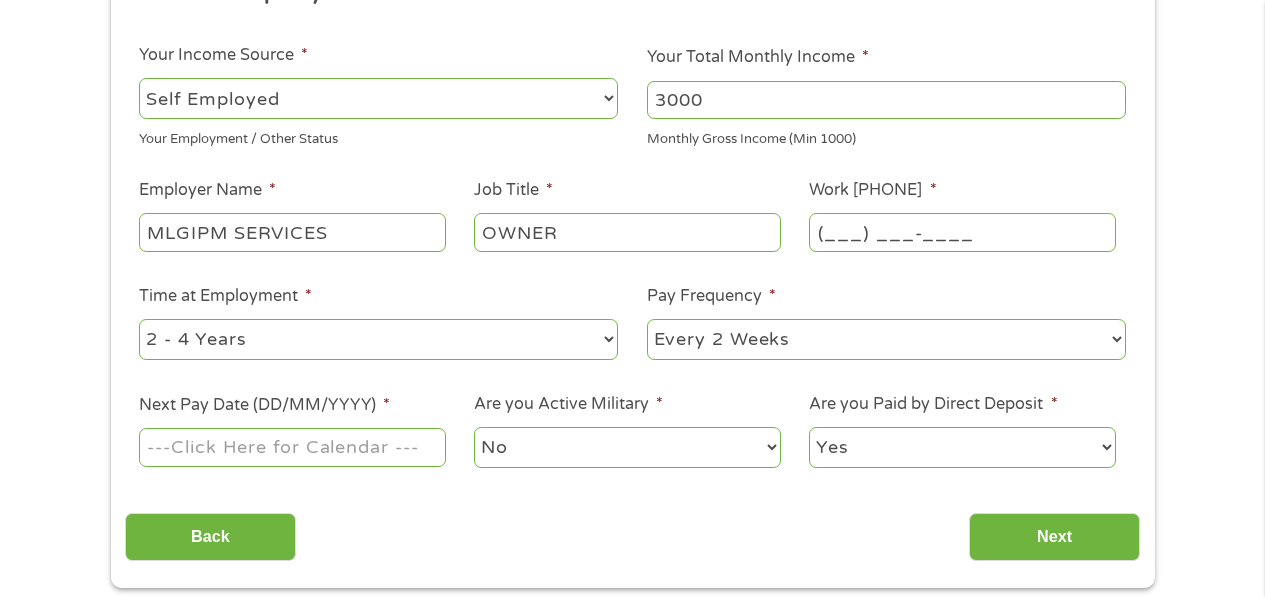 click on "(___) ___-____" at bounding box center [962, 232] 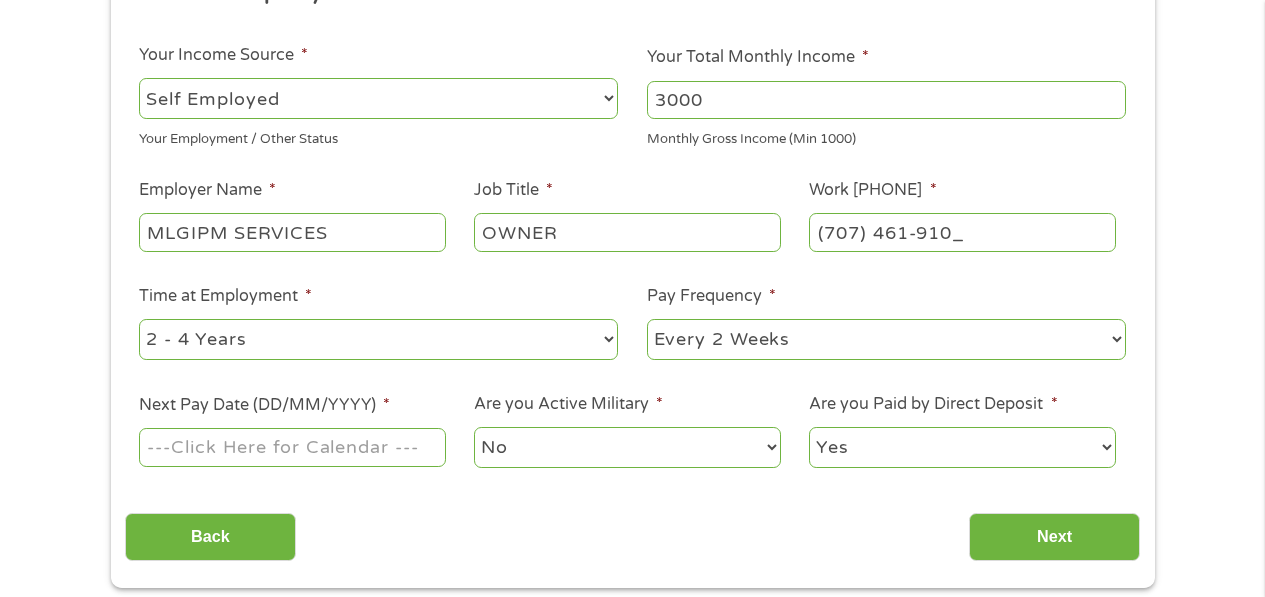 type on "(707) 461-9108" 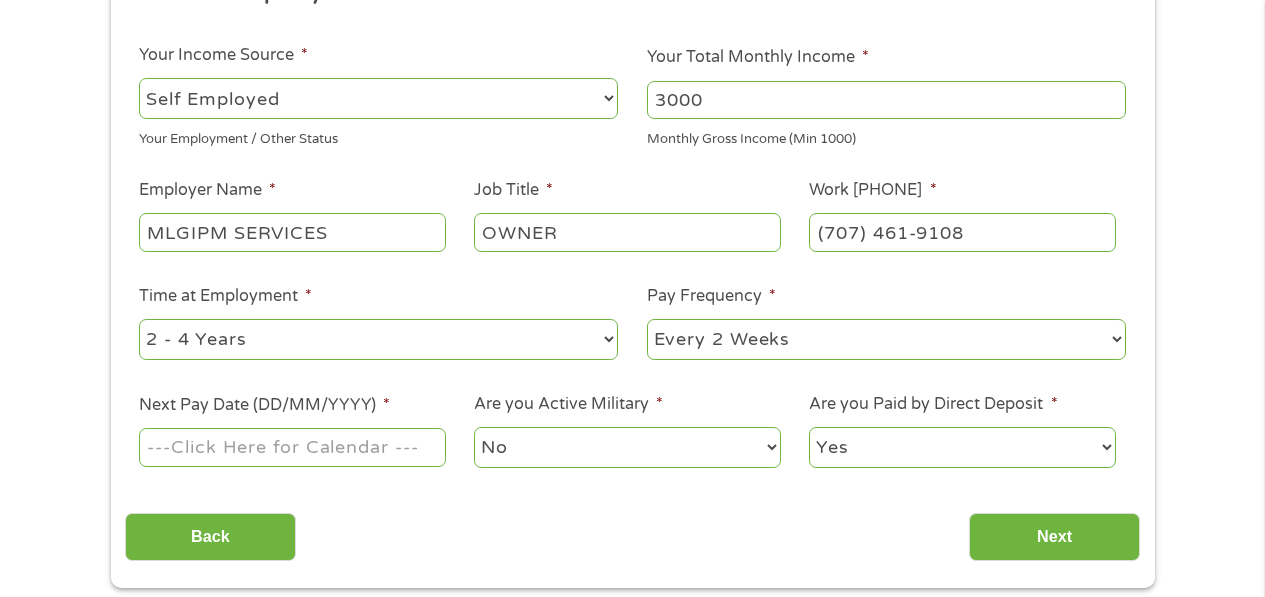 click on "--- Choose one --- 1 Year or less 1 - 2 Years 2 - 4 Years Over 4 Years" at bounding box center (378, 339) 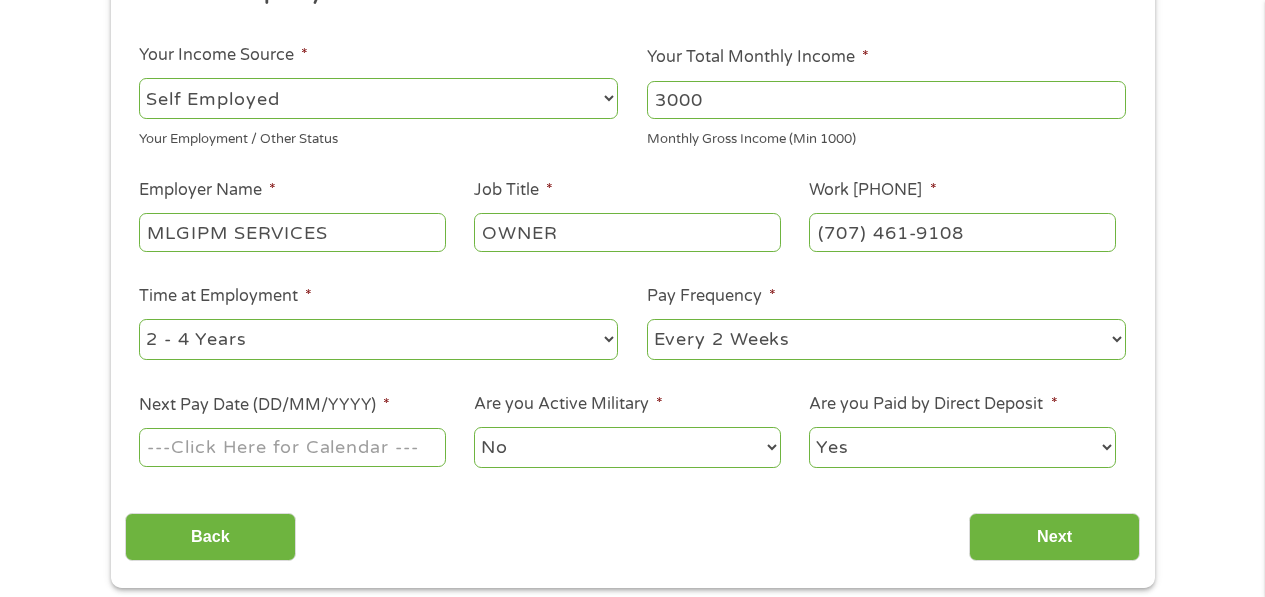 select on "60months" 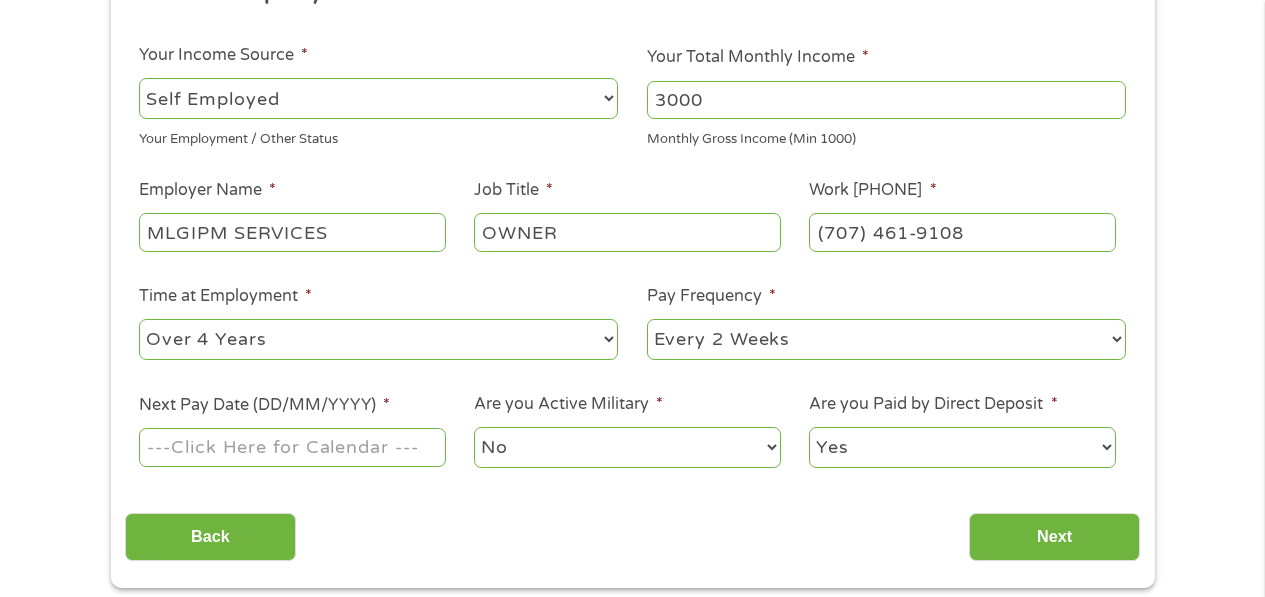 click on "--- Choose one --- 1 Year or less 1 - 2 Years 2 - 4 Years Over 4 Years" at bounding box center [378, 339] 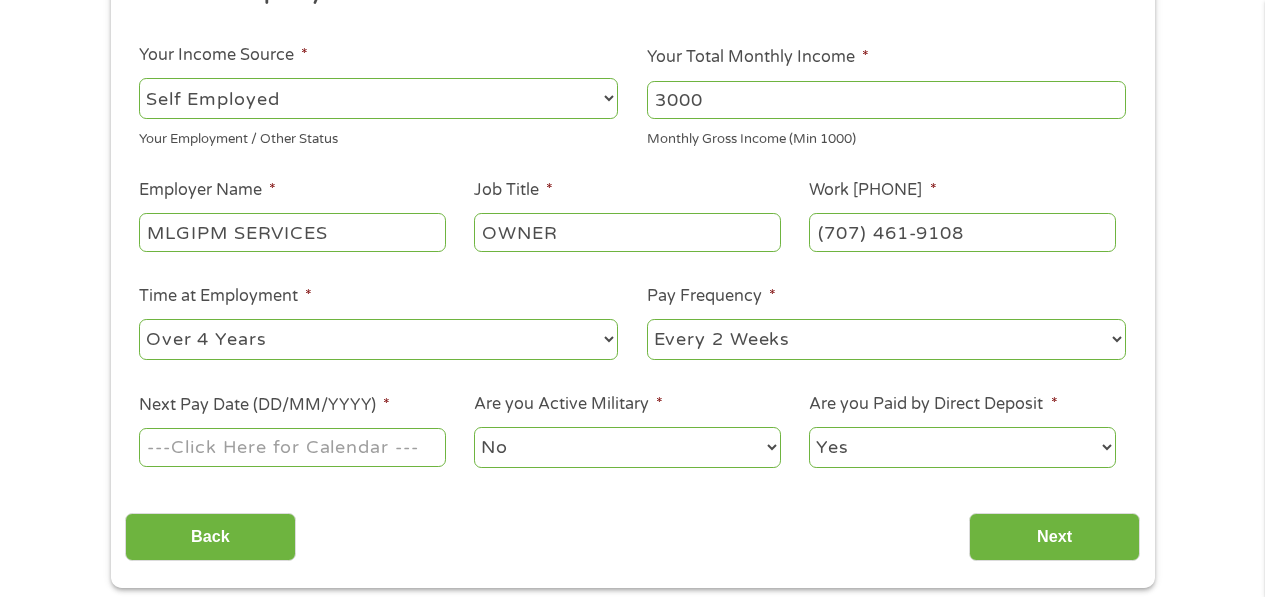 click on "--- Choose one --- Every 2 Weeks Every Week Monthly Semi-Monthly" at bounding box center (886, 339) 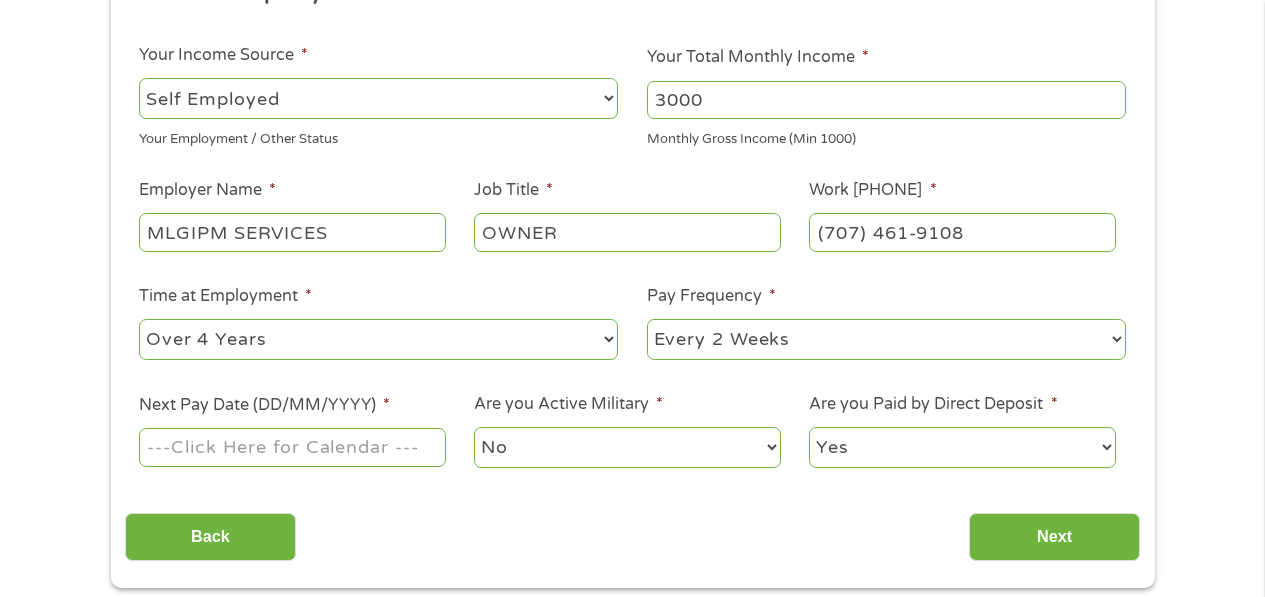 select on "monthly" 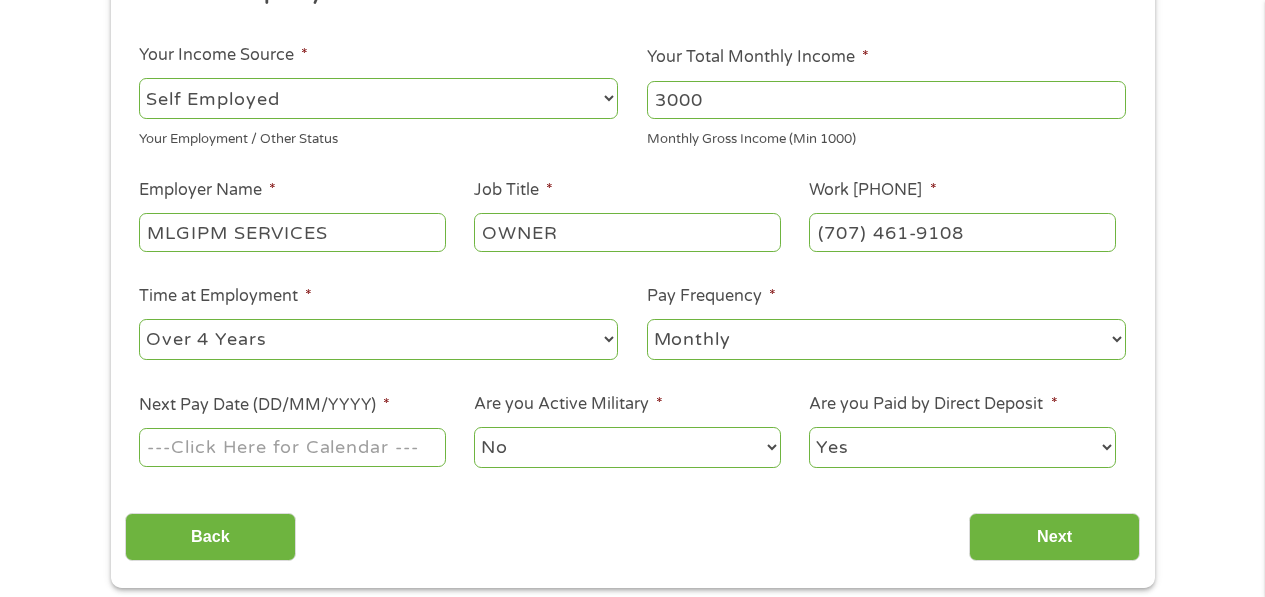 click on "--- Choose one --- Every 2 Weeks Every Week Monthly Semi-Monthly" at bounding box center [886, 339] 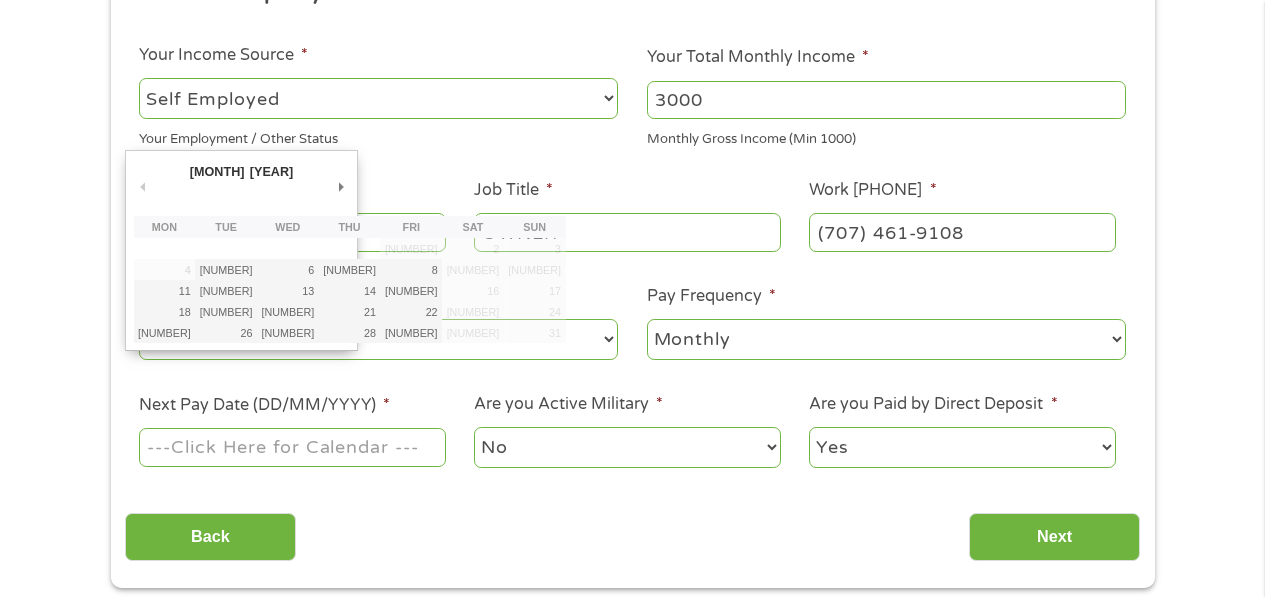 click on "Next Pay Date (DD/MM/YYYY) *" at bounding box center (292, 447) 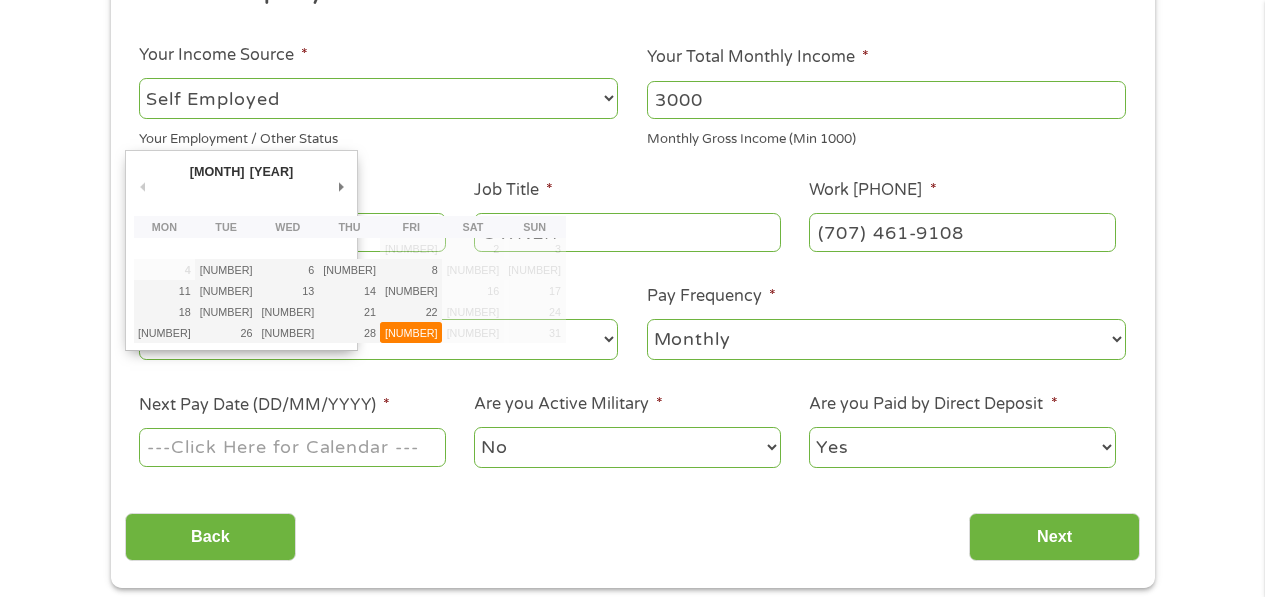 type on "29/08/2025" 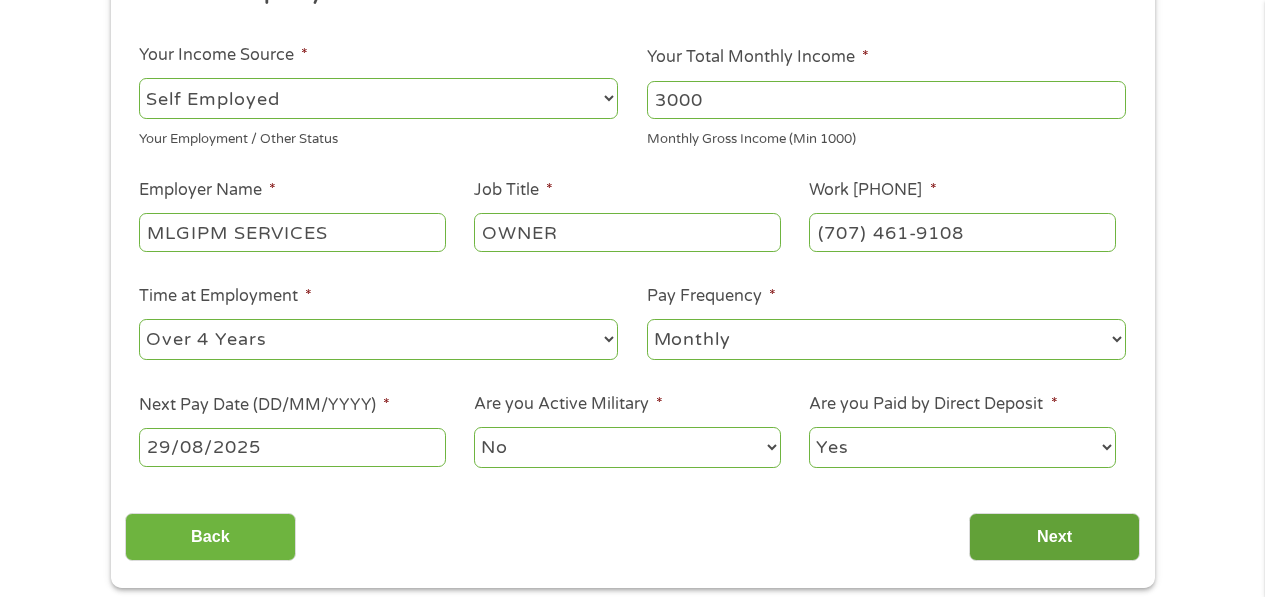 click on "Next" at bounding box center (1054, 537) 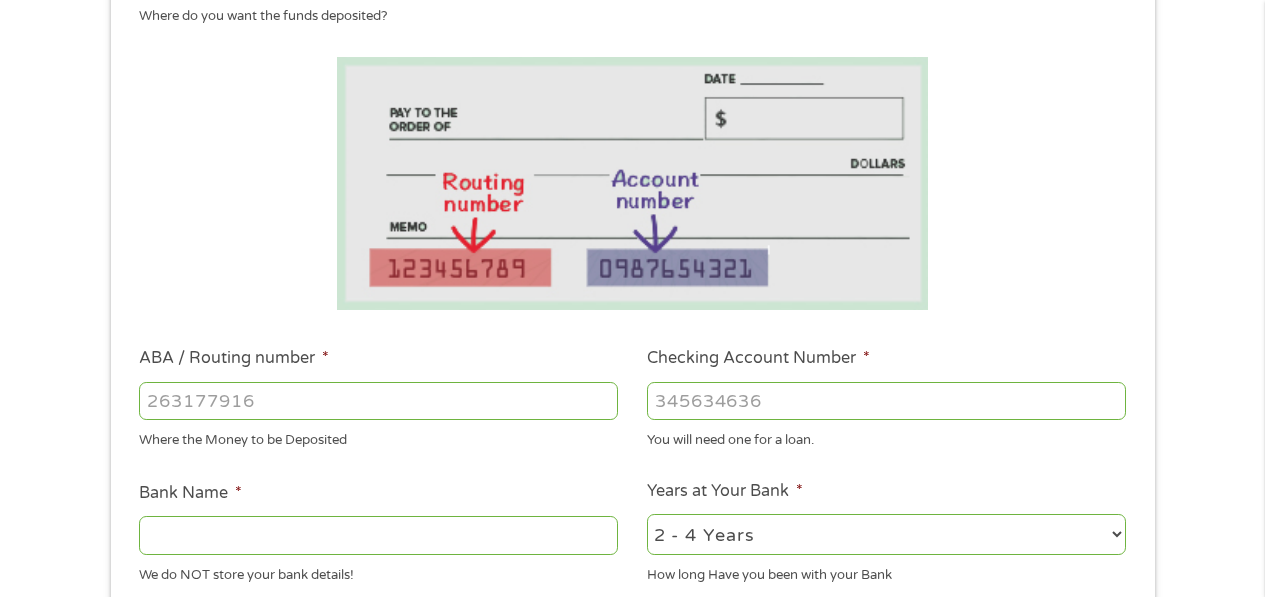 scroll, scrollTop: 8, scrollLeft: 8, axis: both 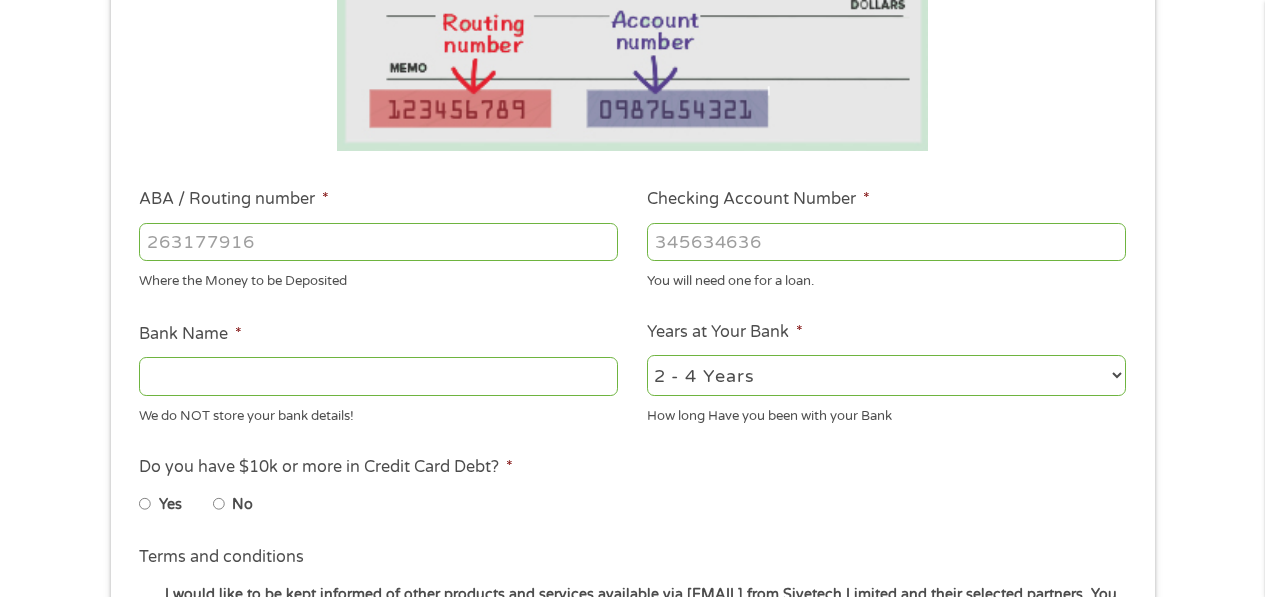 click on "ABA / Routing number *" at bounding box center [378, 242] 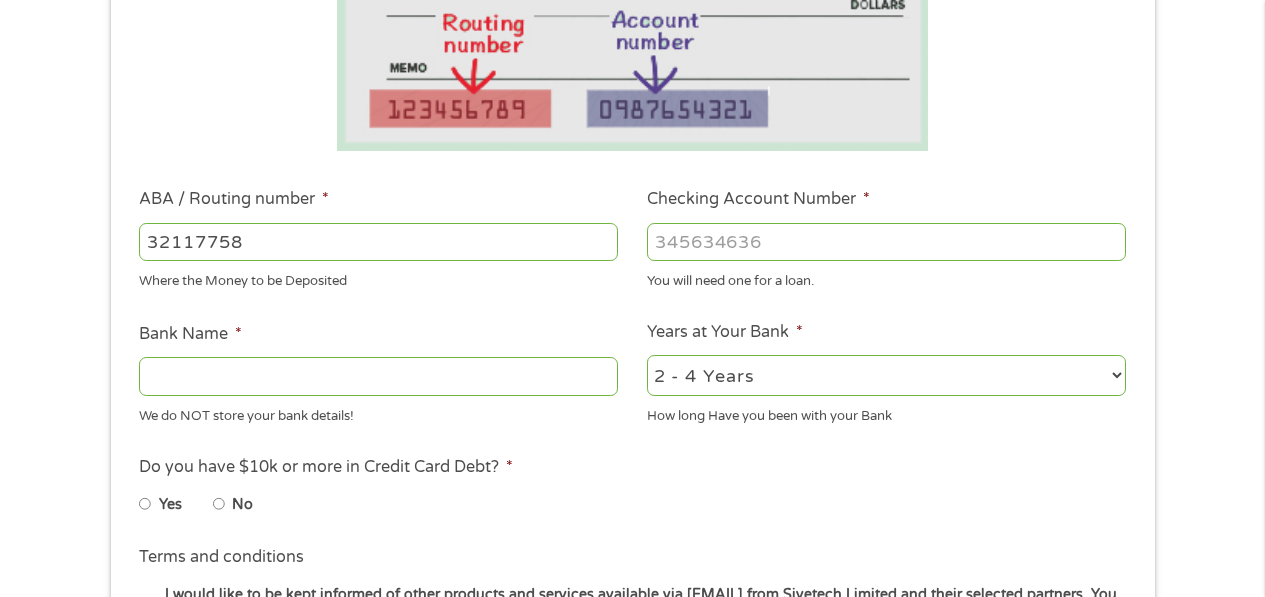 type on "[NUMBER]" 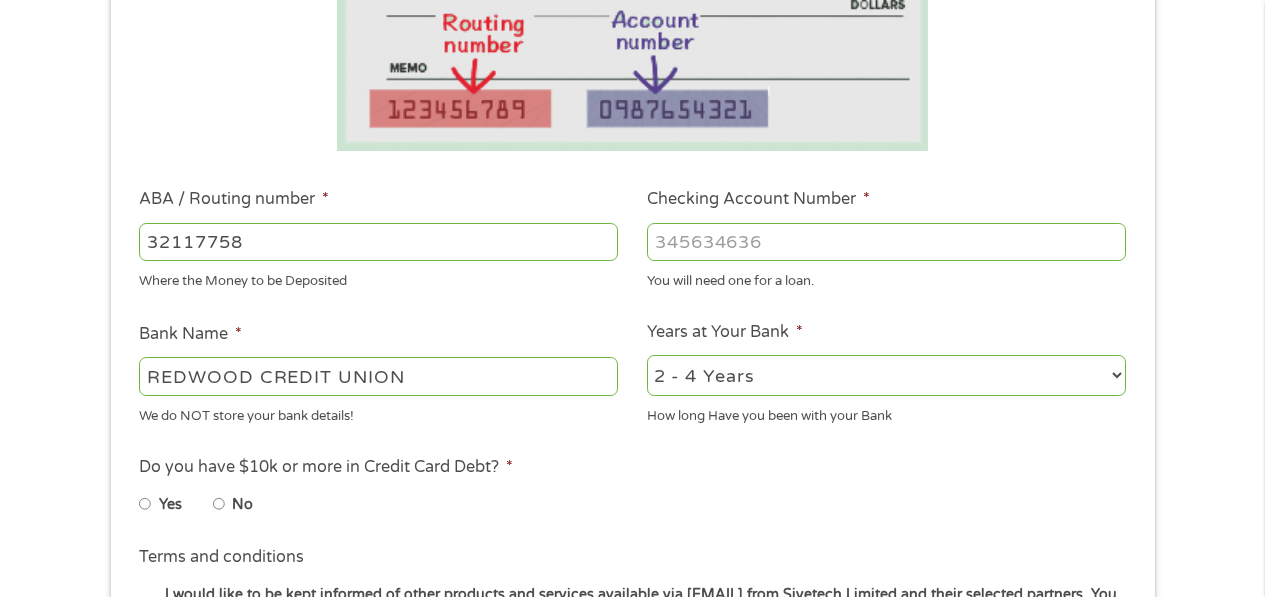 type on "[NUMBER]" 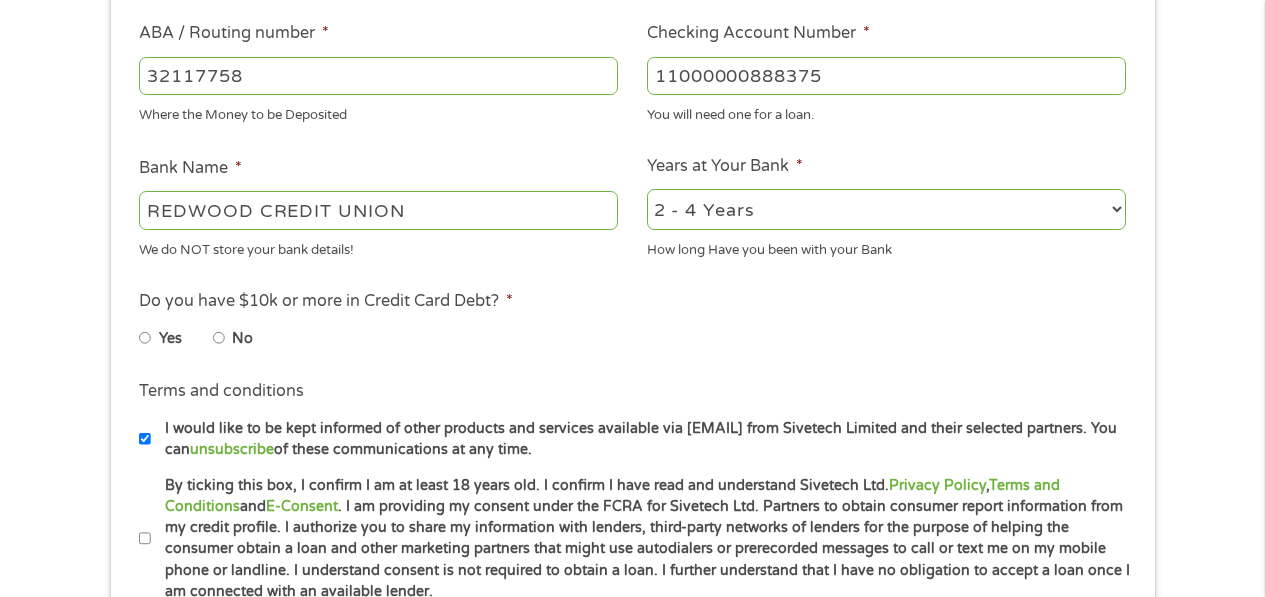 scroll, scrollTop: 632, scrollLeft: 0, axis: vertical 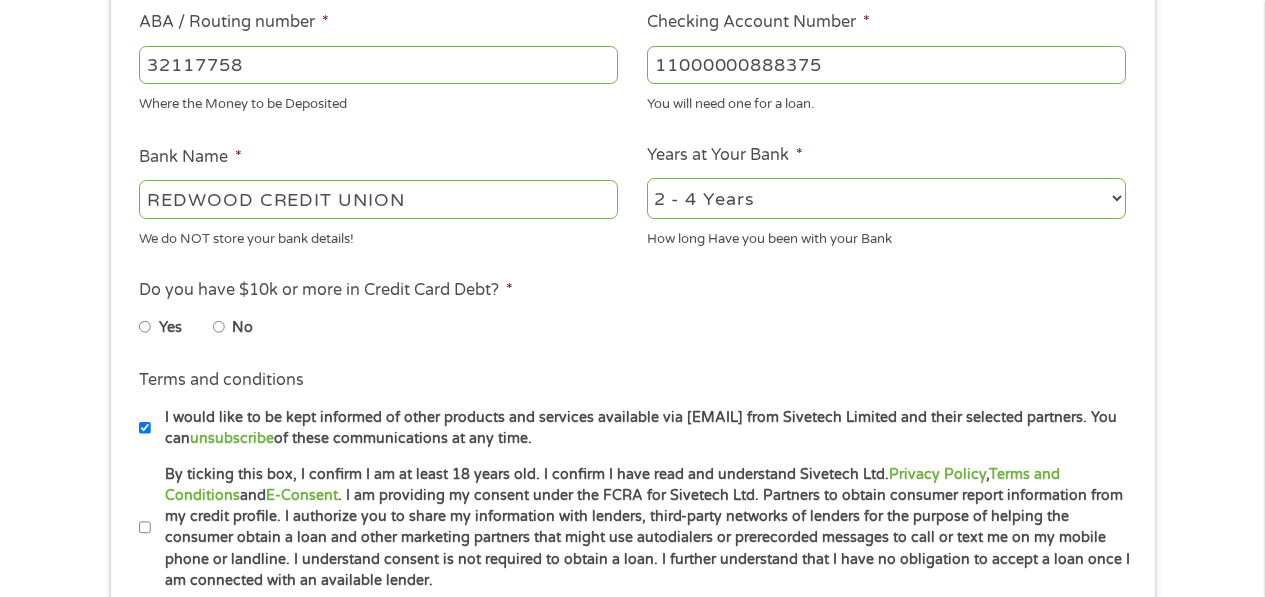 type on "11000000888375" 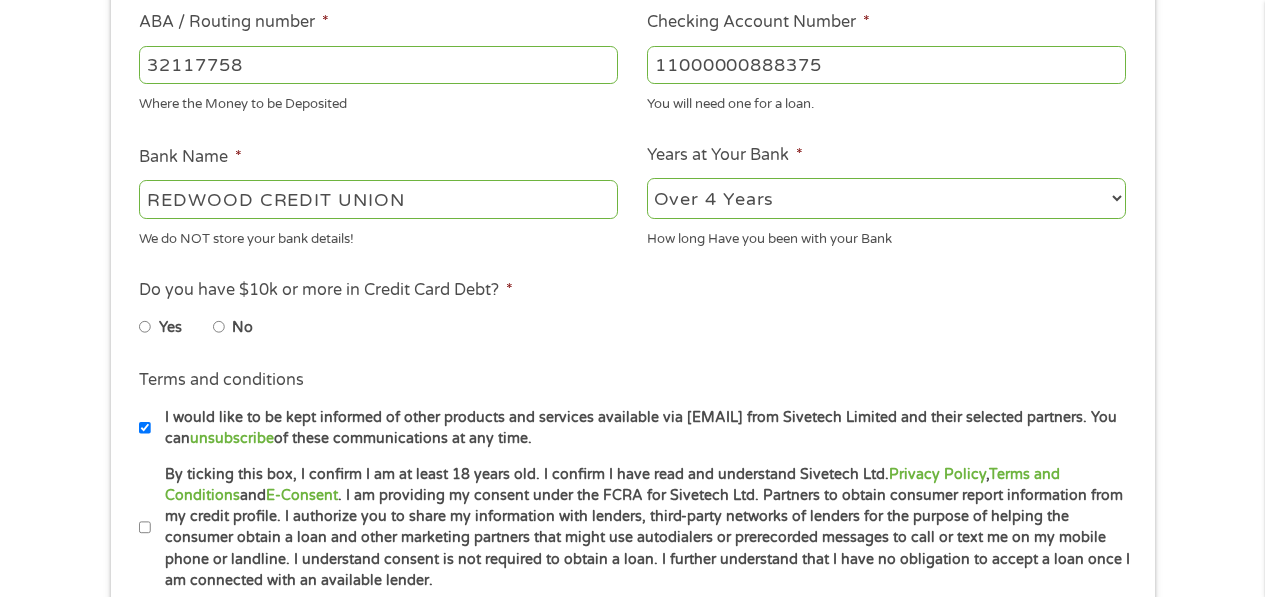 click on "2 - 4 Years 6 - 12 Months 1 - 2 Years Over 4 Years" at bounding box center (886, 198) 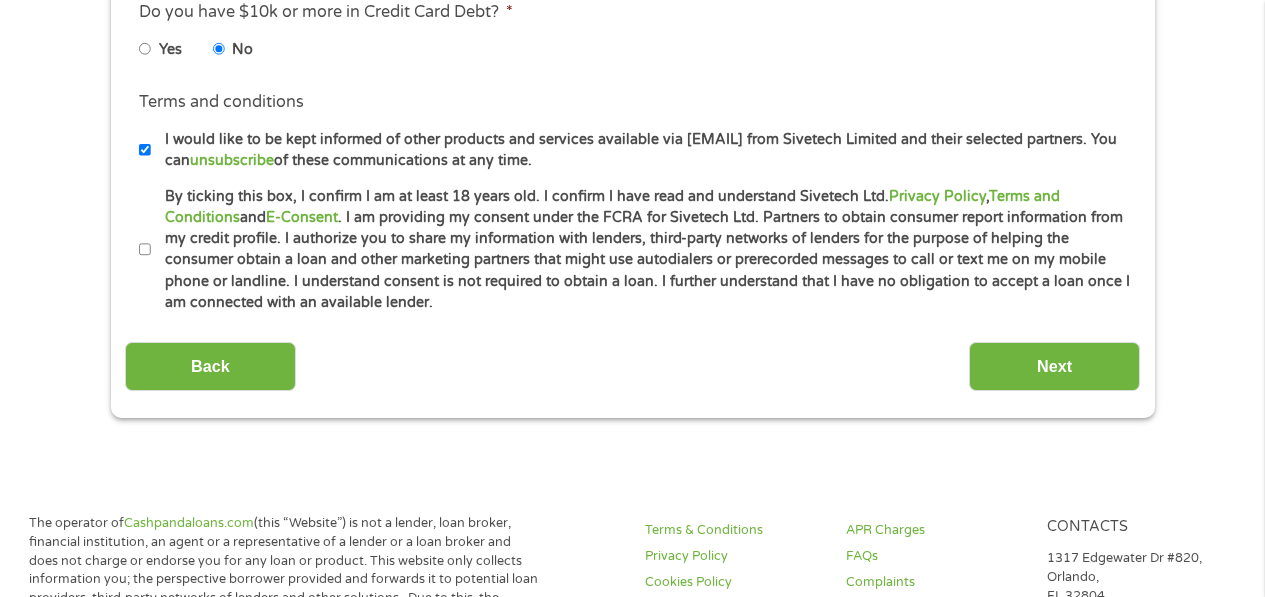 scroll, scrollTop: 964, scrollLeft: 0, axis: vertical 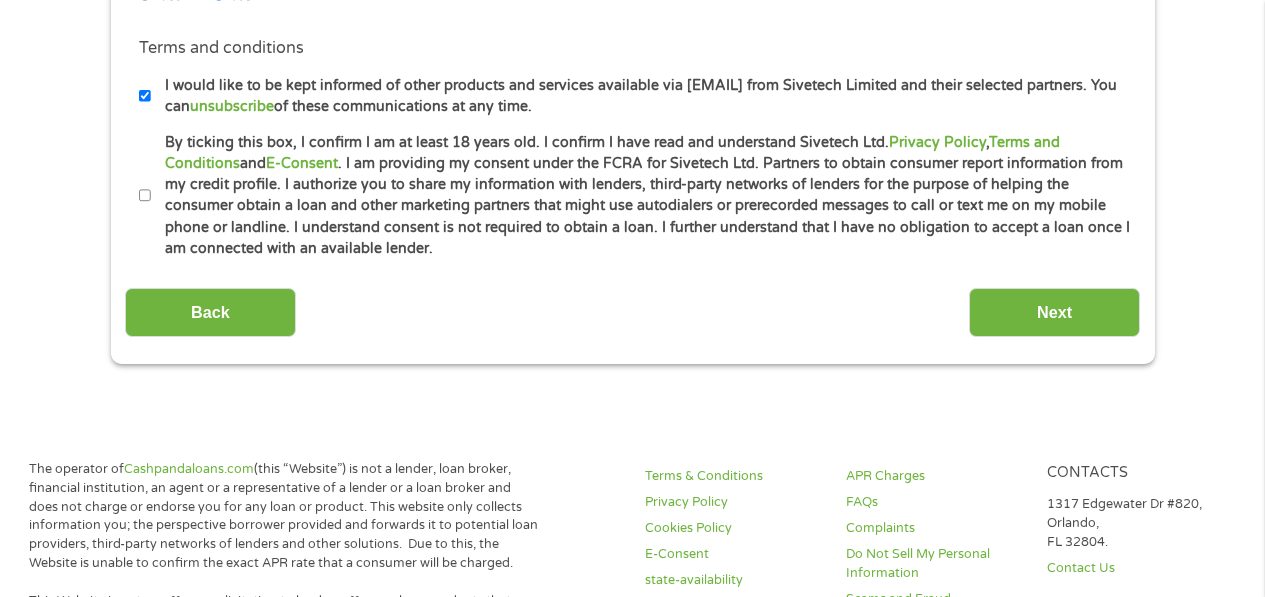 click on "By ticking this box, I confirm I am at least 18 years old. I confirm I have read and understand Sivetech Ltd.  Privacy Policy ,  Terms and Conditions  and  E-Consent . I am providing my consent under the FCRA for Sivetech Ltd. Partners to obtain consumer report information from my credit profile. I authorize you to share my information with lenders, third-party networks of lenders for the purpose of helping the consumer obtain a loan and other marketing partners that might use autodialers or prerecorded messages to call or text me on my mobile phone or landline. I understand consent is not required to obtain a loan. I further understand that I have no obligation to accept a loan once I am connected with an available lender." at bounding box center (145, 196) 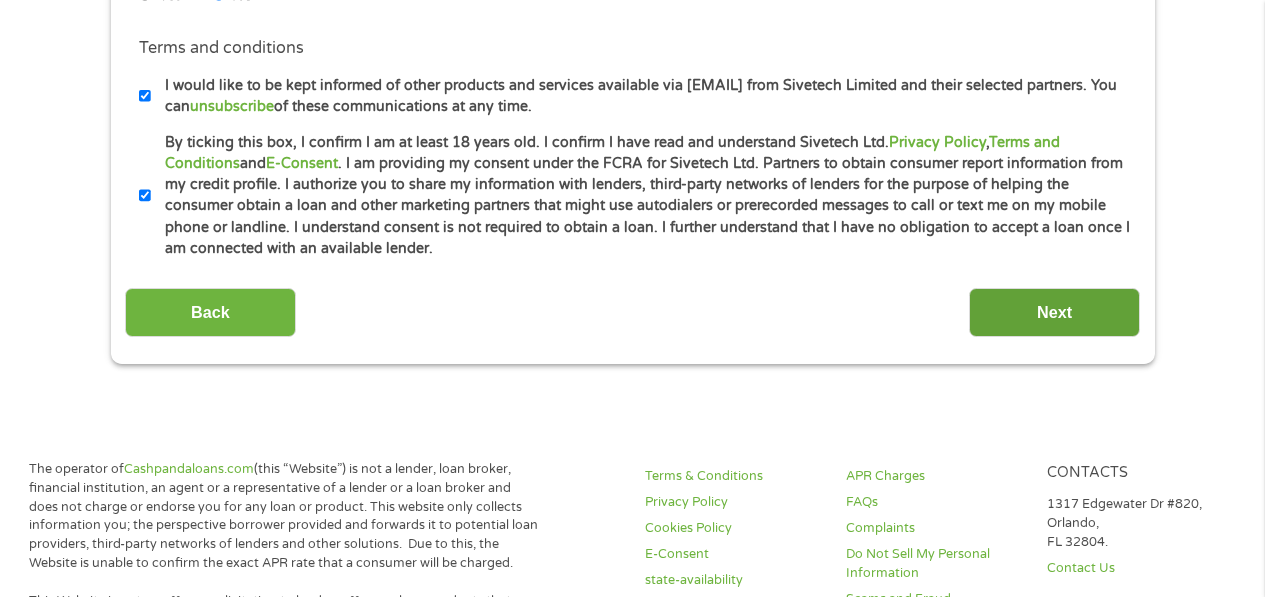 click on "Next" at bounding box center (1054, 312) 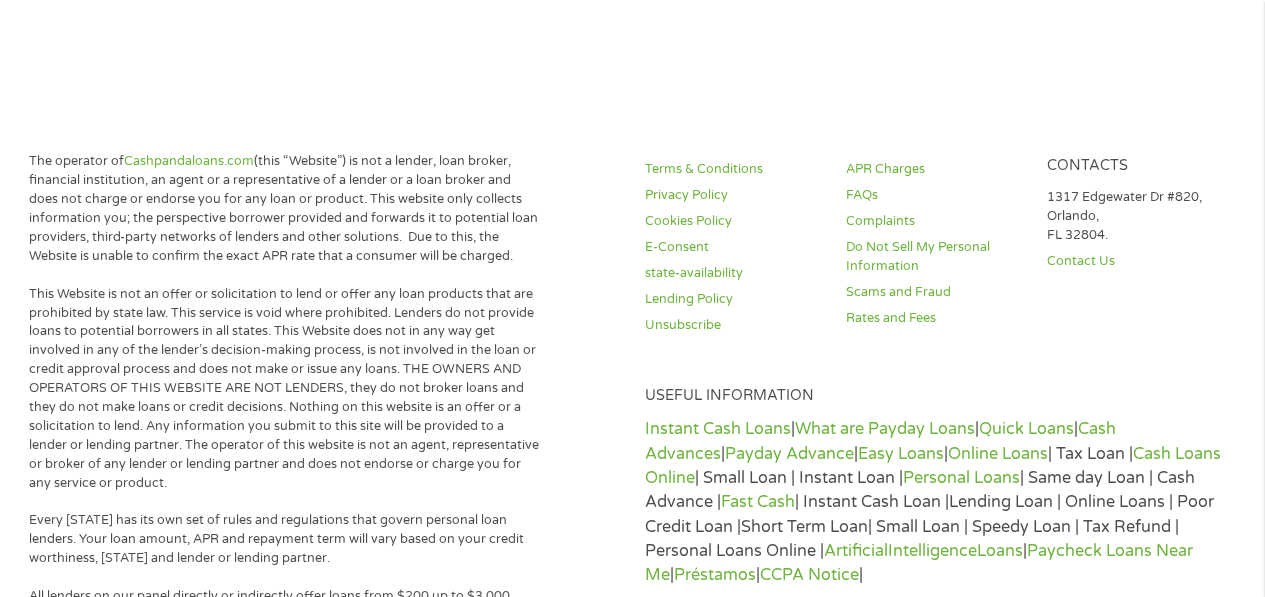 scroll, scrollTop: 8, scrollLeft: 8, axis: both 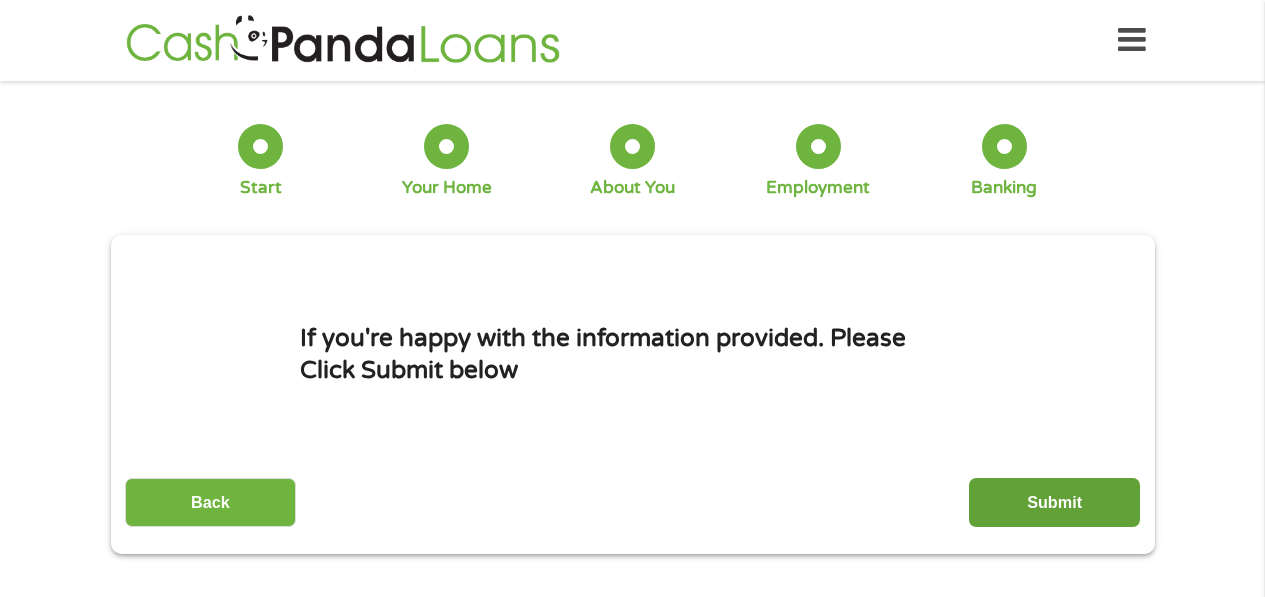 click on "Submit" at bounding box center (1054, 502) 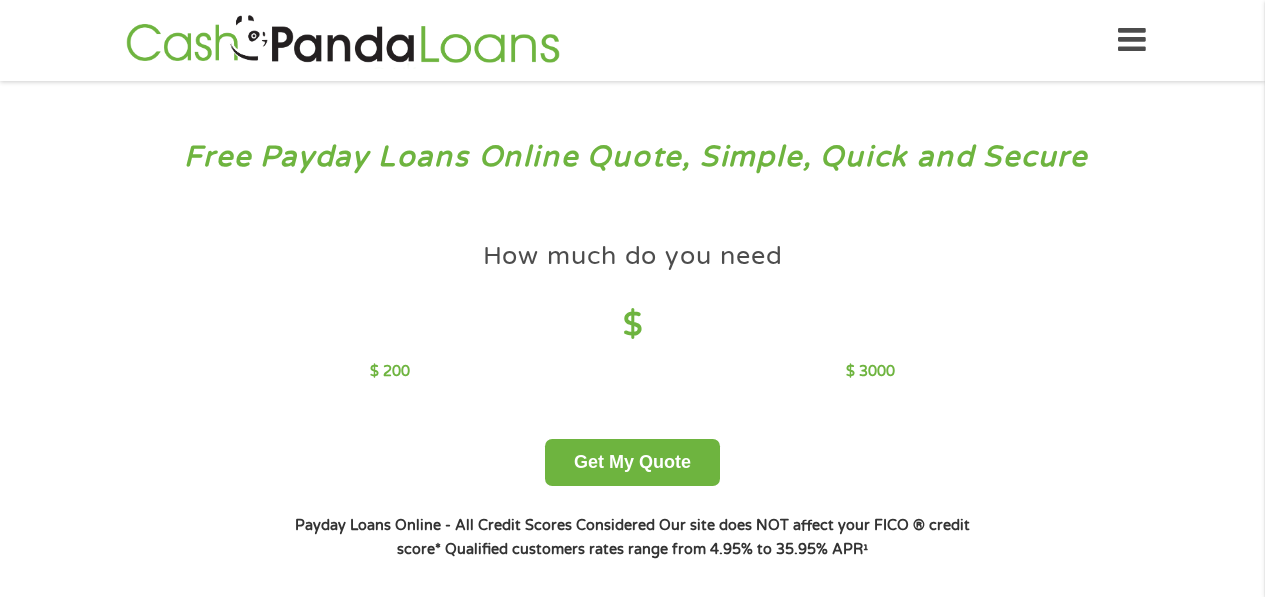 scroll, scrollTop: 0, scrollLeft: 0, axis: both 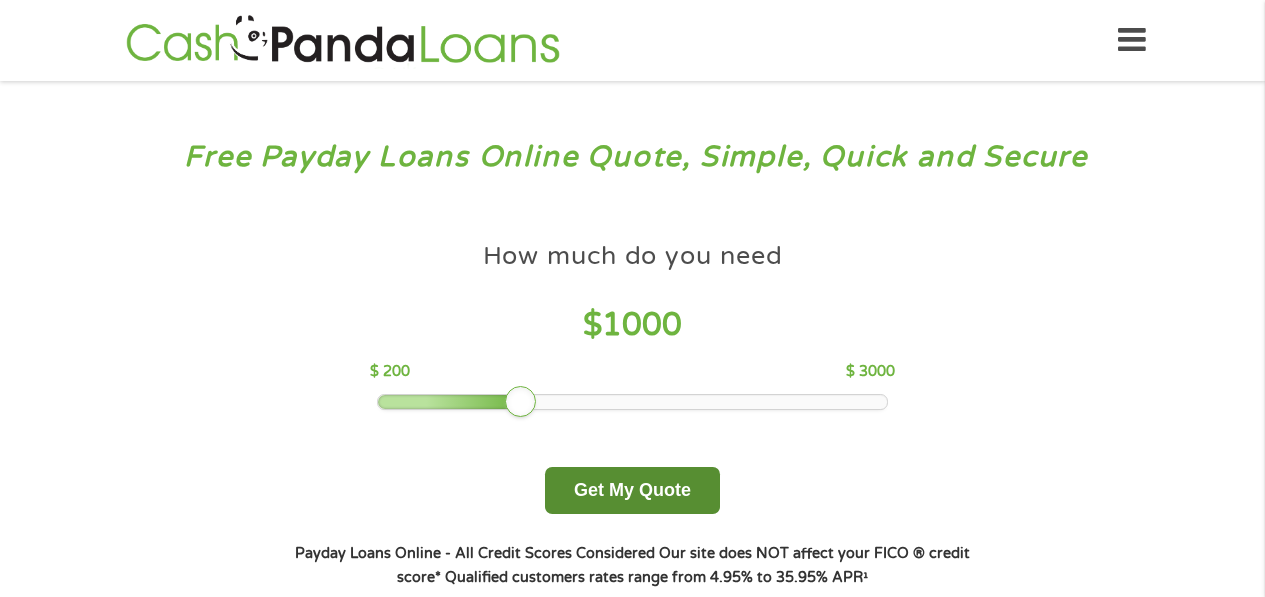 click on "Get My Quote" at bounding box center [632, 490] 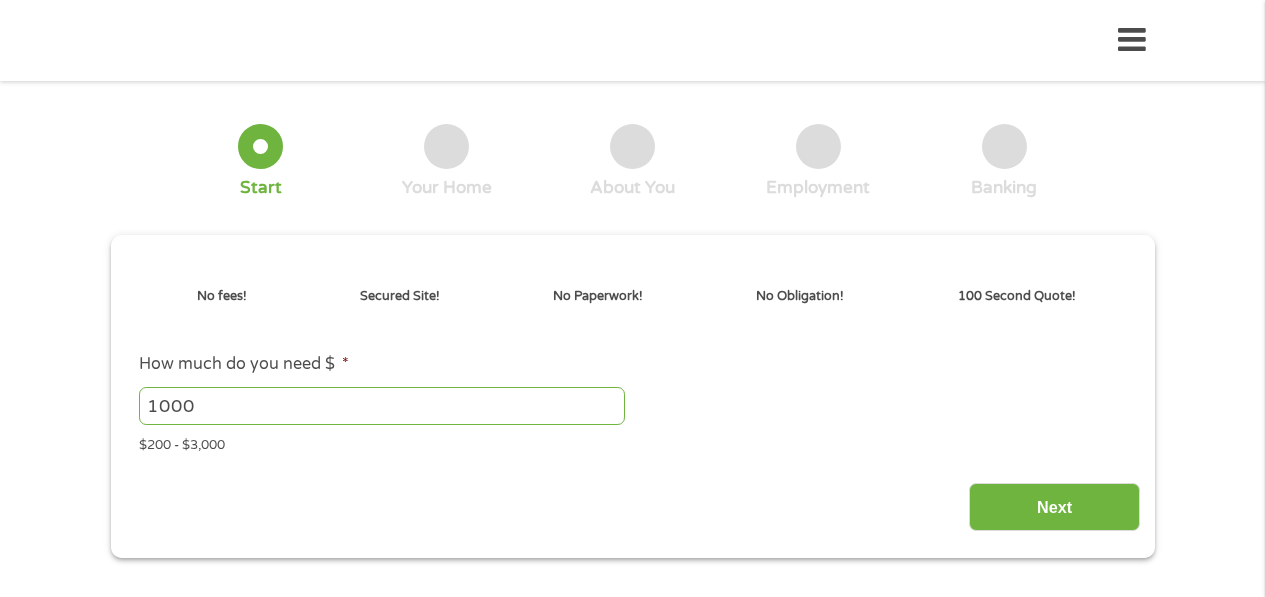 scroll, scrollTop: 0, scrollLeft: 0, axis: both 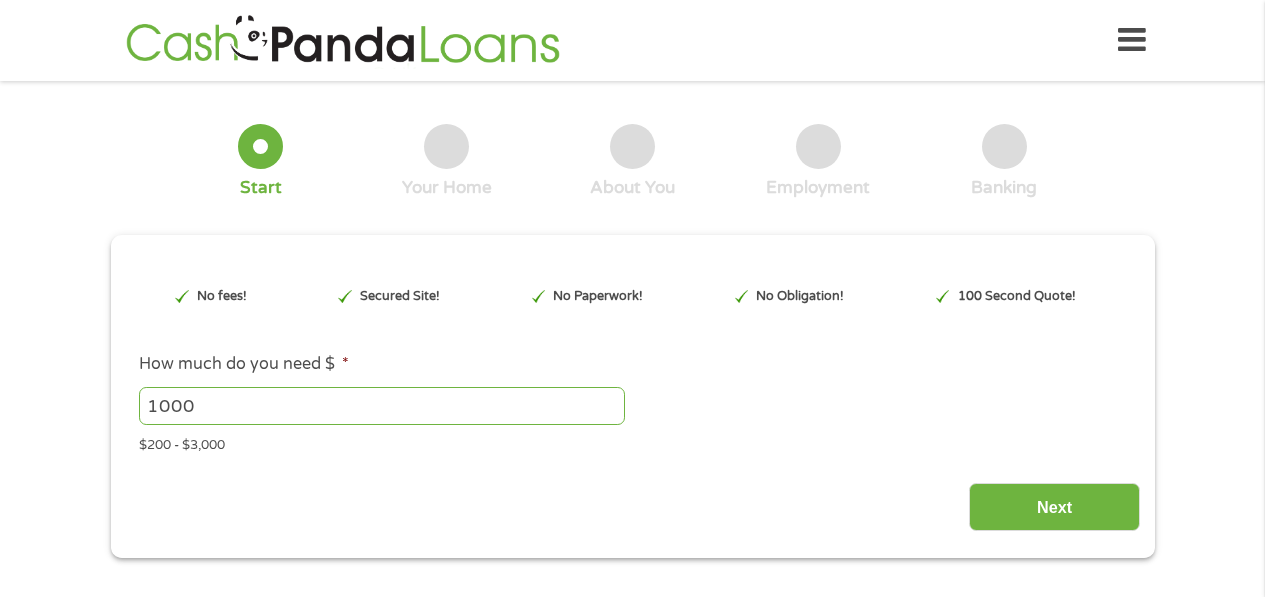 type on "EAIaIQobChMI0tz73cHyjgMVCC2tBh33rio_EAAYAiAAEgLsdPD_BwE" 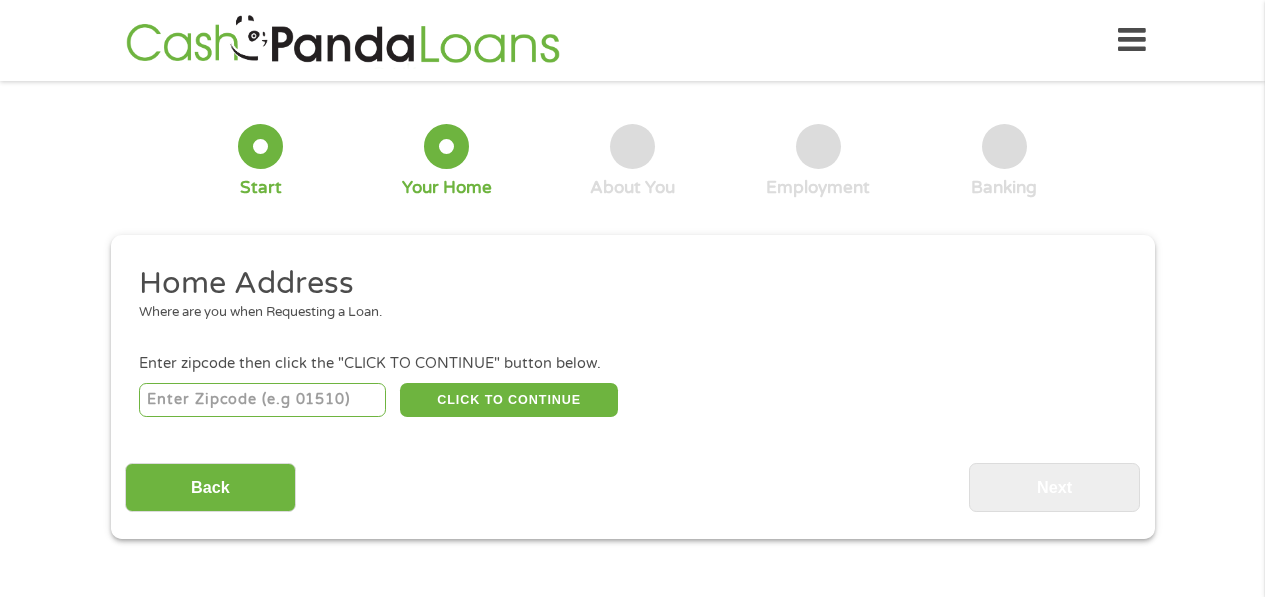 scroll, scrollTop: 0, scrollLeft: 0, axis: both 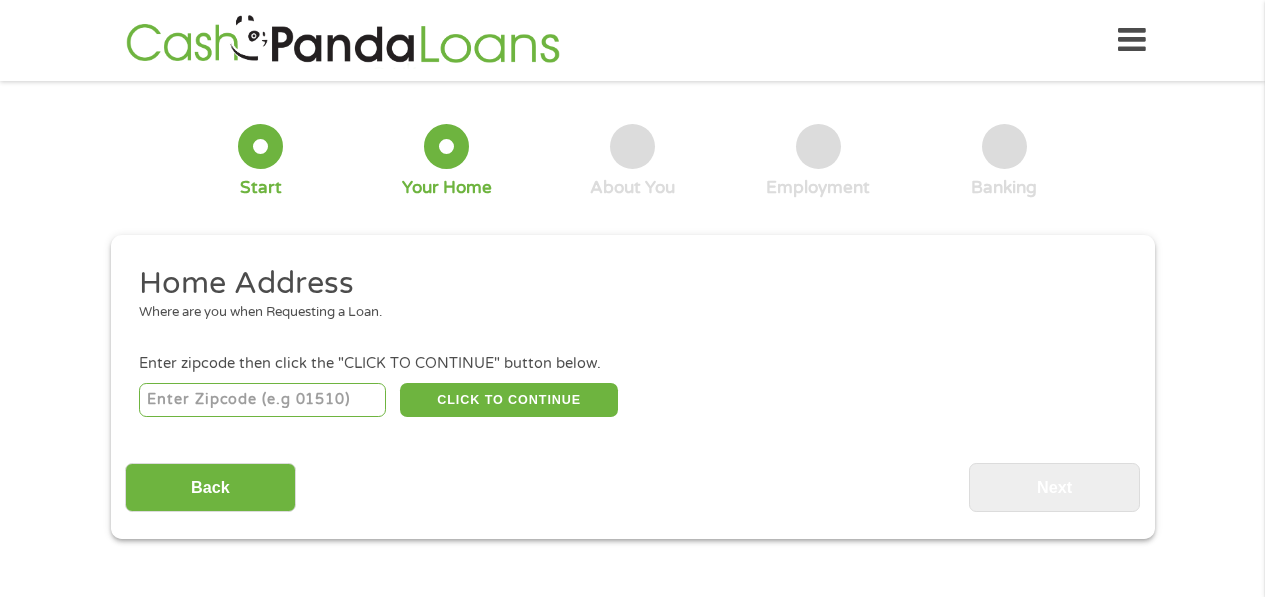 click at bounding box center (262, 400) 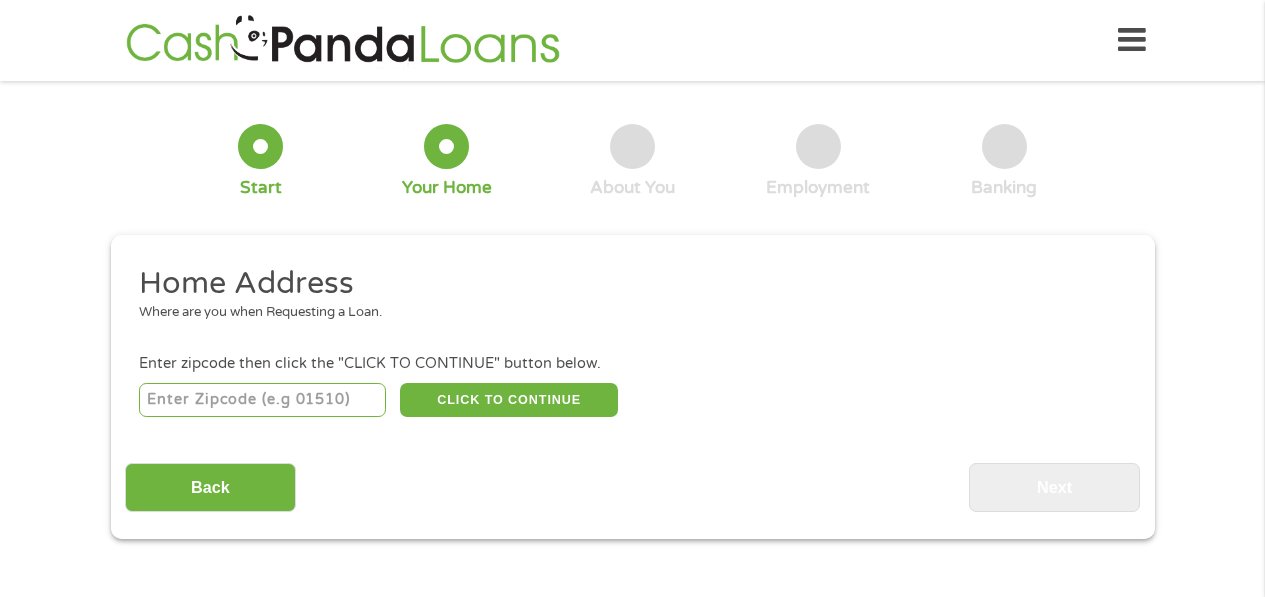 type on "[NUMBER]" 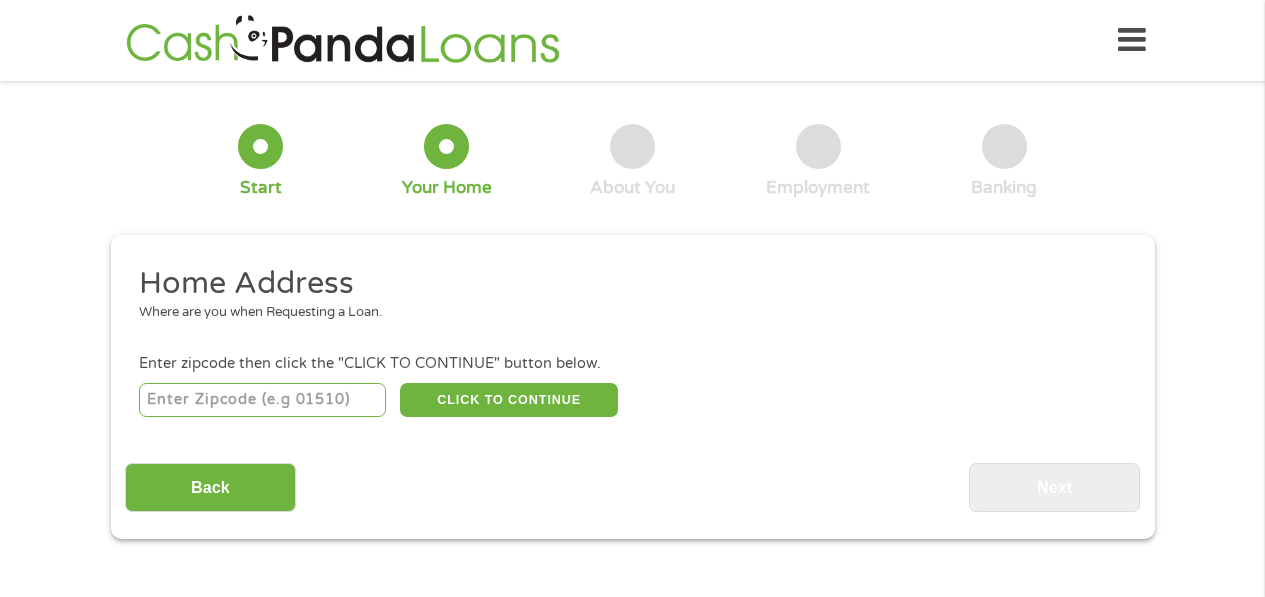 select on "California" 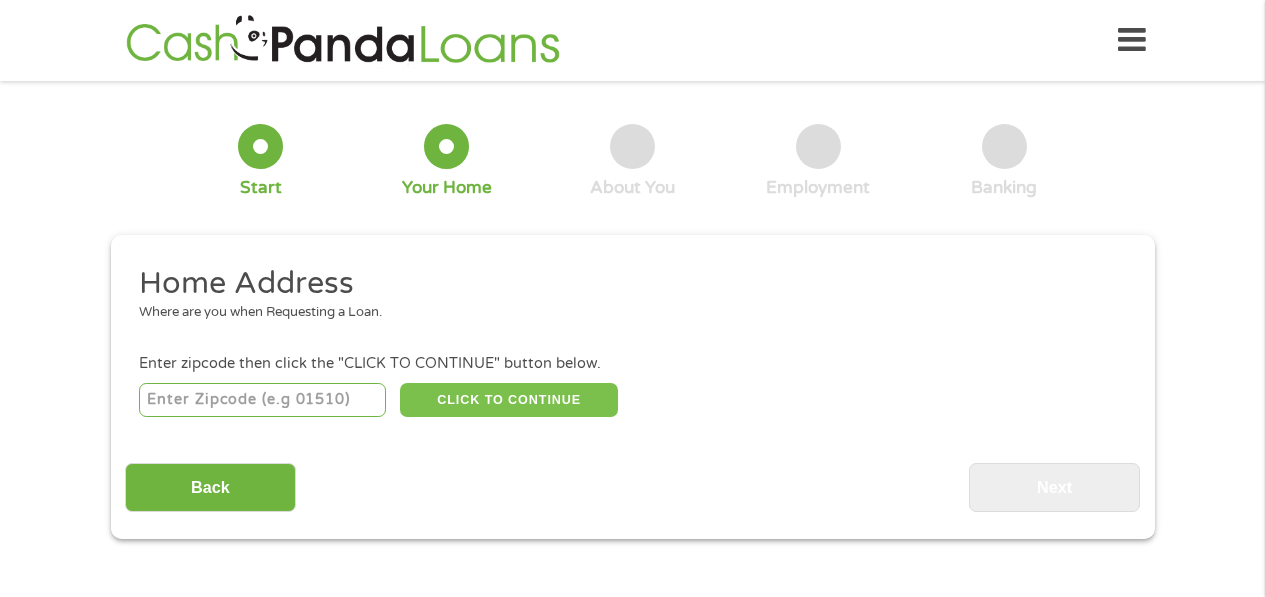 click on "CLICK TO CONTINUE" at bounding box center [509, 400] 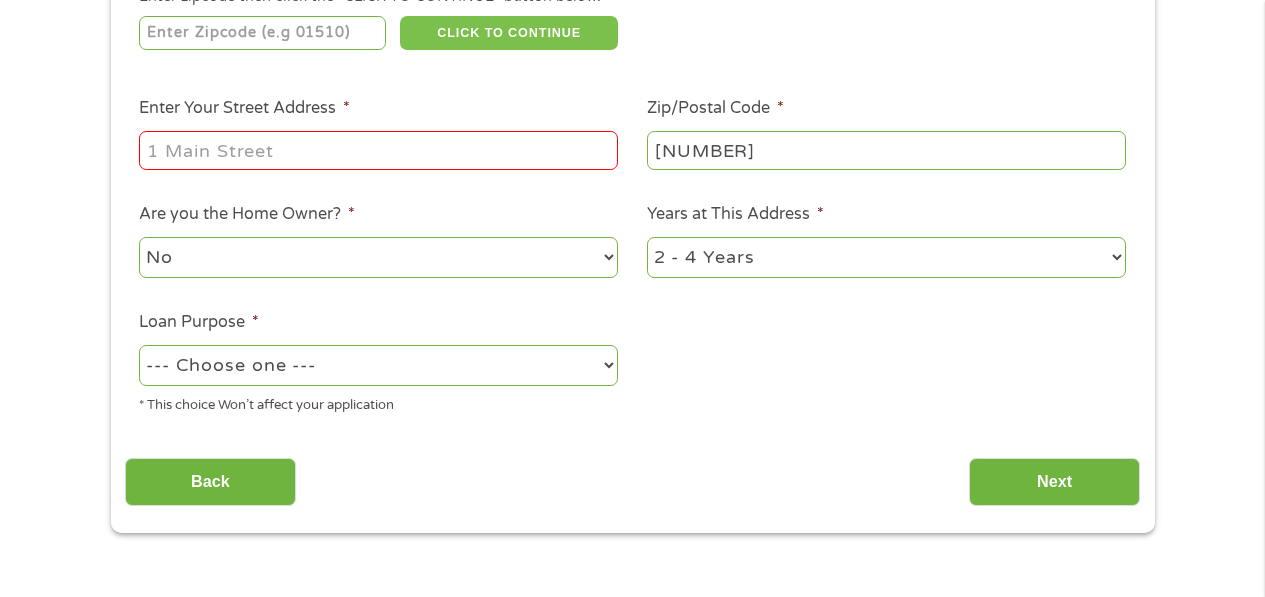 scroll, scrollTop: 385, scrollLeft: 0, axis: vertical 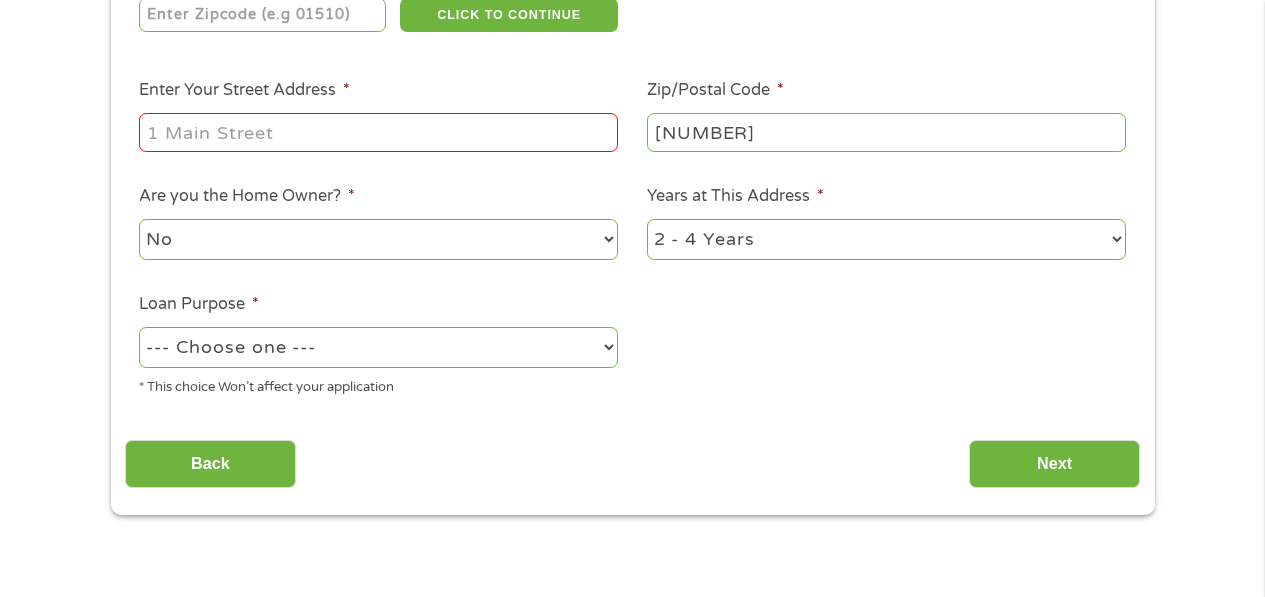 click on "Enter Your Street Address *" at bounding box center (378, 132) 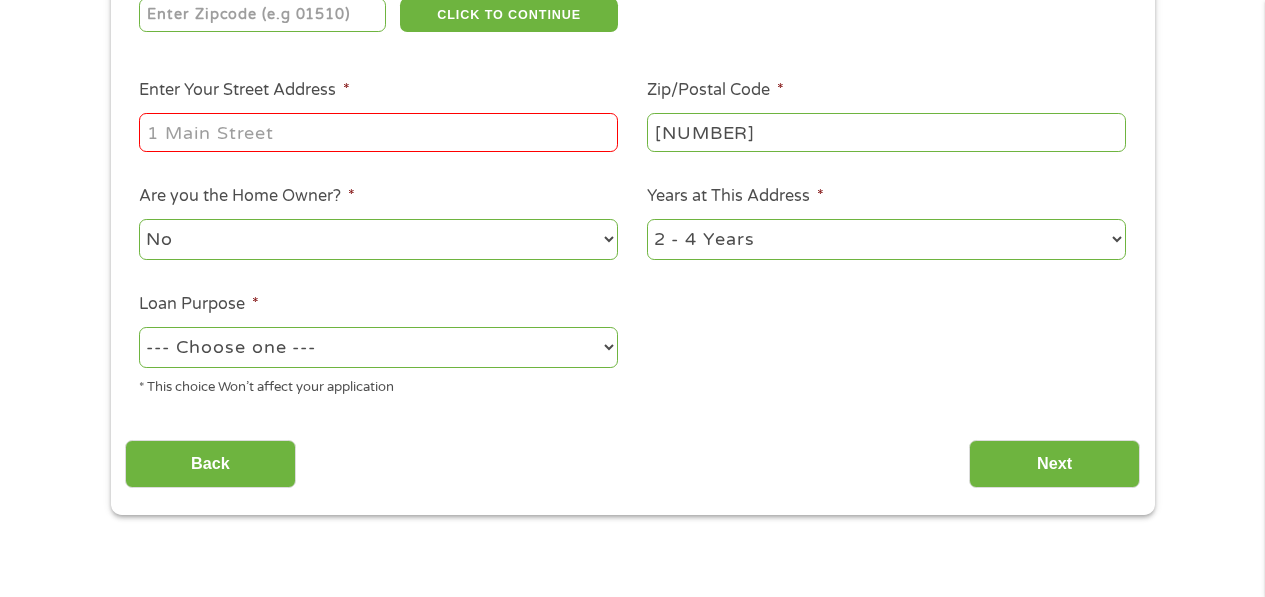 type on "[ADDRESS]" 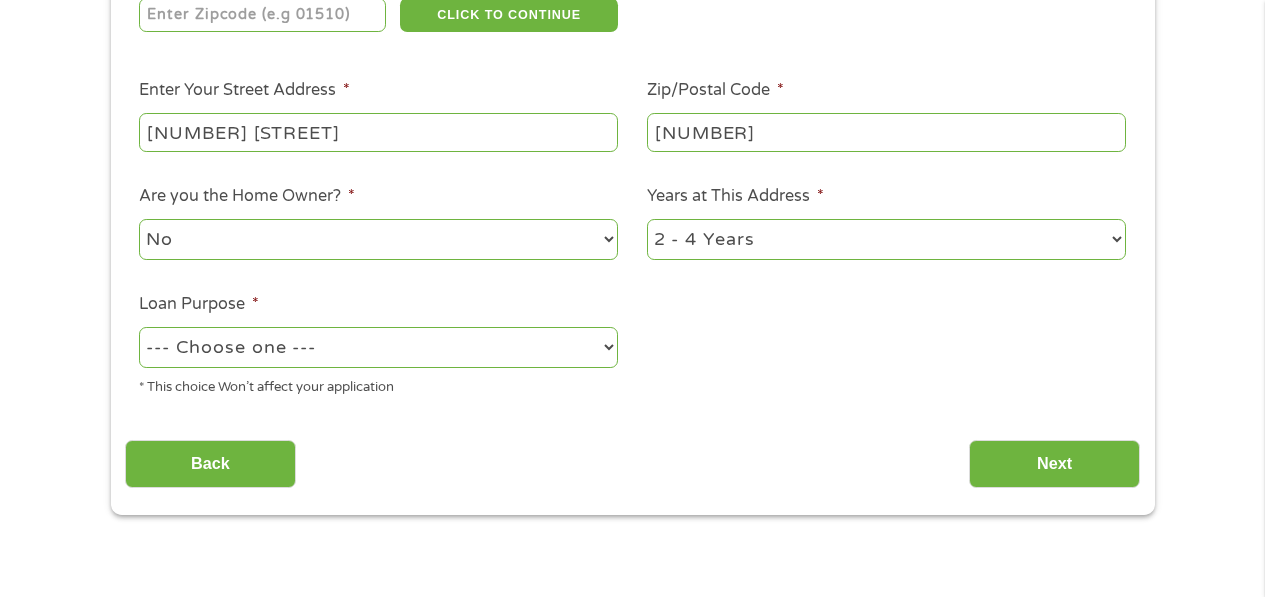 click on "1 Year or less 1 - 2 Years 2 - 4 Years Over 4 Years" at bounding box center [886, 239] 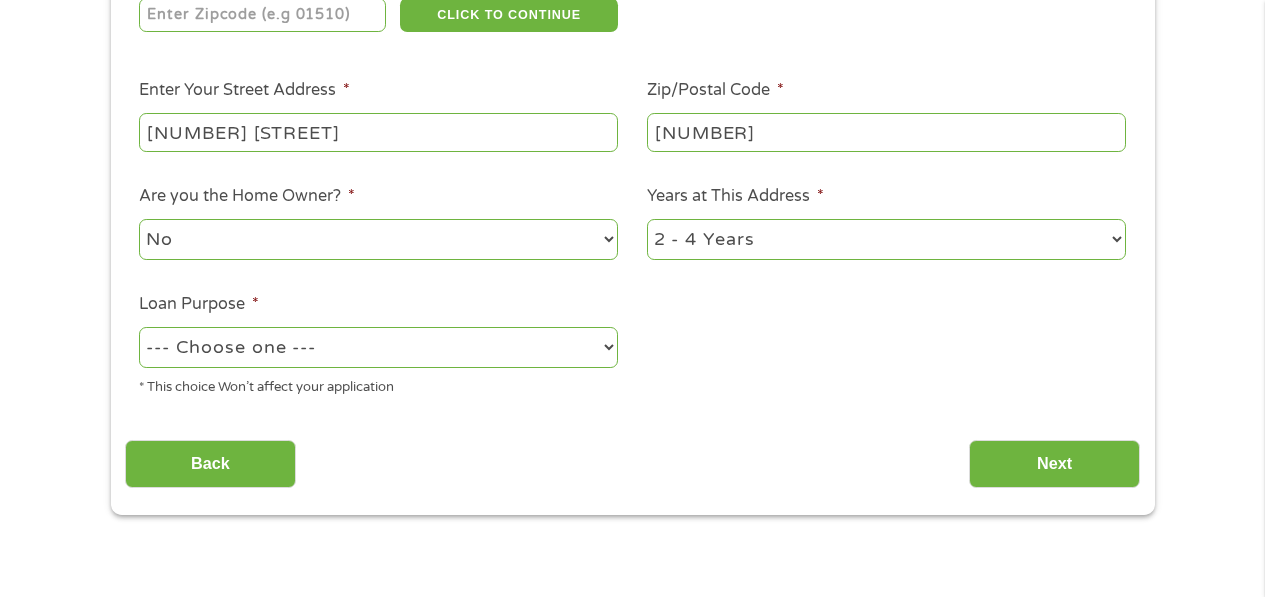 select on "12months" 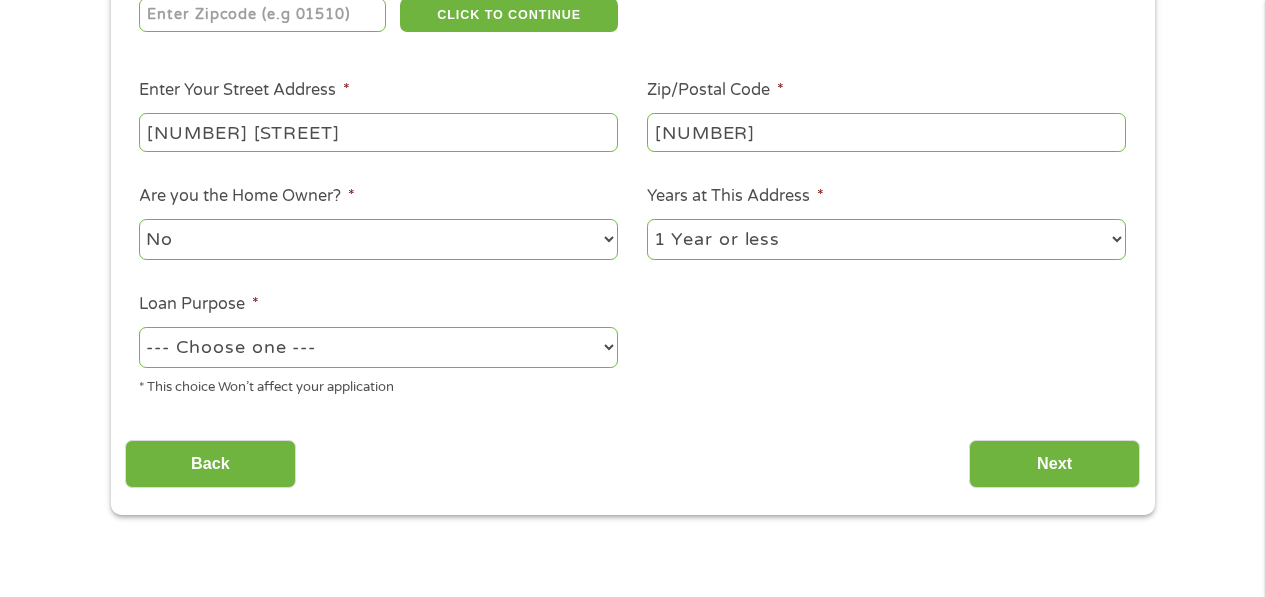click on "1 Year or less 1 - 2 Years 2 - 4 Years Over 4 Years" at bounding box center [886, 239] 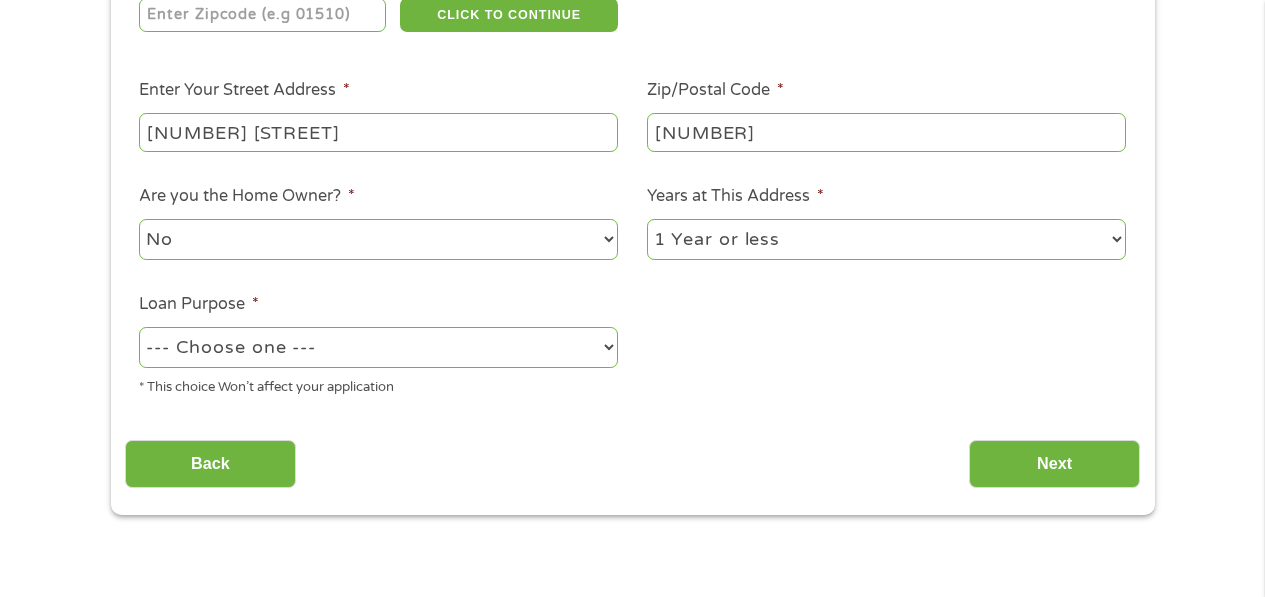 click on "--- Choose one --- Pay Bills Debt Consolidation Home Improvement Major Purchase Car Loan Short Term Cash Medical Expenses Other" at bounding box center [378, 347] 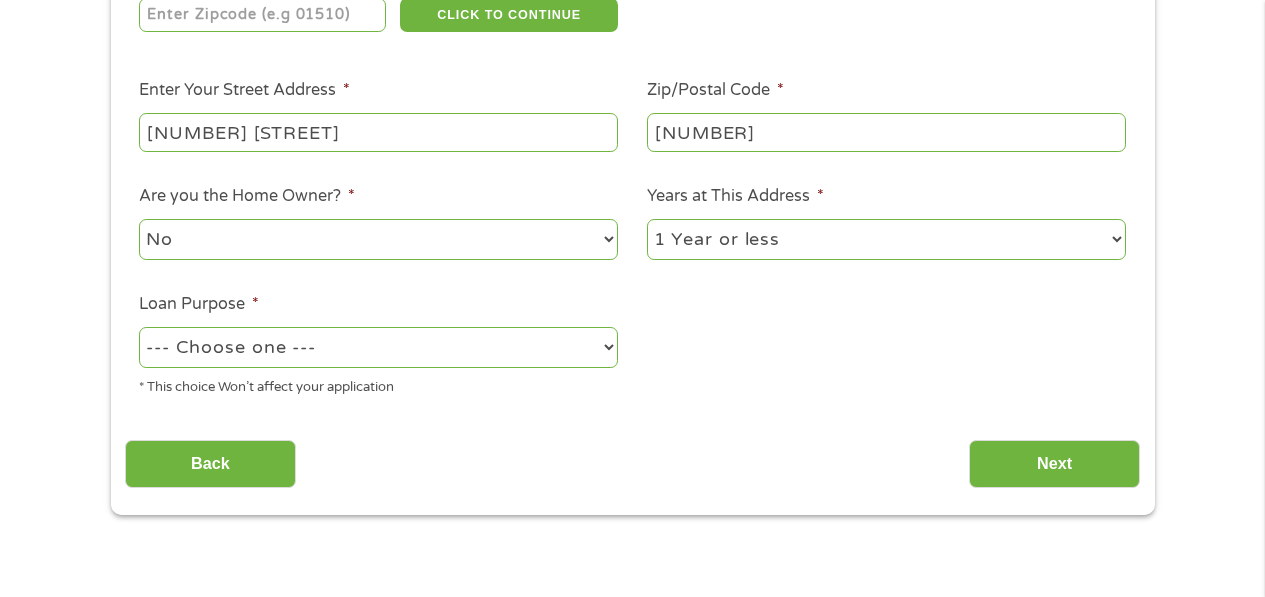 select on "paybills" 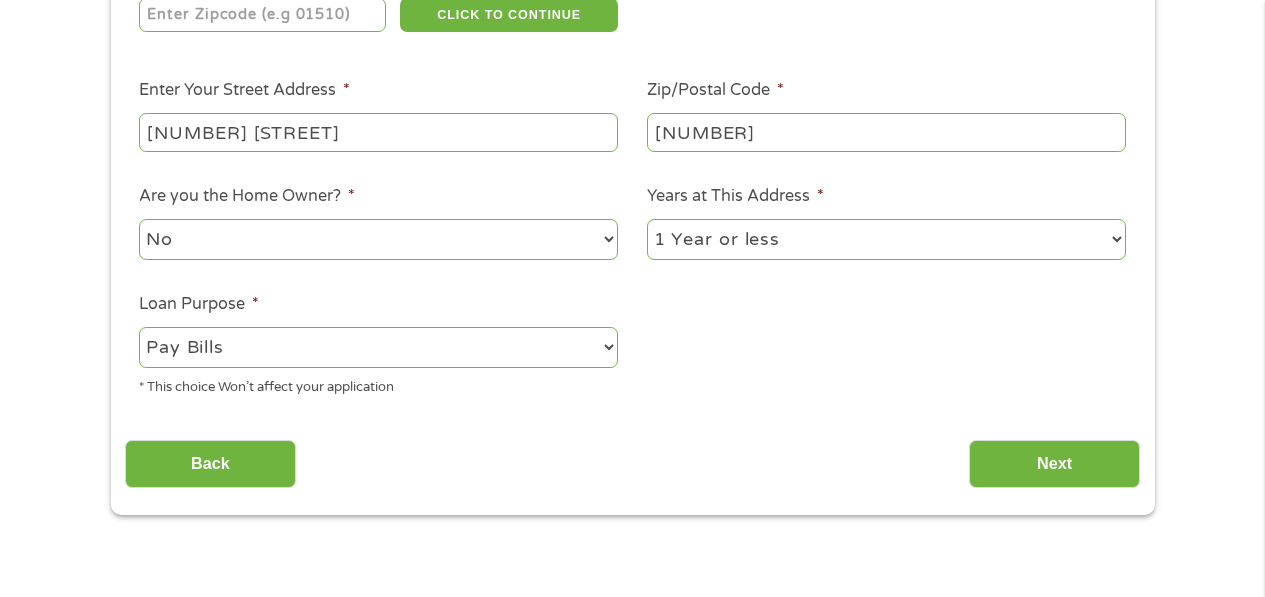 click on "--- Choose one --- Pay Bills Debt Consolidation Home Improvement Major Purchase Car Loan Short Term Cash Medical Expenses Other" at bounding box center [378, 347] 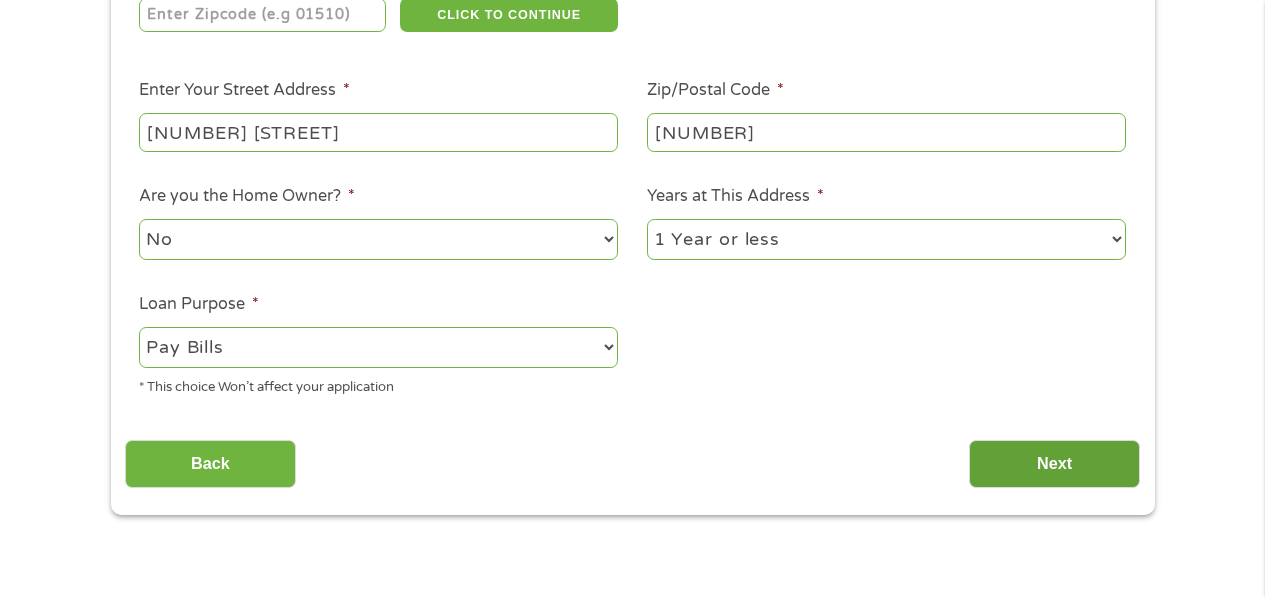 click on "Next" at bounding box center [1054, 464] 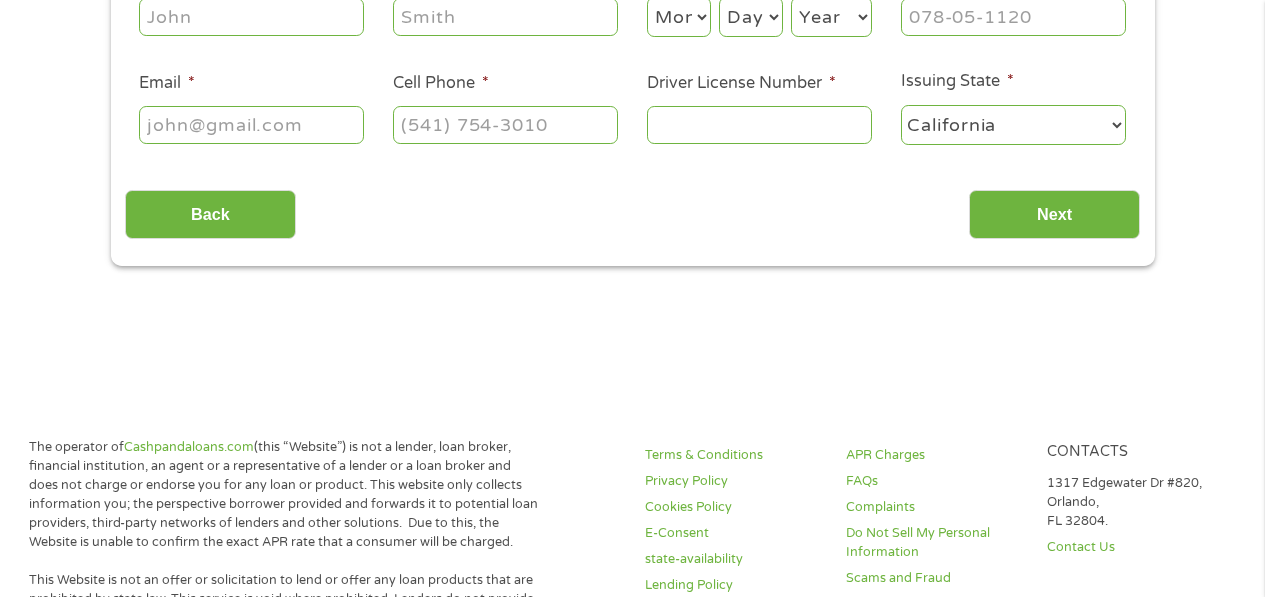 scroll, scrollTop: 0, scrollLeft: 0, axis: both 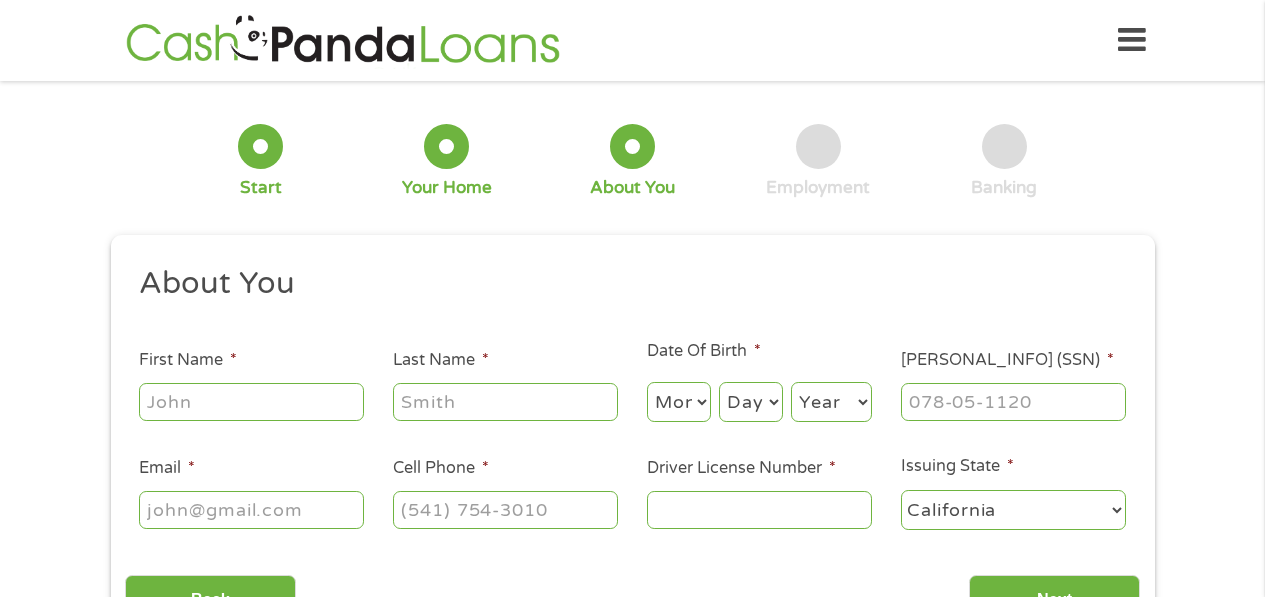 click on "First Name *" at bounding box center [251, 402] 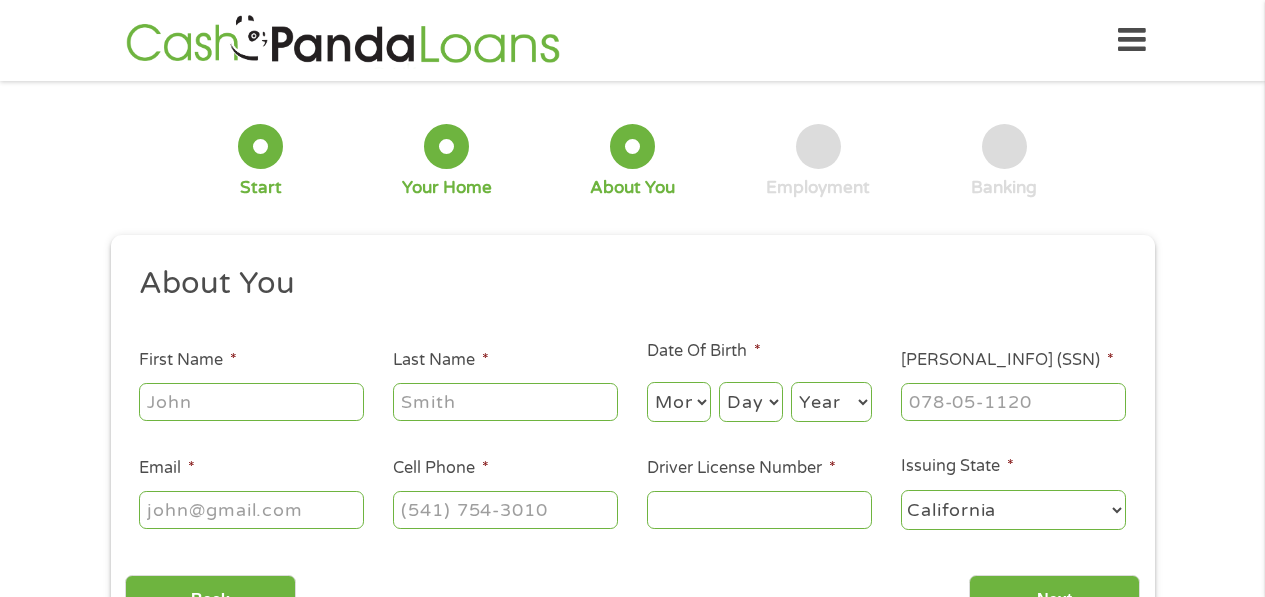 type on "Manuel L" 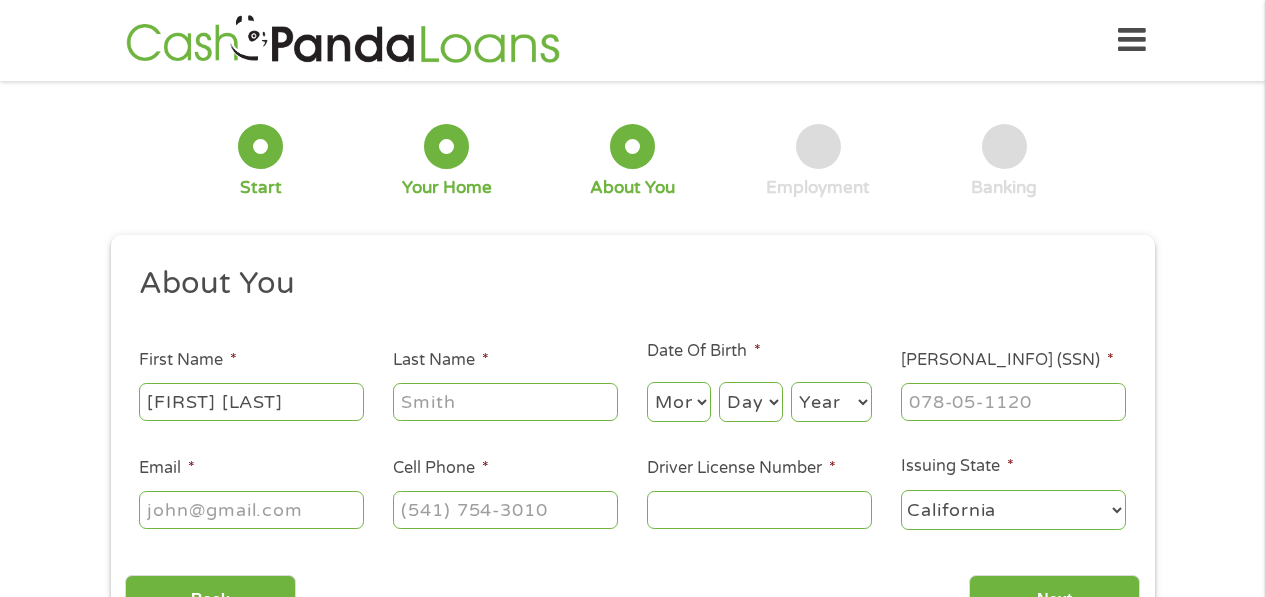 type on "[LAST_NAME]" 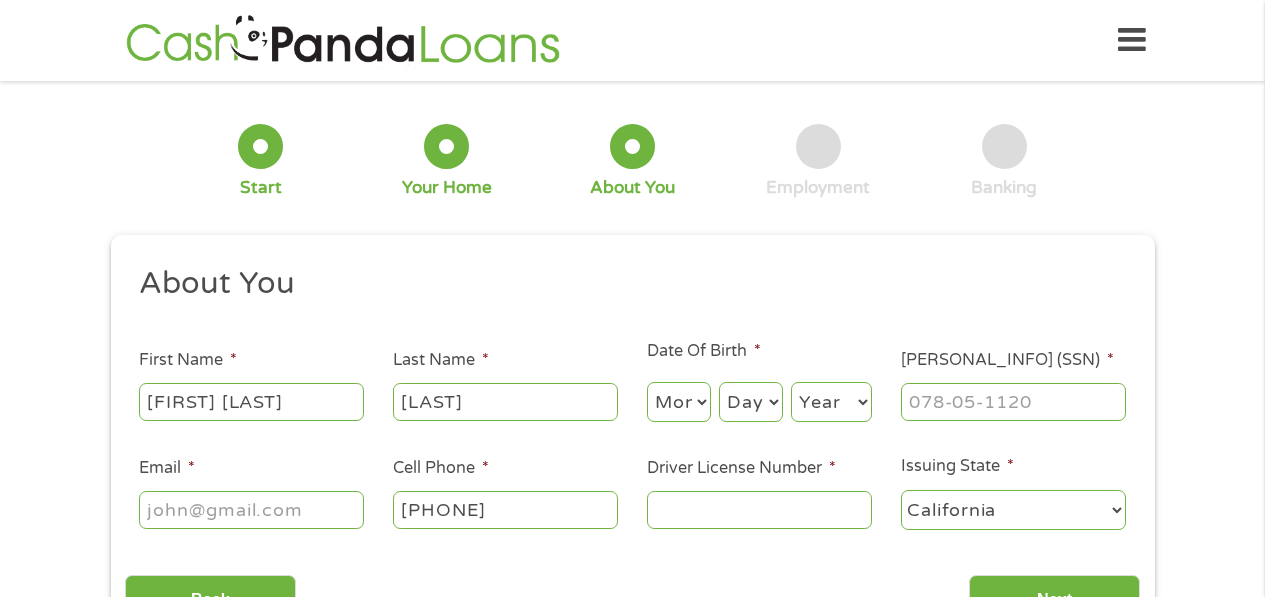 type on "(530) 473-8018" 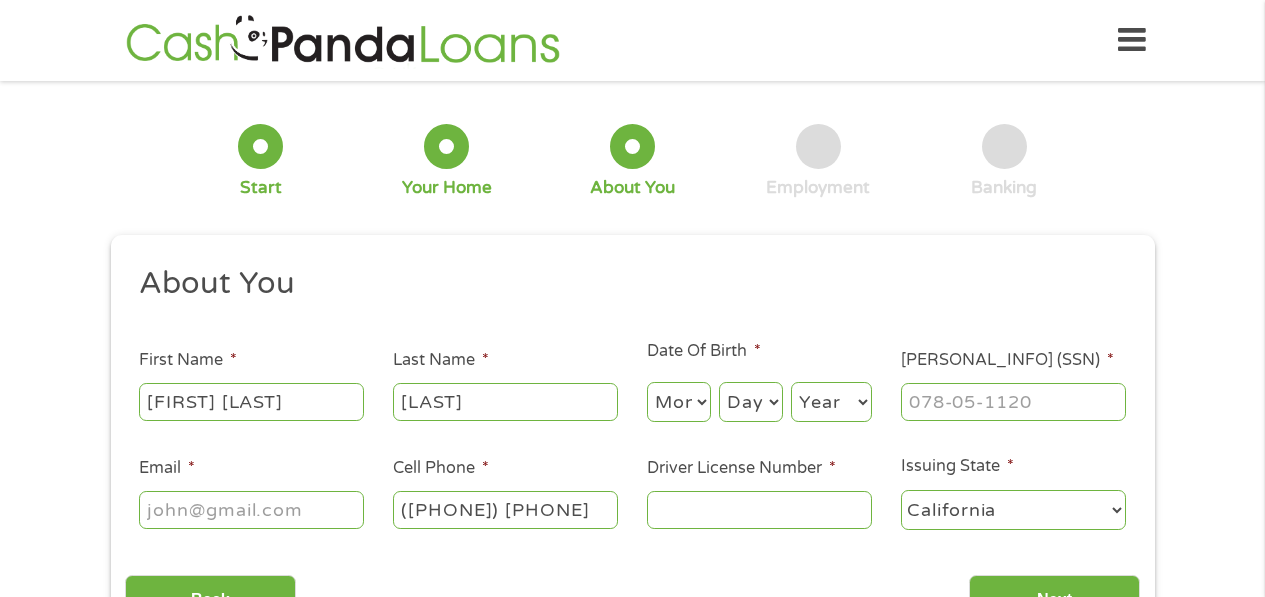click on "Month 1 2 3 4 5 6 7 8 9 10 11 12" at bounding box center [679, 402] 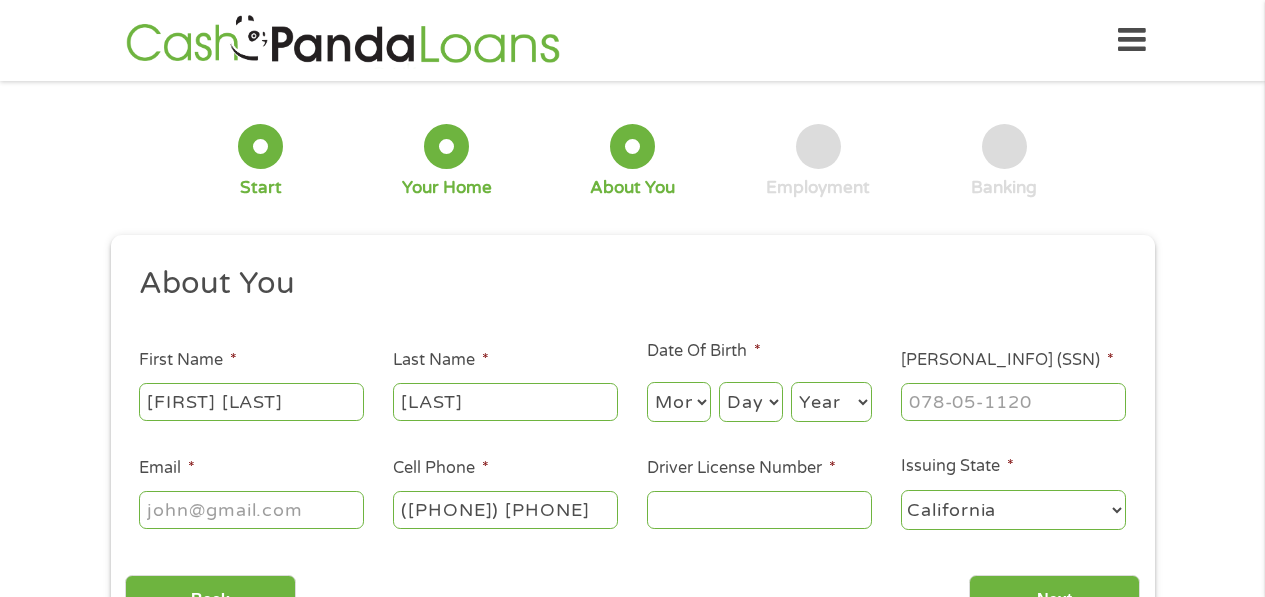 select on "[DAY]" 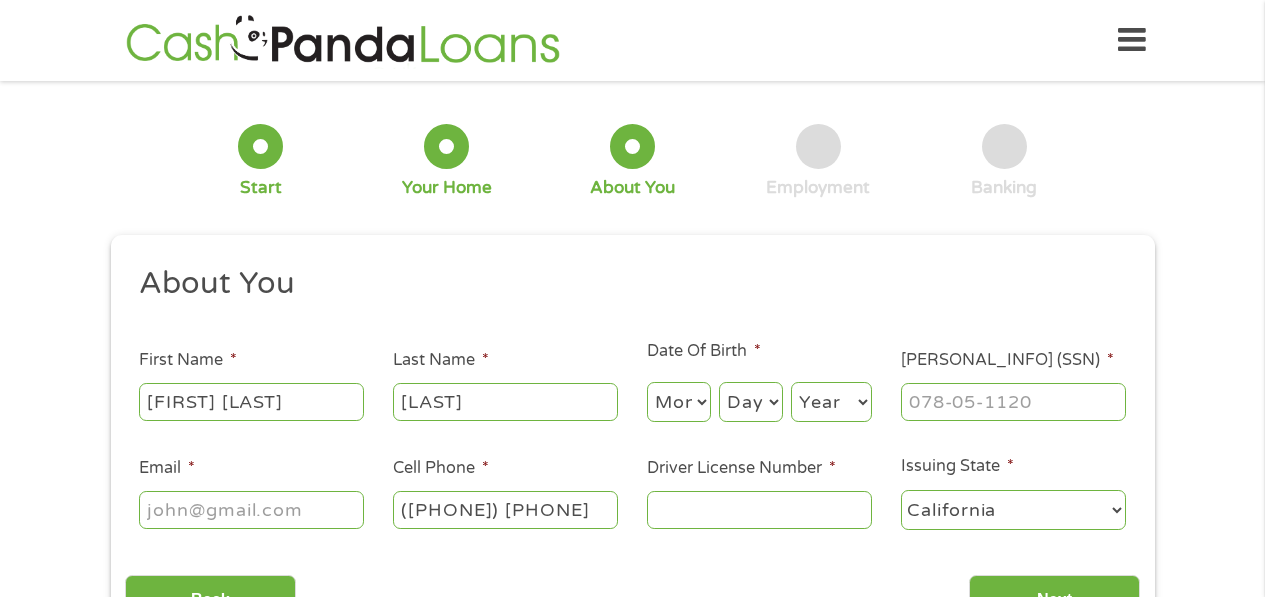 click on "Month 1 2 3 4 5 6 7 8 9 10 11 12" at bounding box center [679, 402] 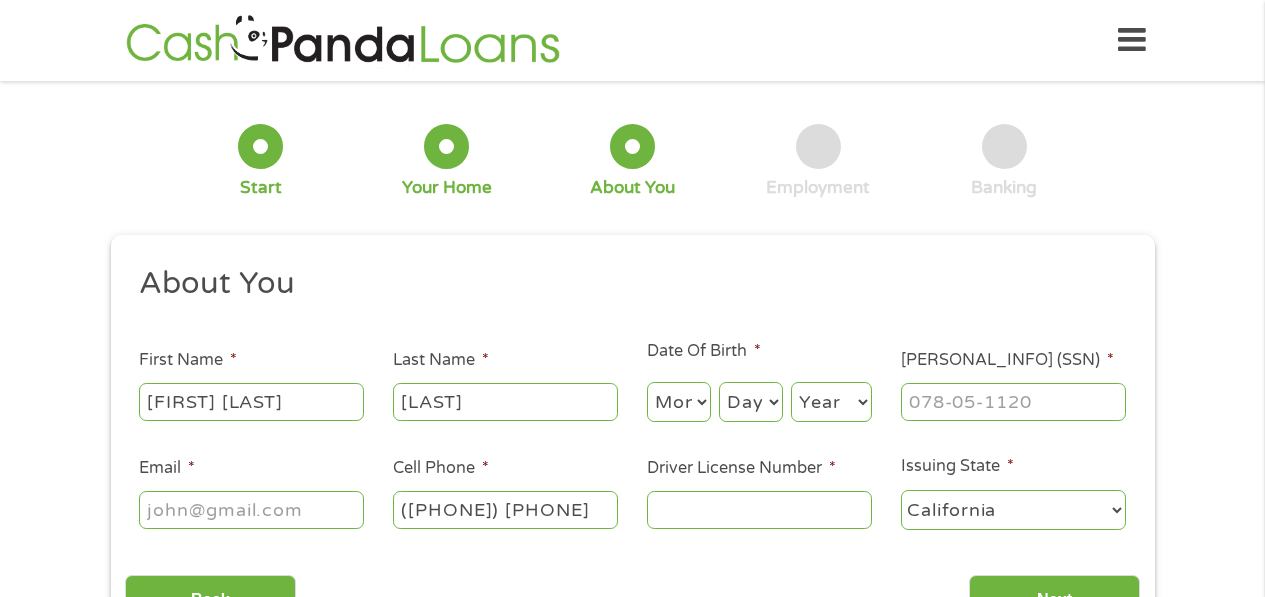 click on "Day 1 2 3 4 5 6 7 8 9 10 11 12 13 14 15 16 17 18 19 20 21 22 23 24 25 26 27 28 29 30 31" at bounding box center (751, 402) 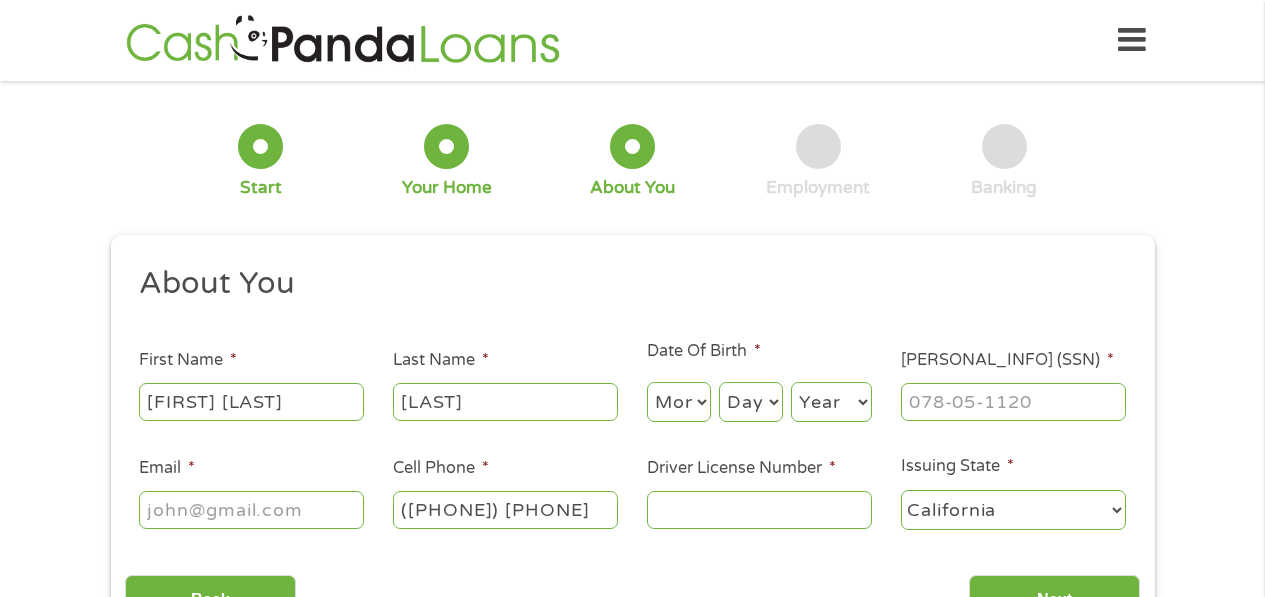 select on "21" 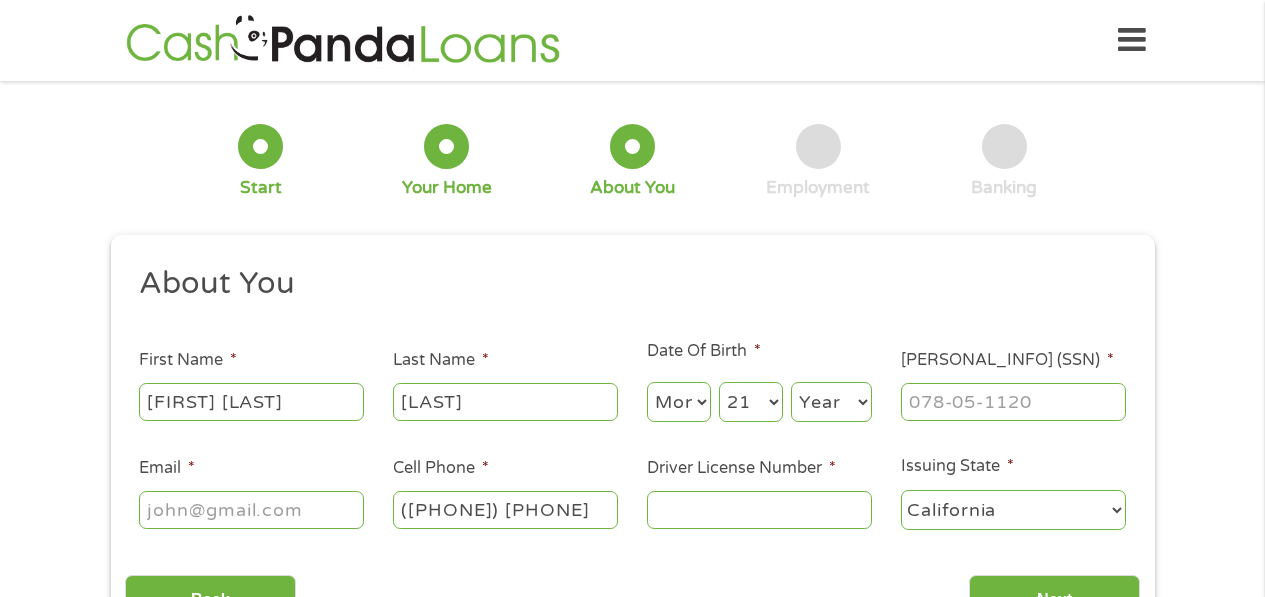 click on "Day 1 2 3 4 5 6 7 8 9 10 11 12 13 14 15 16 17 18 19 20 21 22 23 24 25 26 27 28 29 30 31" at bounding box center (751, 402) 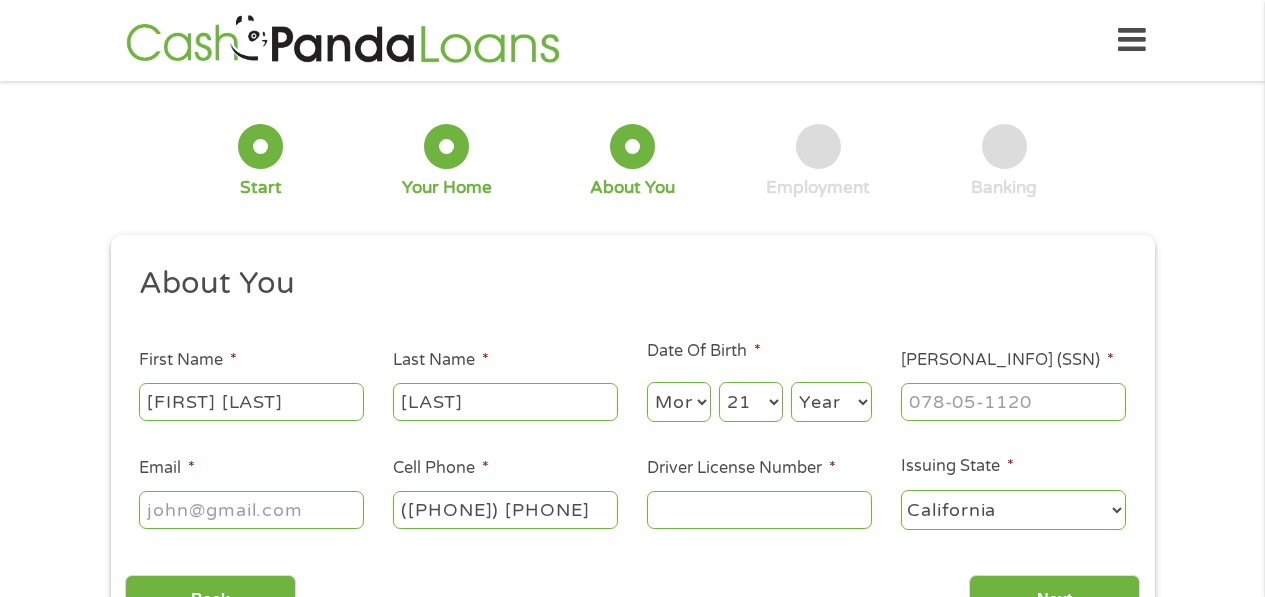select on "[YEAR]" 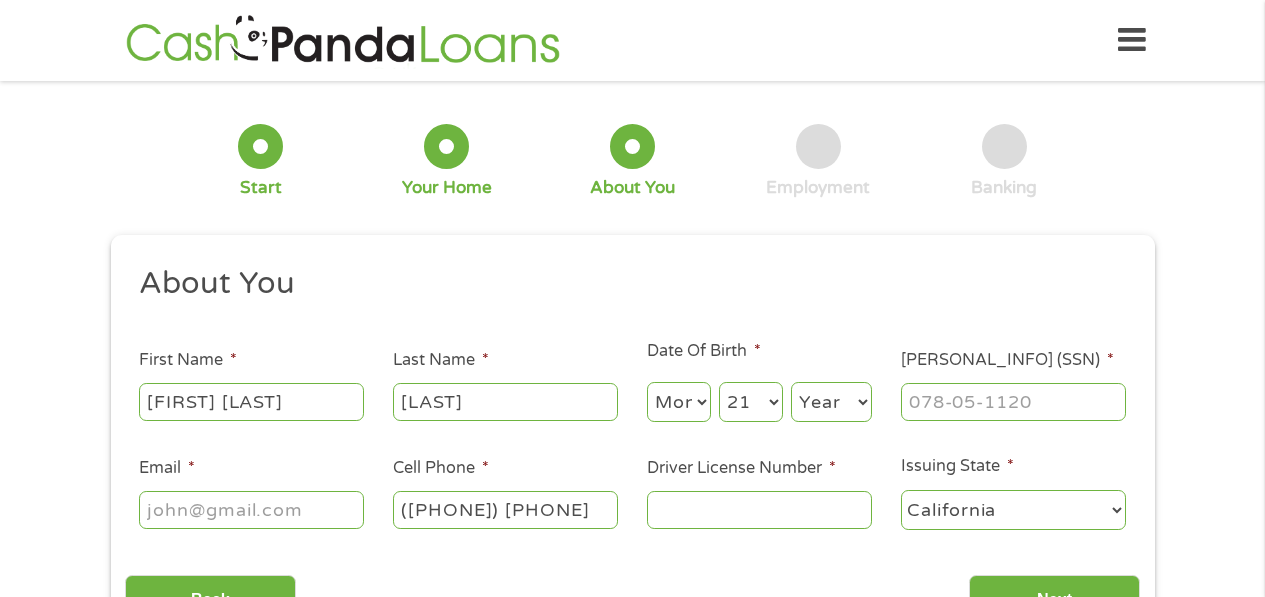 click on "Year 2007 2006 2005 2004 2003 2002 2001 2000 1999 1998 1997 1996 1995 1994 1993 1992 1991 1990 1989 1988 1987 1986 1985 1984 1983 1982 1981 1980 1979 1978 1977 1976 1975 1974 1973 1972 1971 1970 1969 1968 1967 1966 1965 1964 1963 1962 1961 1960 1959 1958 1957 1956 1955 1954 1953 1952 1951 1950 1949 1948 1947 1946 1945 1944 1943 1942 1941 1940 1939 1938 1937 1936 1935 1934 1933 1932 1931 1930 1929 1928 1927 1926 1925 1924 1923 1922 1921 1920" at bounding box center [831, 402] 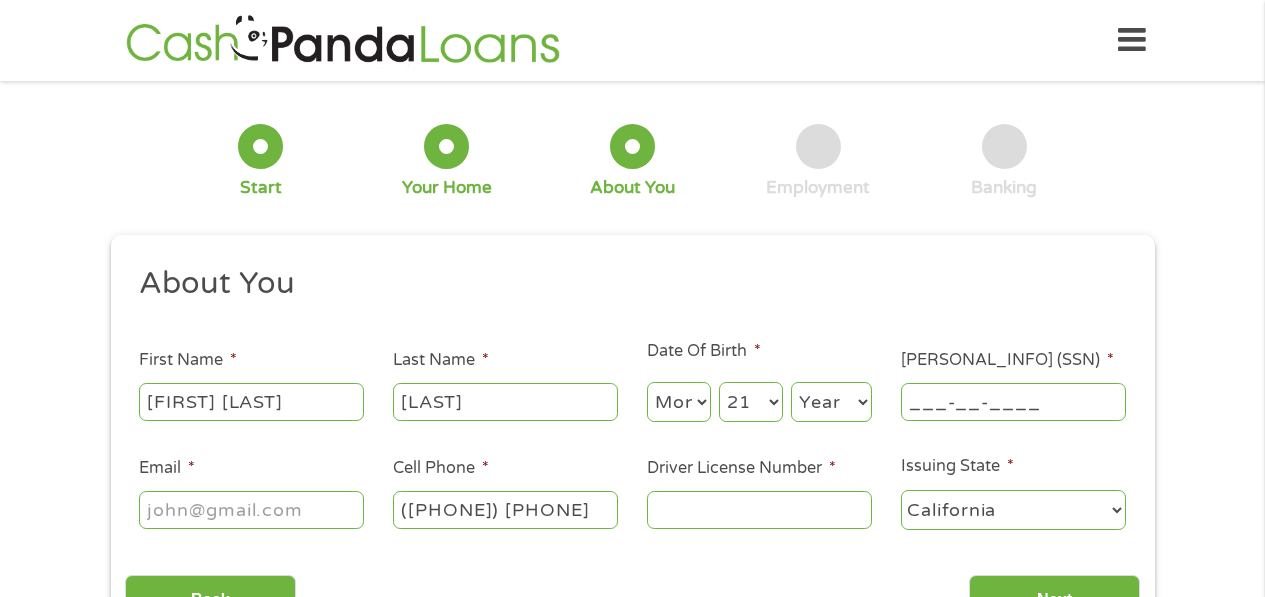 click on "___-__-____" at bounding box center [1013, 402] 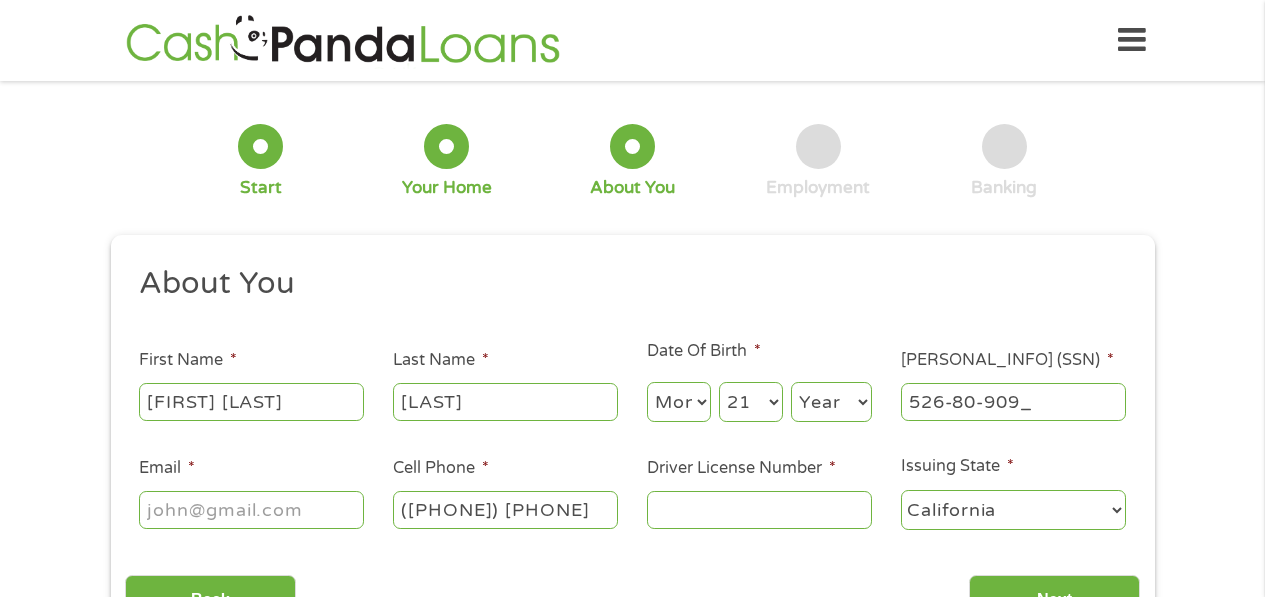 type on "526-80-9092" 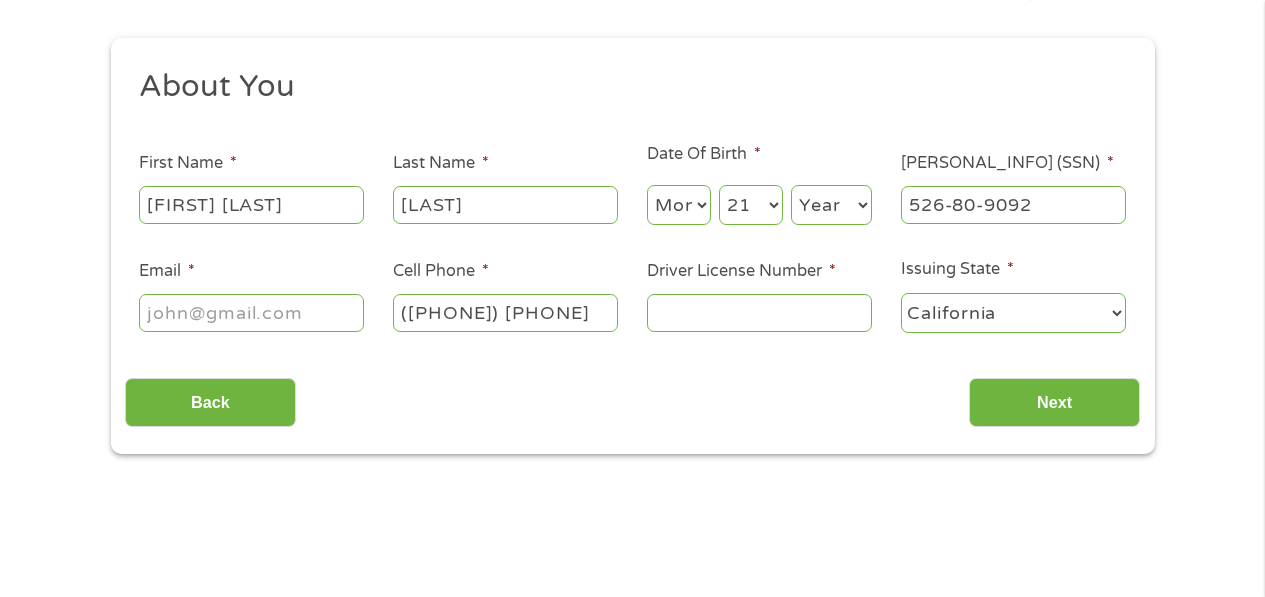 scroll, scrollTop: 206, scrollLeft: 0, axis: vertical 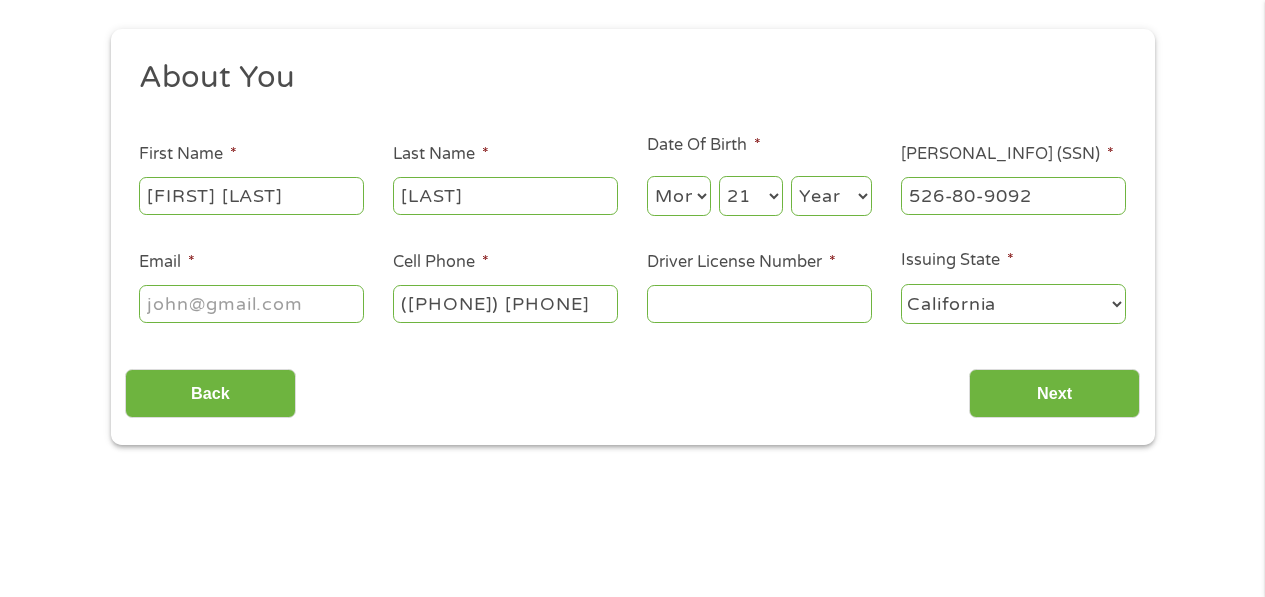 click on "Email *" at bounding box center (251, 304) 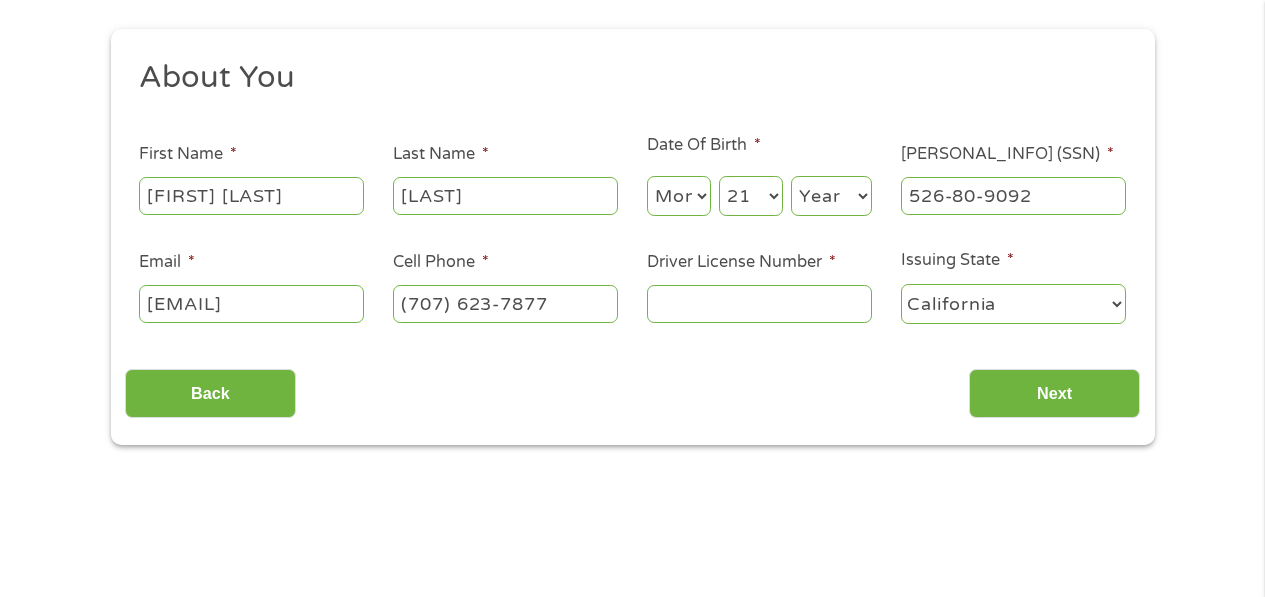 click on "(707) 623-7877" at bounding box center (505, 304) 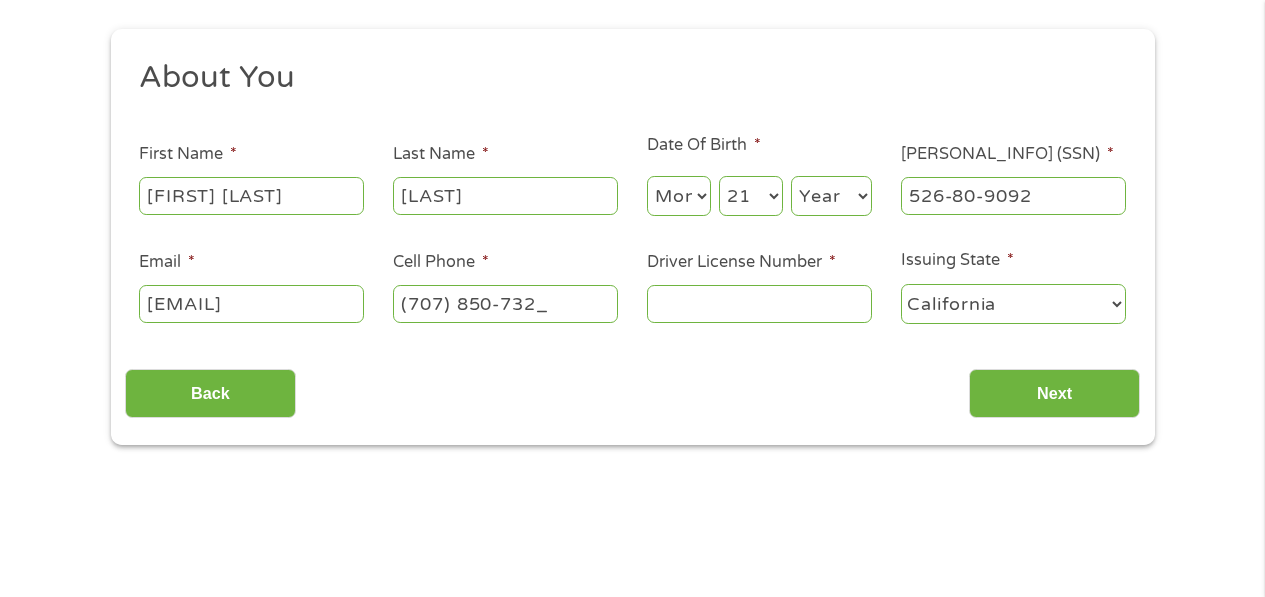 type on "(707) 850-7324" 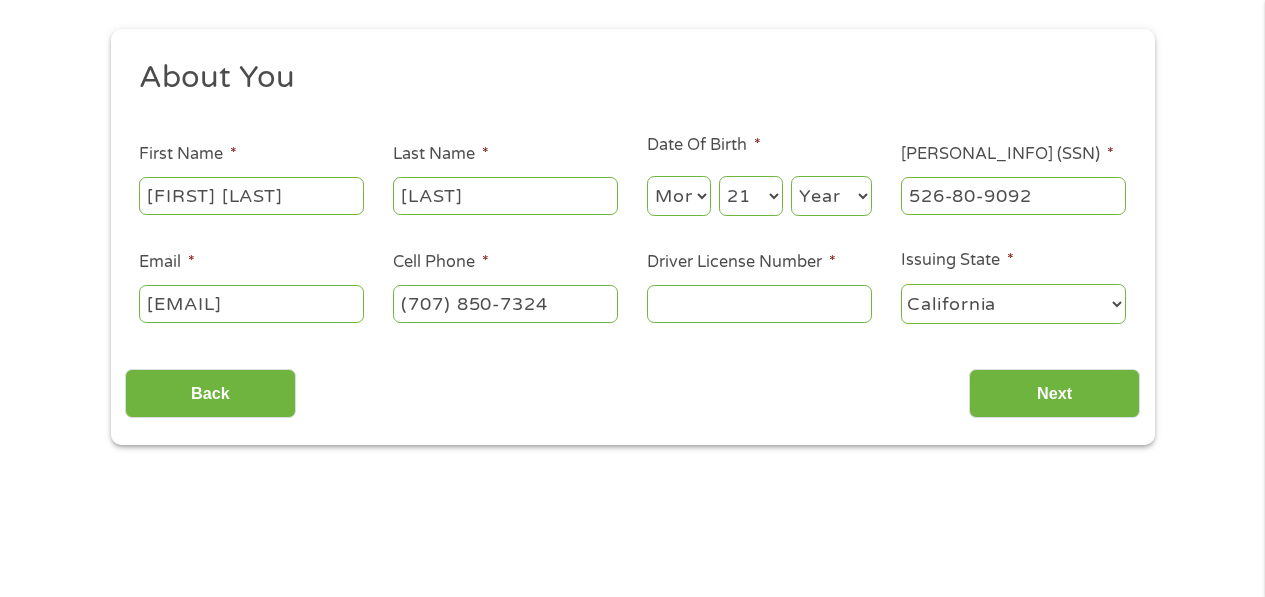 click on "Driver License Number *" at bounding box center [759, 304] 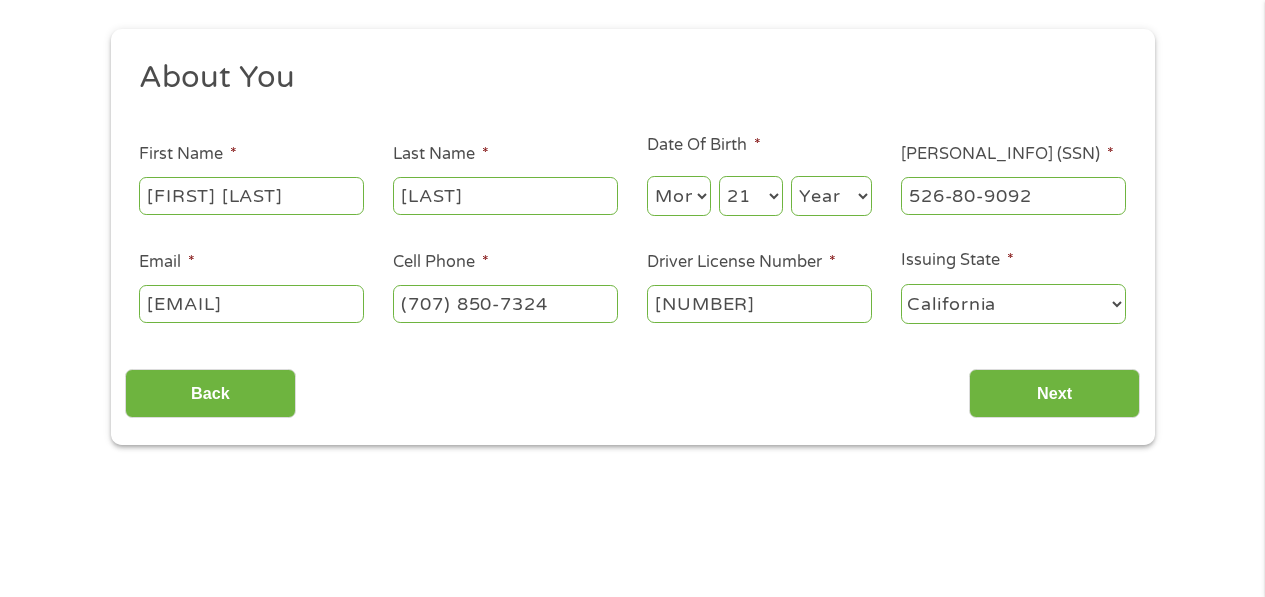 type on "s" 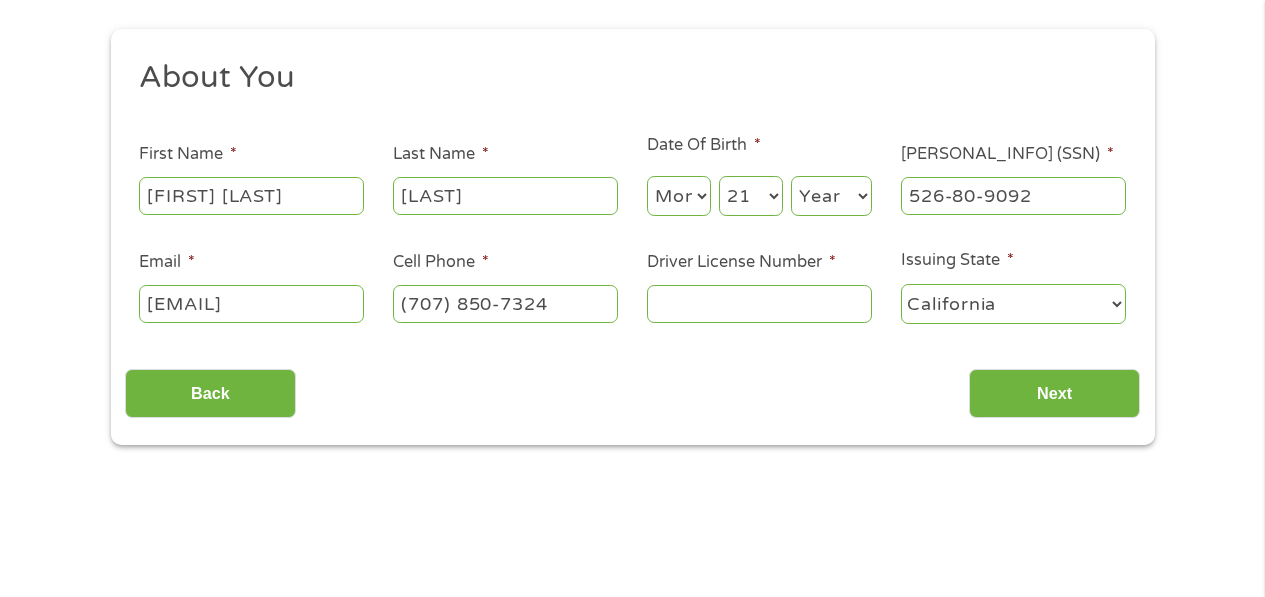type on "s" 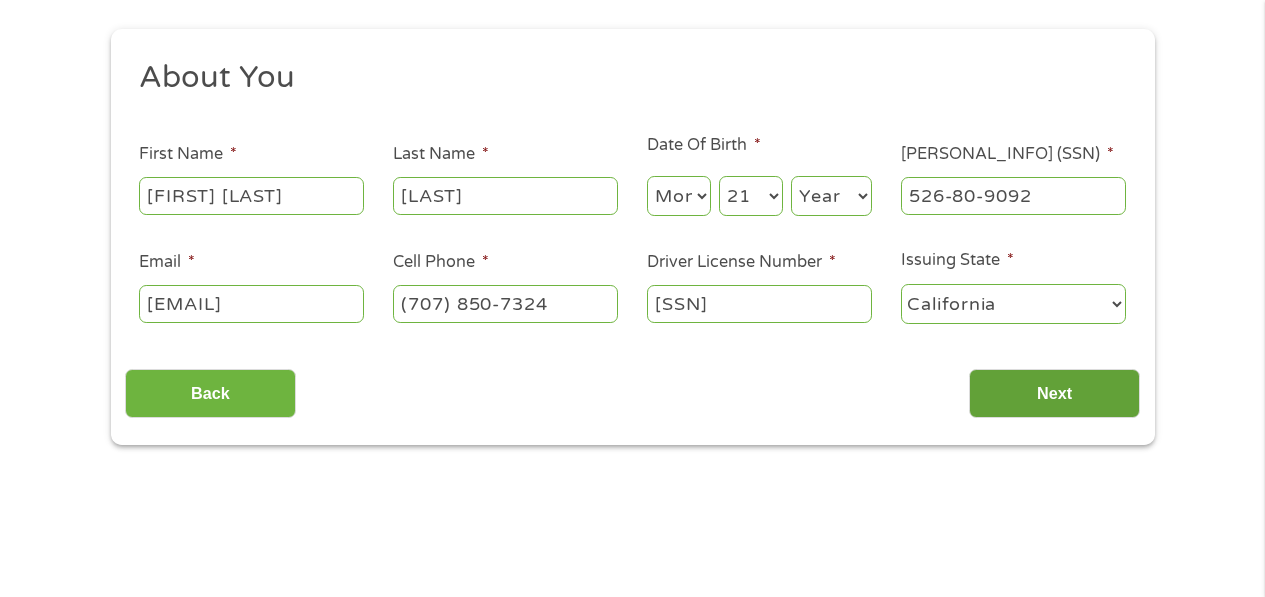 type on "S0298812" 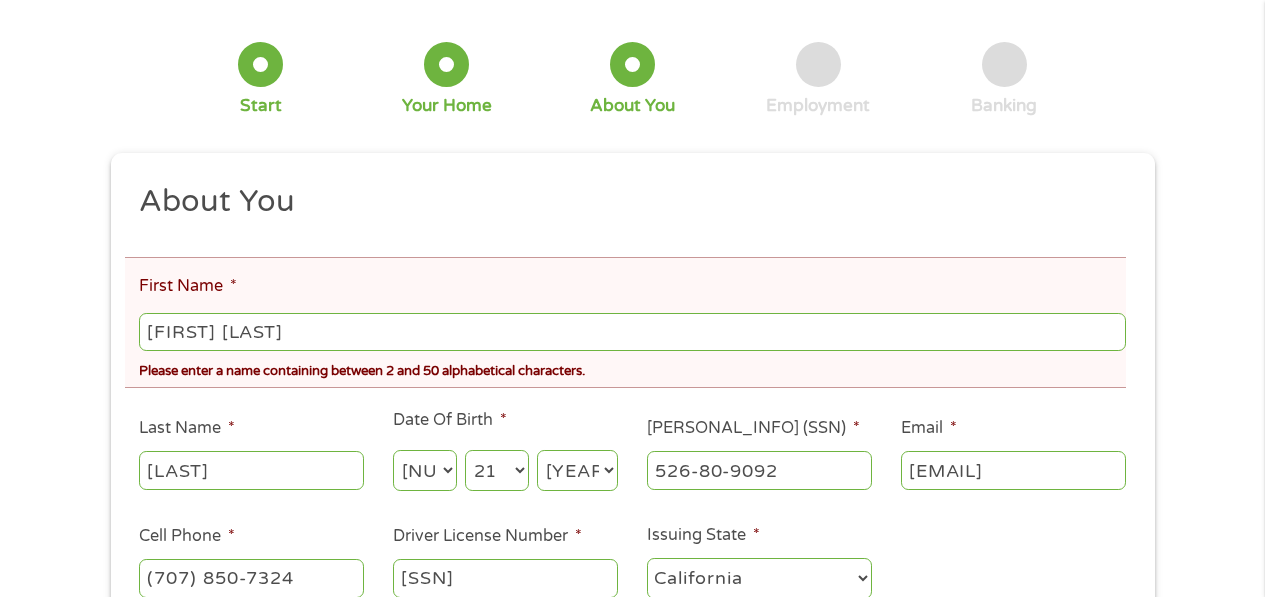 scroll, scrollTop: 0, scrollLeft: 0, axis: both 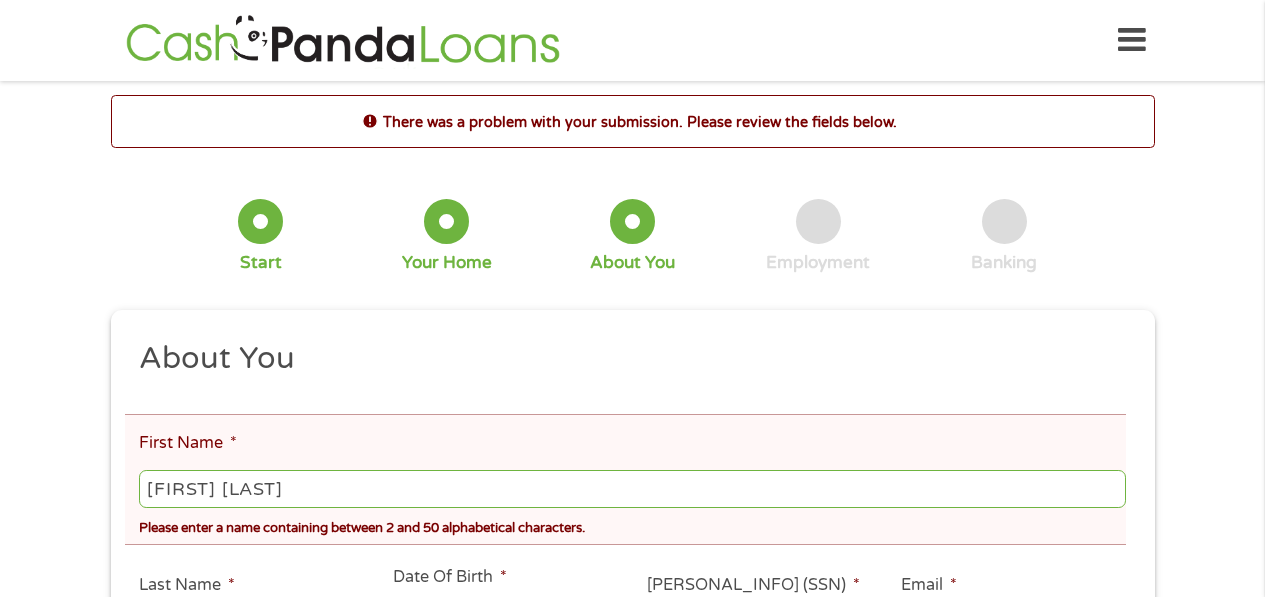 click on "Manuel L" at bounding box center [632, 489] 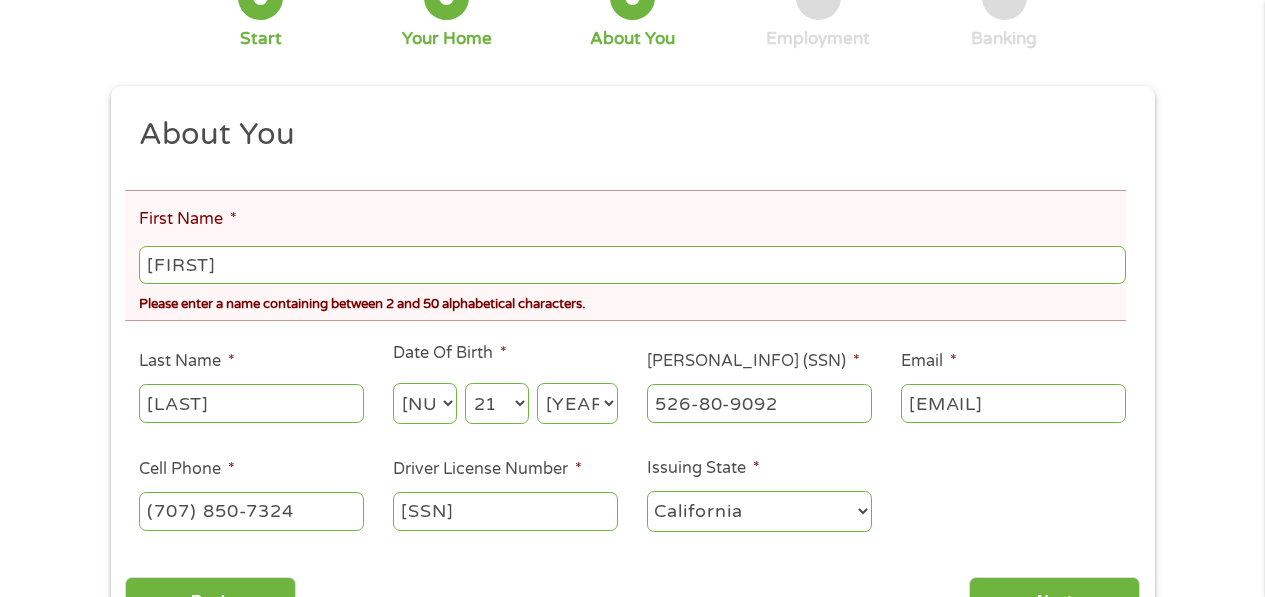scroll, scrollTop: 374, scrollLeft: 0, axis: vertical 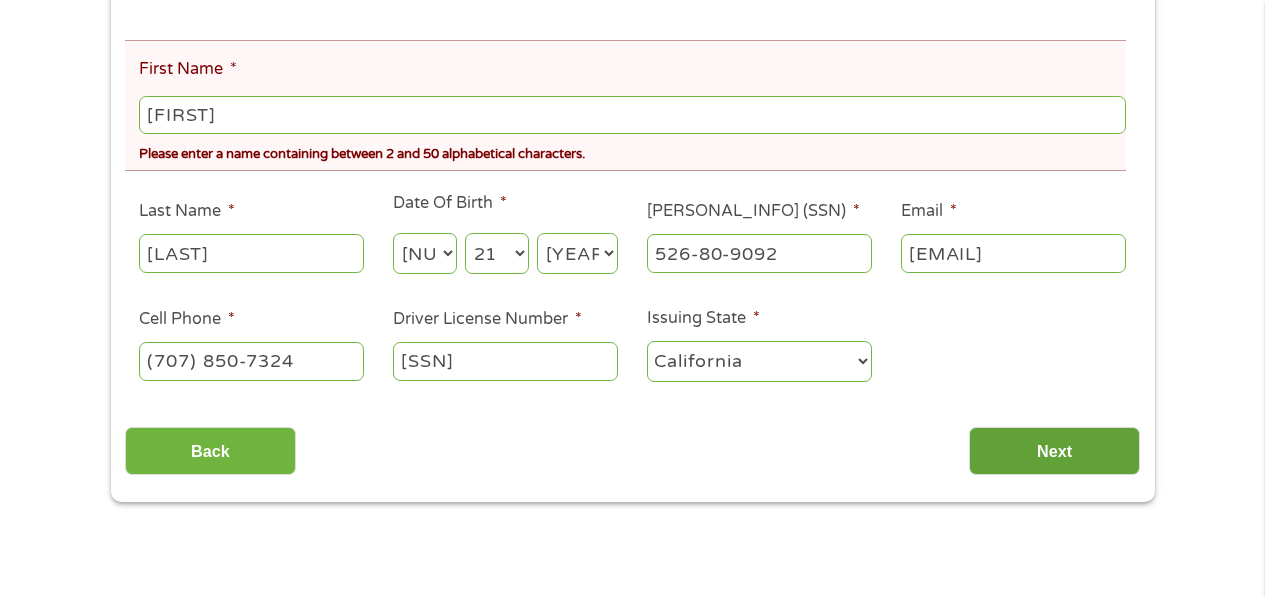 type on "[FIRST_NAME]" 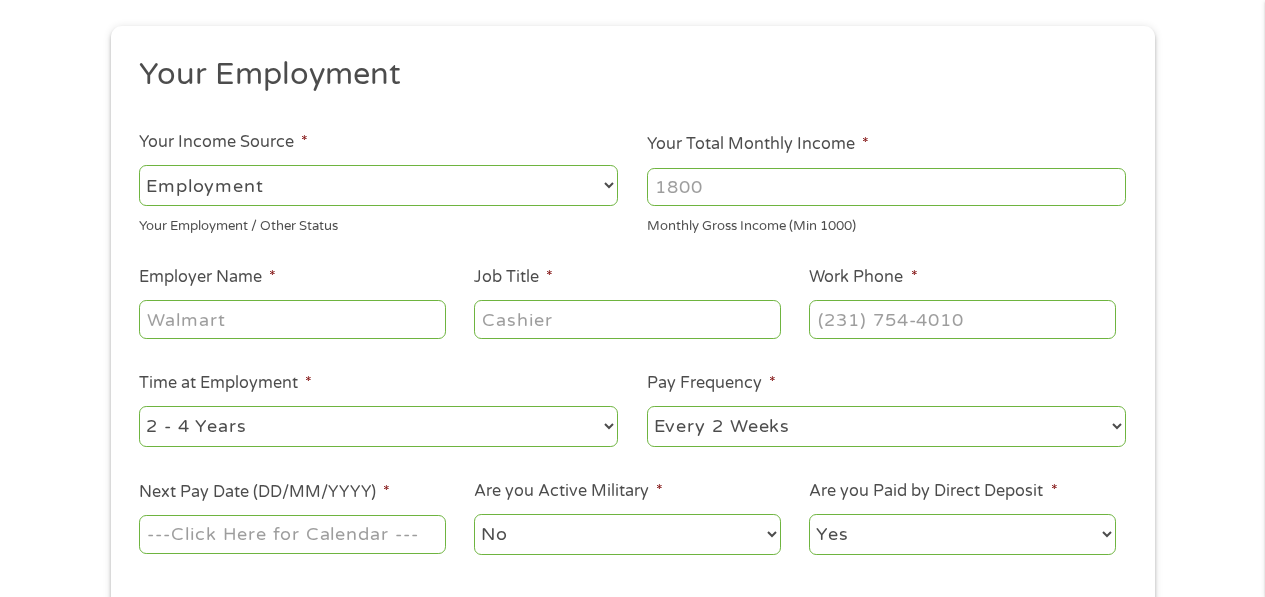 scroll, scrollTop: 8, scrollLeft: 8, axis: both 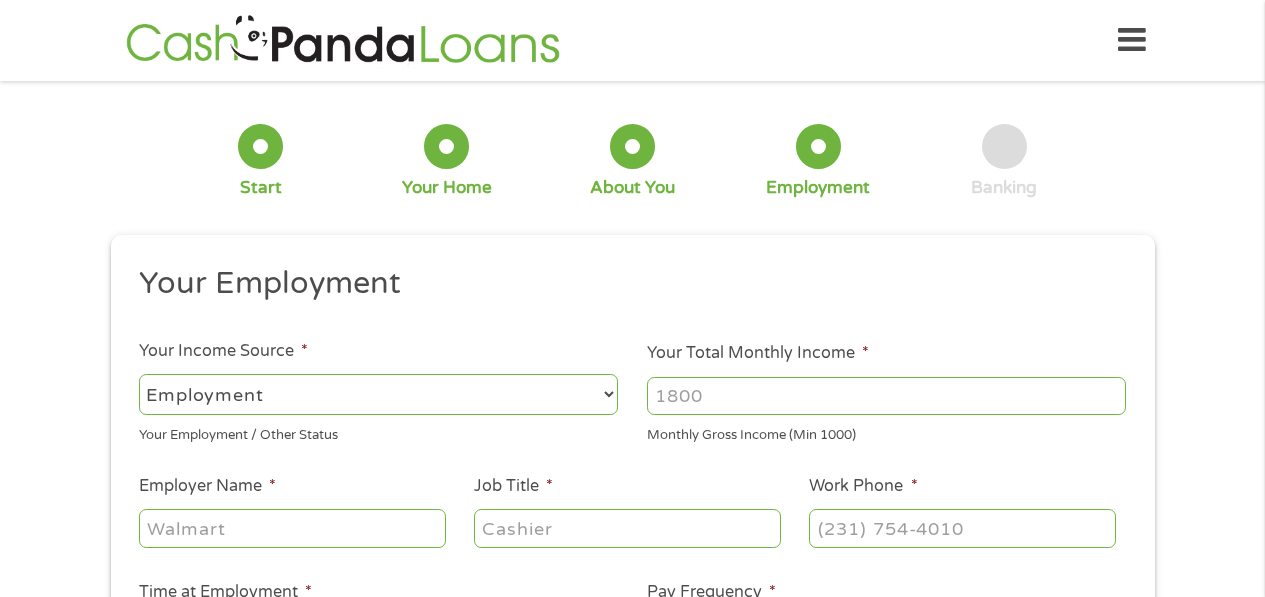 click on "--- Choose one --- Employment Self Employed Benefits" at bounding box center [378, 394] 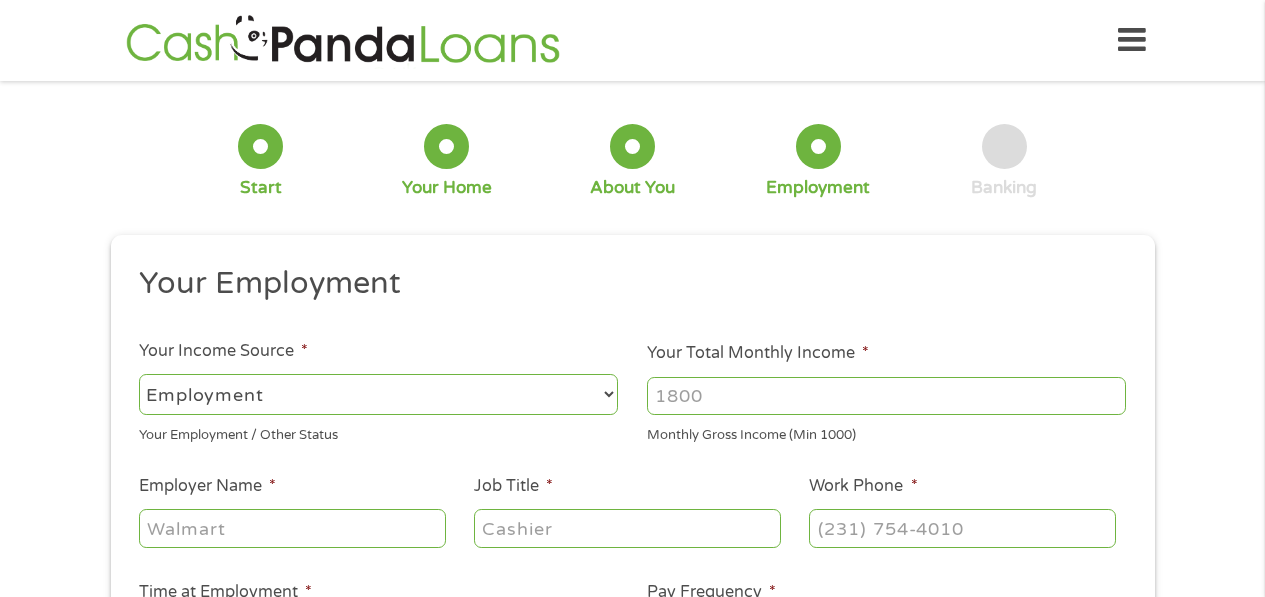 select on "selfEmployed" 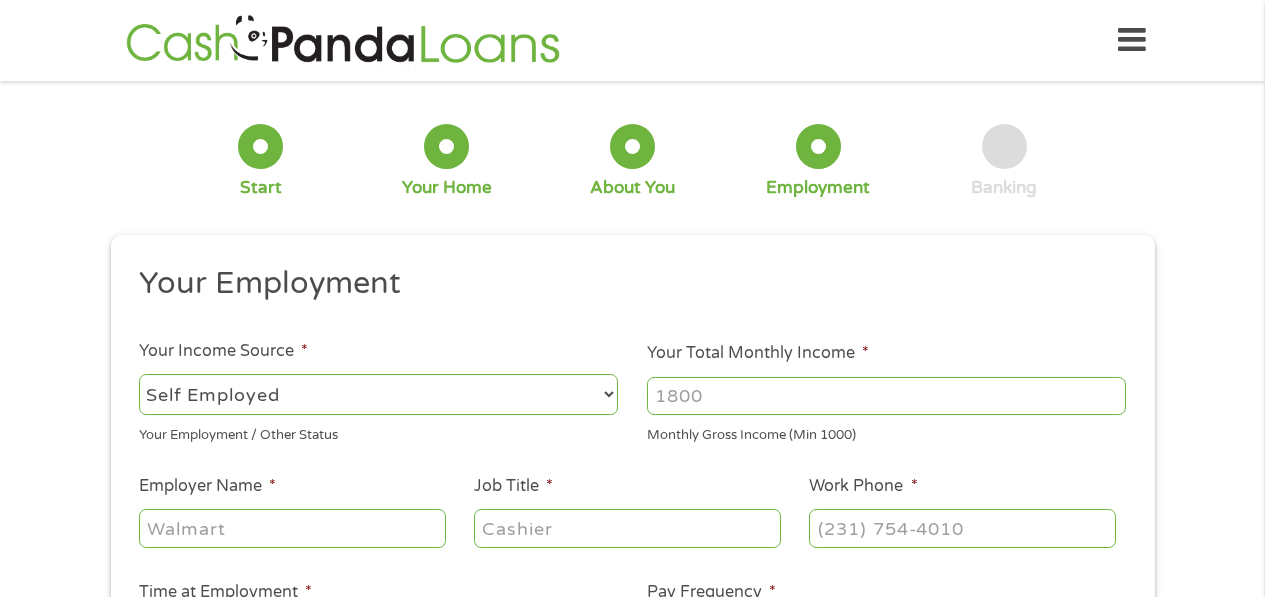click on "--- Choose one --- Employment Self Employed Benefits" at bounding box center [378, 394] 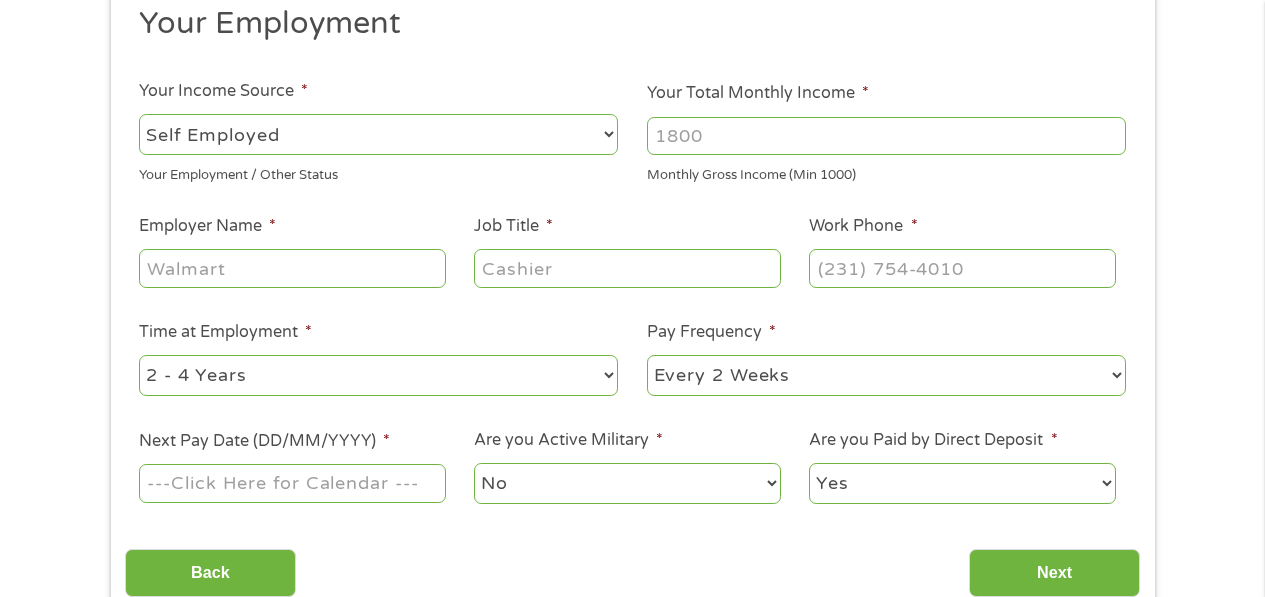 scroll, scrollTop: 273, scrollLeft: 0, axis: vertical 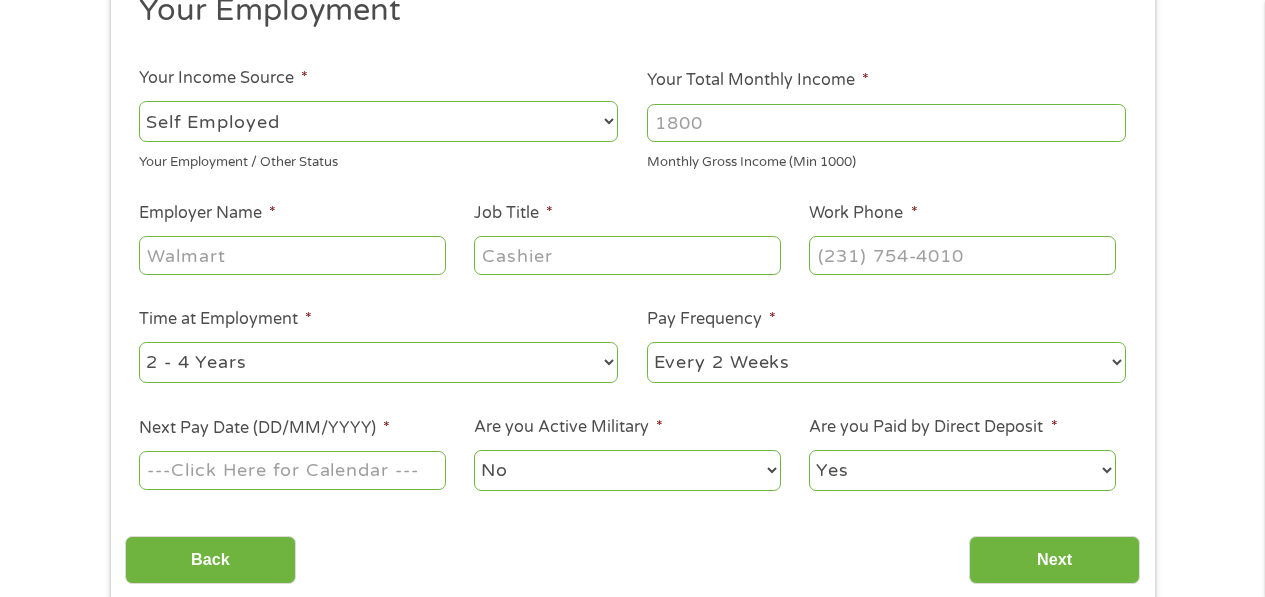 click on "Employer Name *" at bounding box center [292, 255] 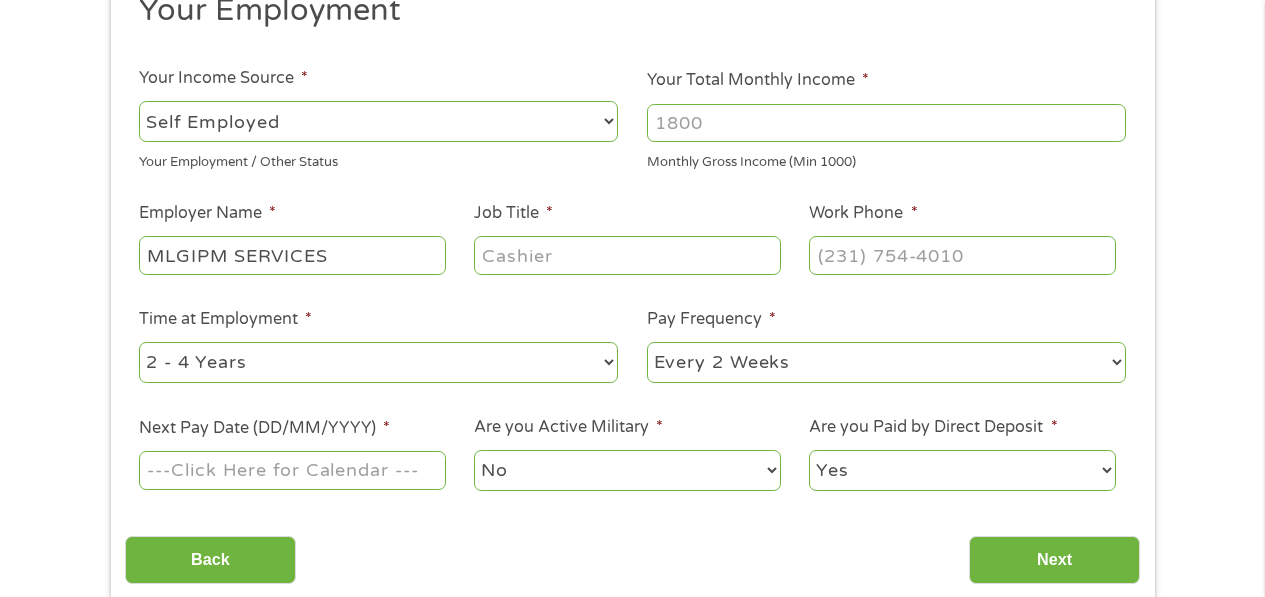 type on "MLGIPM SERVICES" 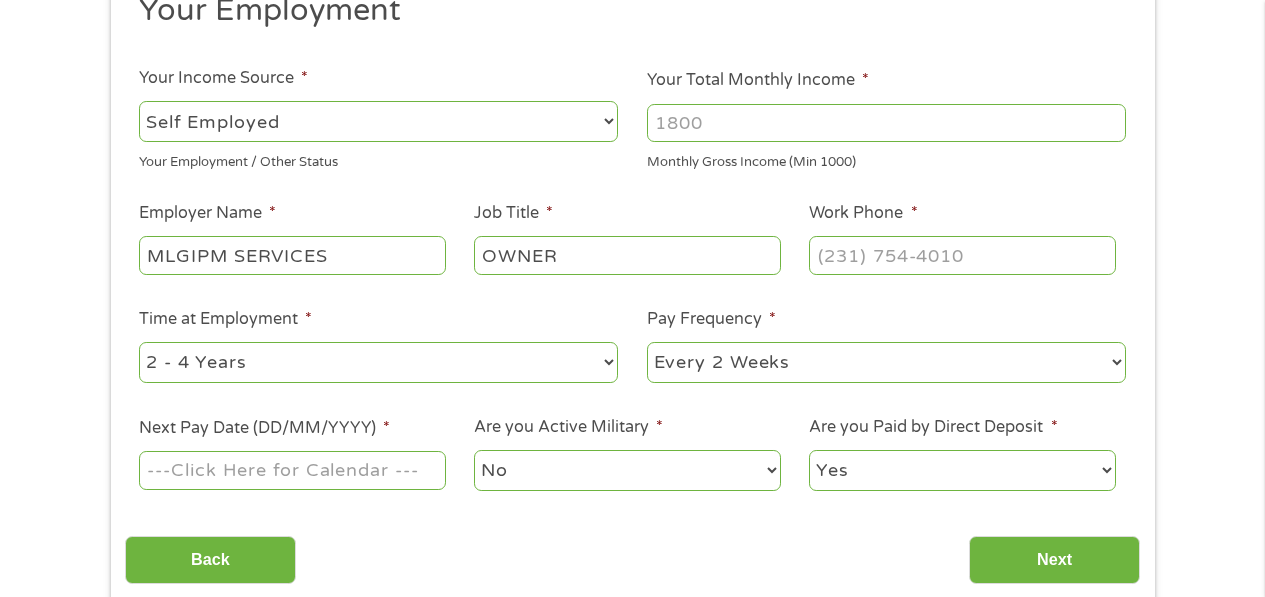 type on "OWNER" 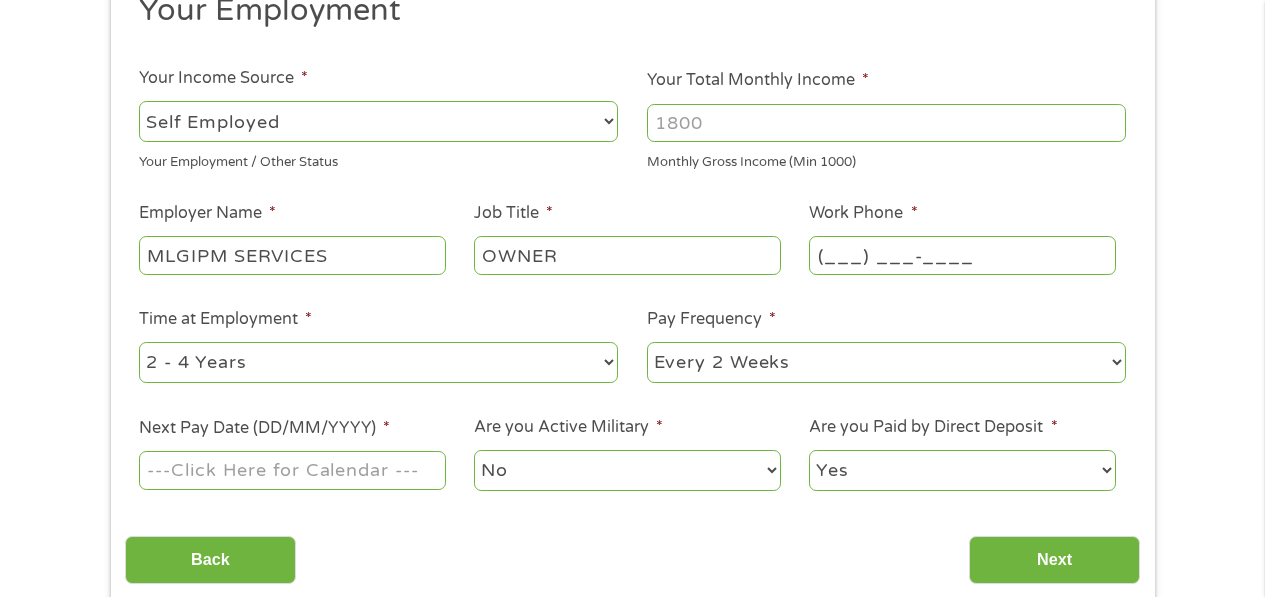 click on "(___) ___-____" at bounding box center (962, 255) 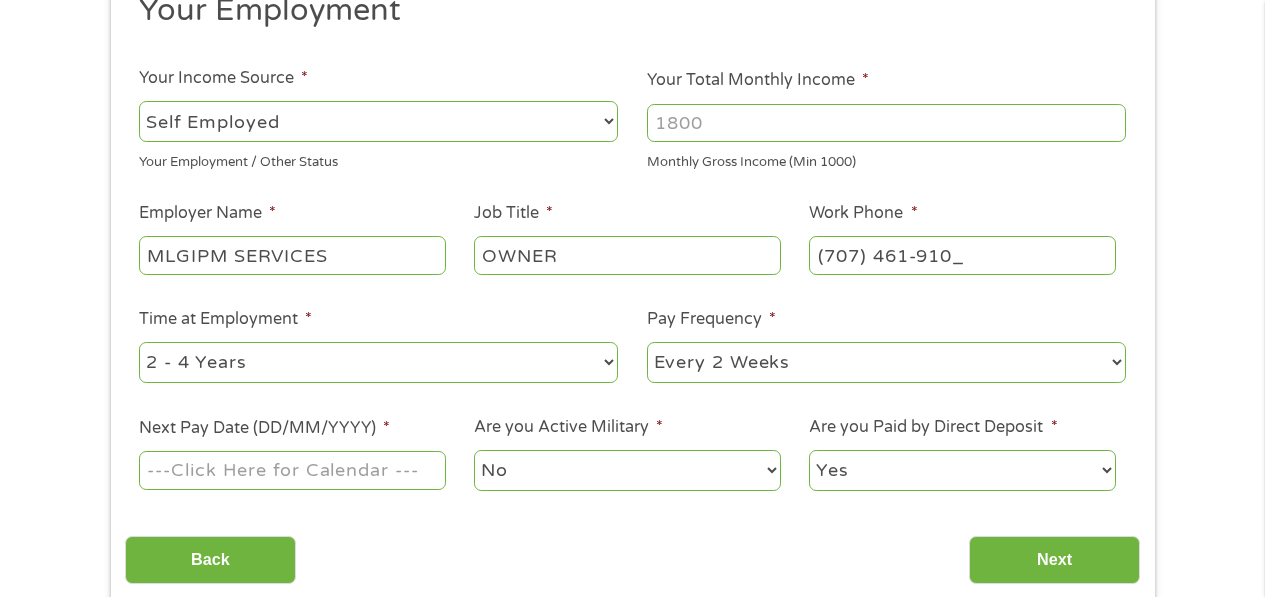 type on "(707) 461-9108" 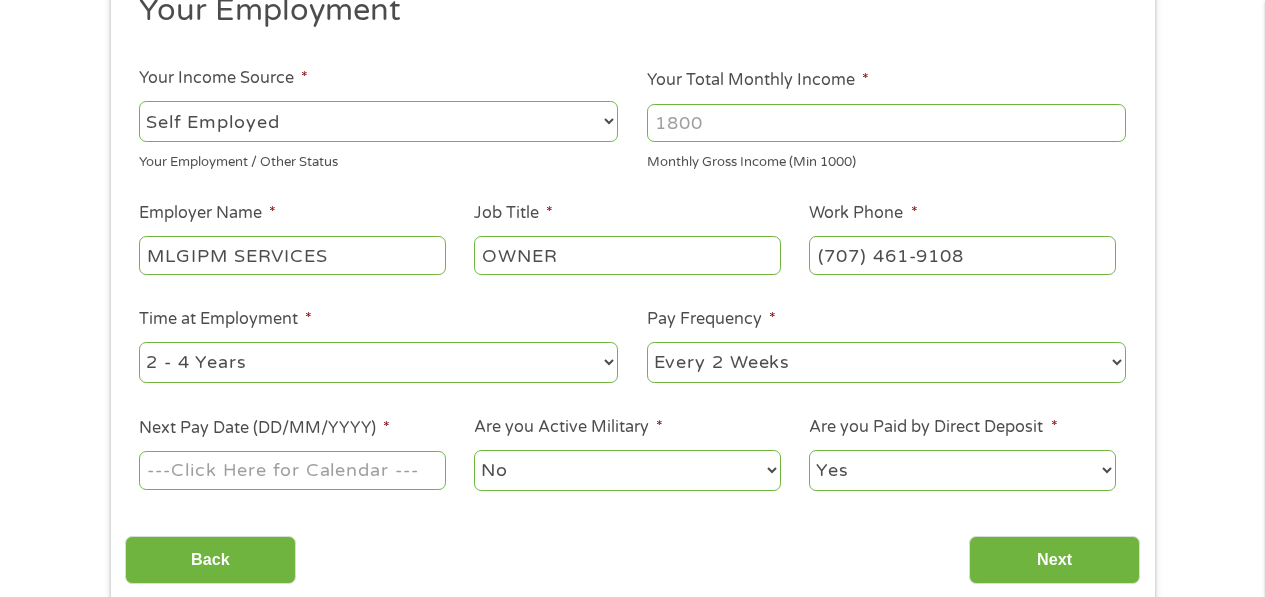 click on "1         Start   2         Your Home   3         About You   4         Employment   5         Banking   6
This field is hidden when viewing the form gclid EAIaIQobChMI0tz73cHyjgMVCC2tBh33rio_EAAYAiAAEgLsdPD_BwE This field is hidden when viewing the form Referrer https://www.cashpandaloans.com/payday-loans/?medium=adwords&source=adwords&campaign=22549846227&adgroup=188036189468&creative=752033242951&position=&keyword=cash%20loan%20in%202%20minutes&utm_term=searchterm&matchtype=term&device=c&network=s&gad_source=5&gad_campaignid=22549846227&gclid=EAIaIQobChMI0tz73cHyjgMVCC2tBh33rio_EAAYAiAAEgLsdPD_BwE This field is hidden when viewing the form Source adwords This field is hidden when viewing the form Campaign 22549846227 This field is hidden when viewing the form Medium adwords This field is hidden when viewing the form adgroup 188036189468 This field is hidden when viewing the form creative 752033242951 position keyword matchtype" at bounding box center [633, 216] 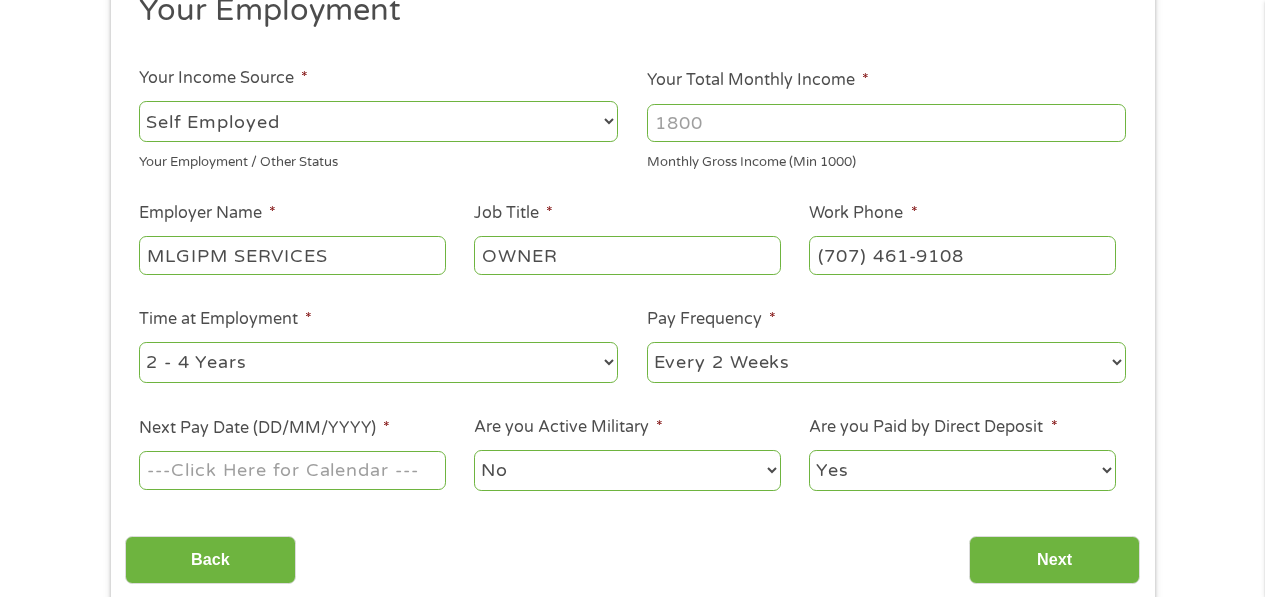 click on "--- Choose one --- 1 Year or less 1 - 2 Years 2 - 4 Years Over 4 Years" at bounding box center [378, 362] 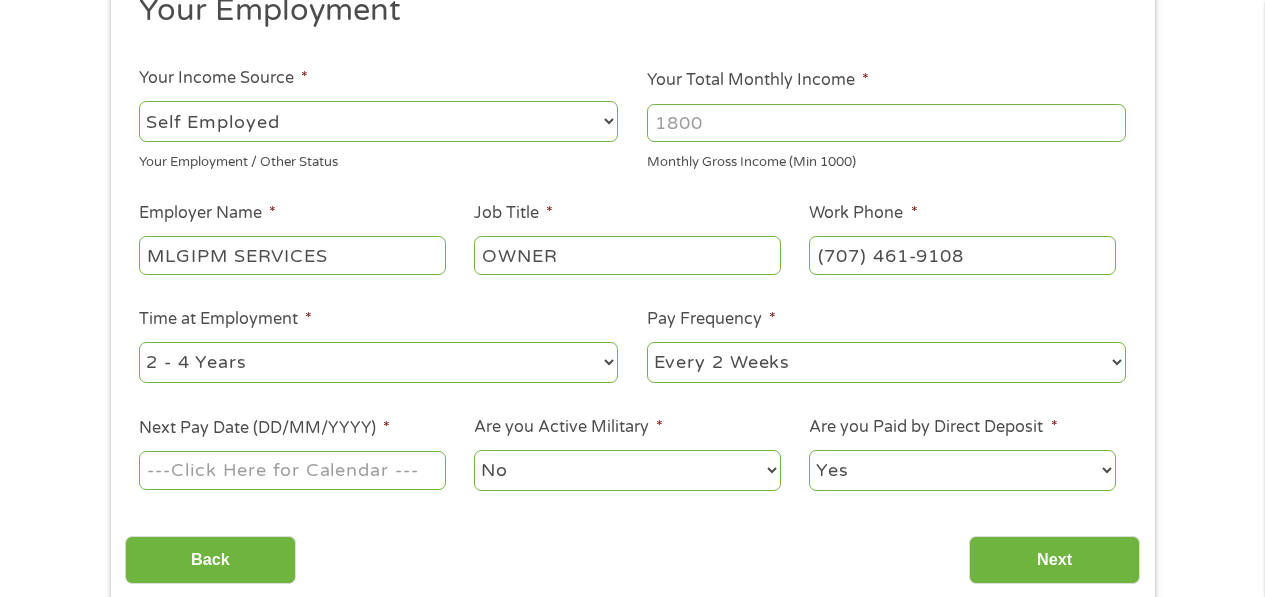select on "60months" 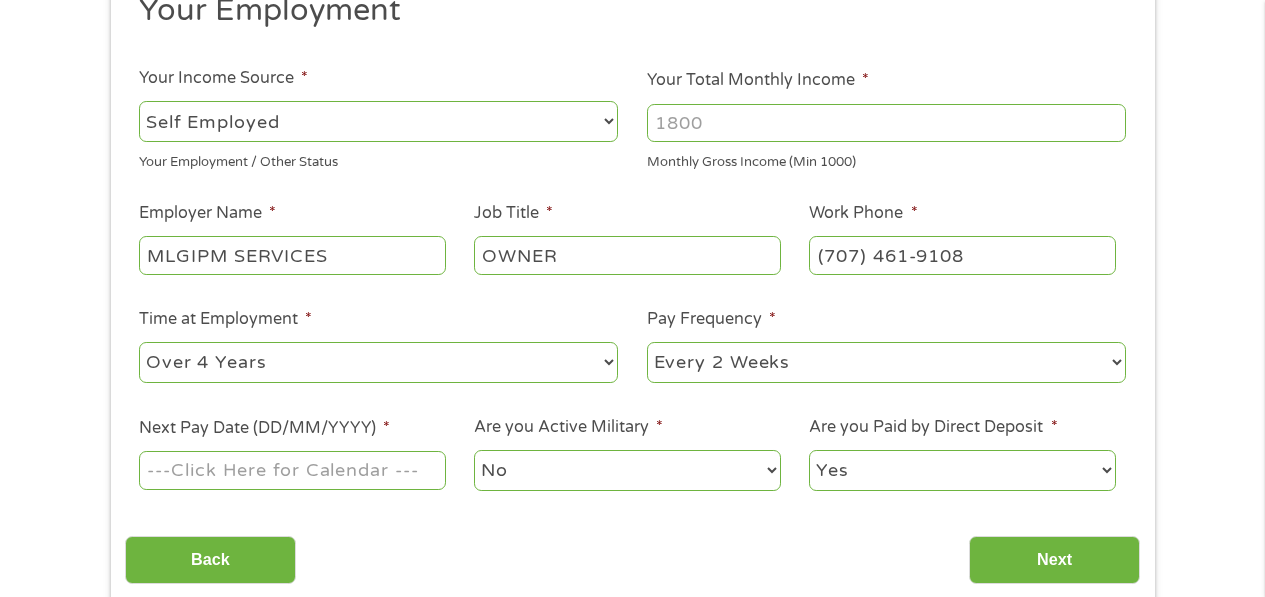 click on "--- Choose one --- 1 Year or less 1 - 2 Years 2 - 4 Years Over 4 Years" at bounding box center (378, 362) 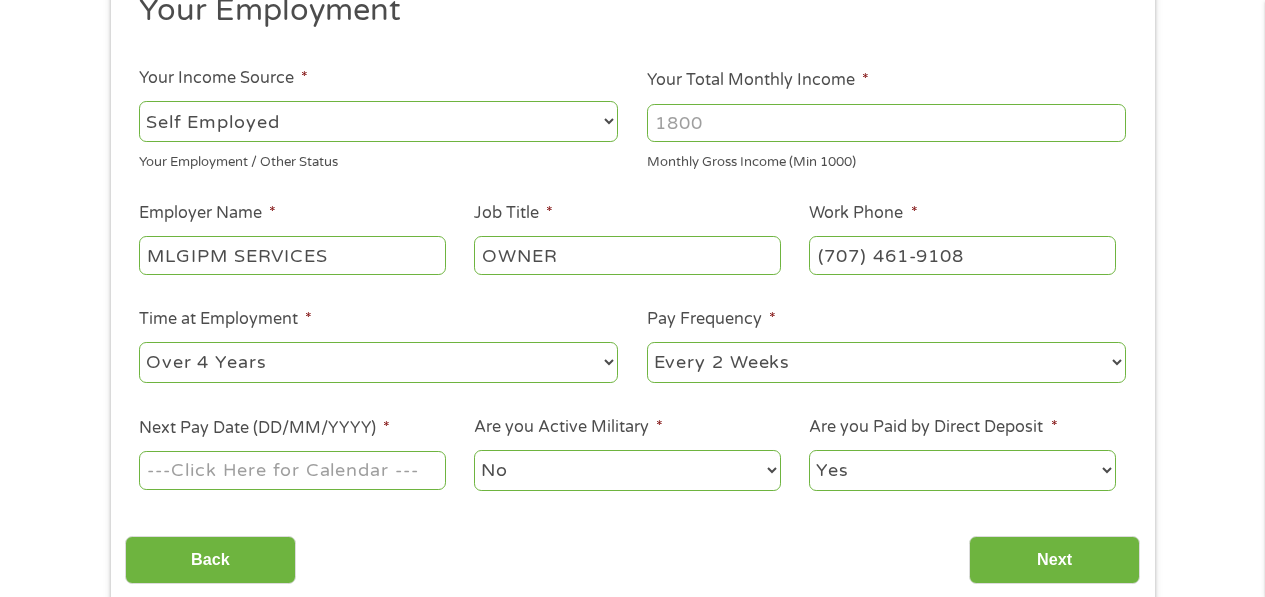 click on "--- Choose one --- Every 2 Weeks Every Week Monthly Semi-Monthly" at bounding box center [886, 362] 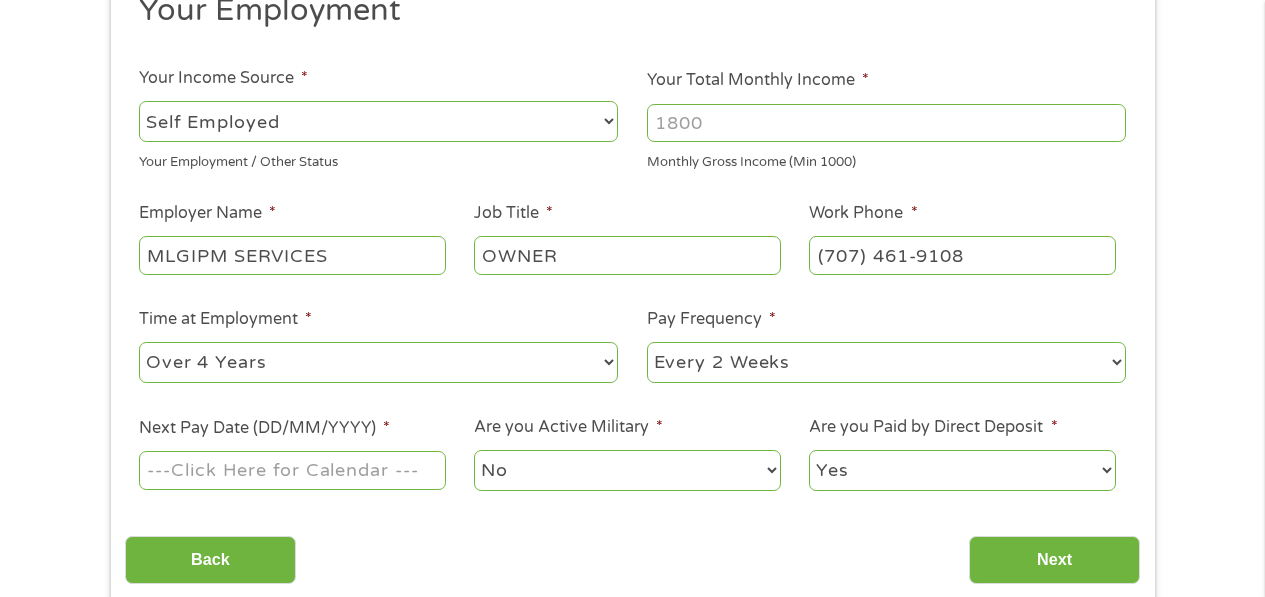 select on "monthly" 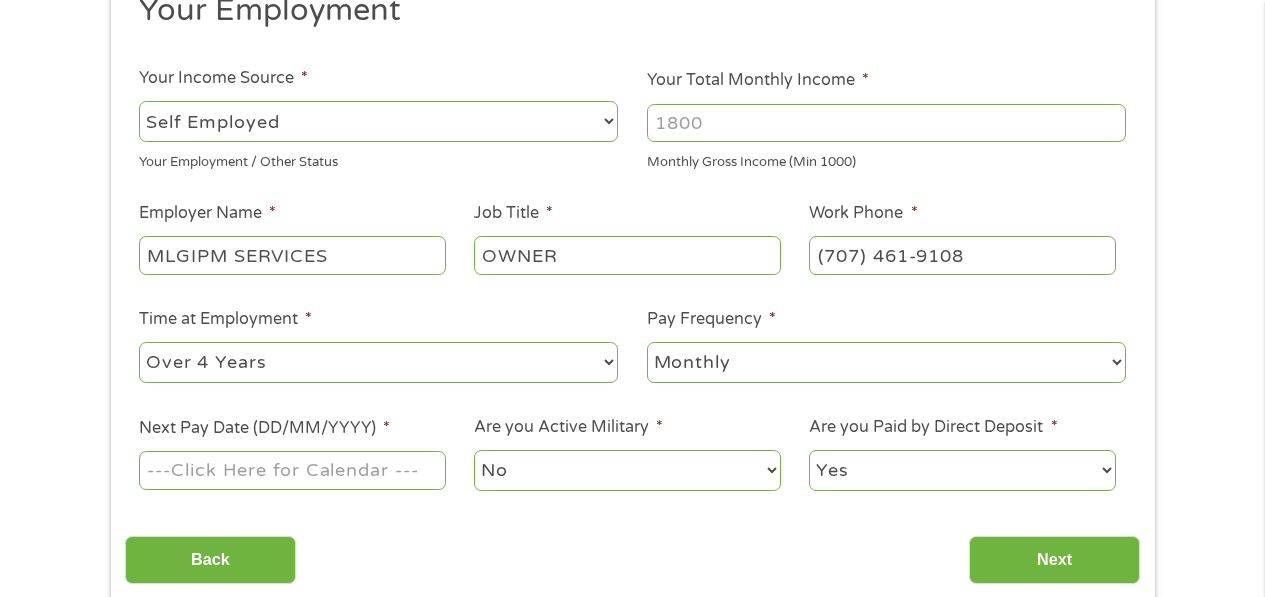 click on "--- Choose one --- Every 2 Weeks Every Week Monthly Semi-Monthly" at bounding box center (886, 362) 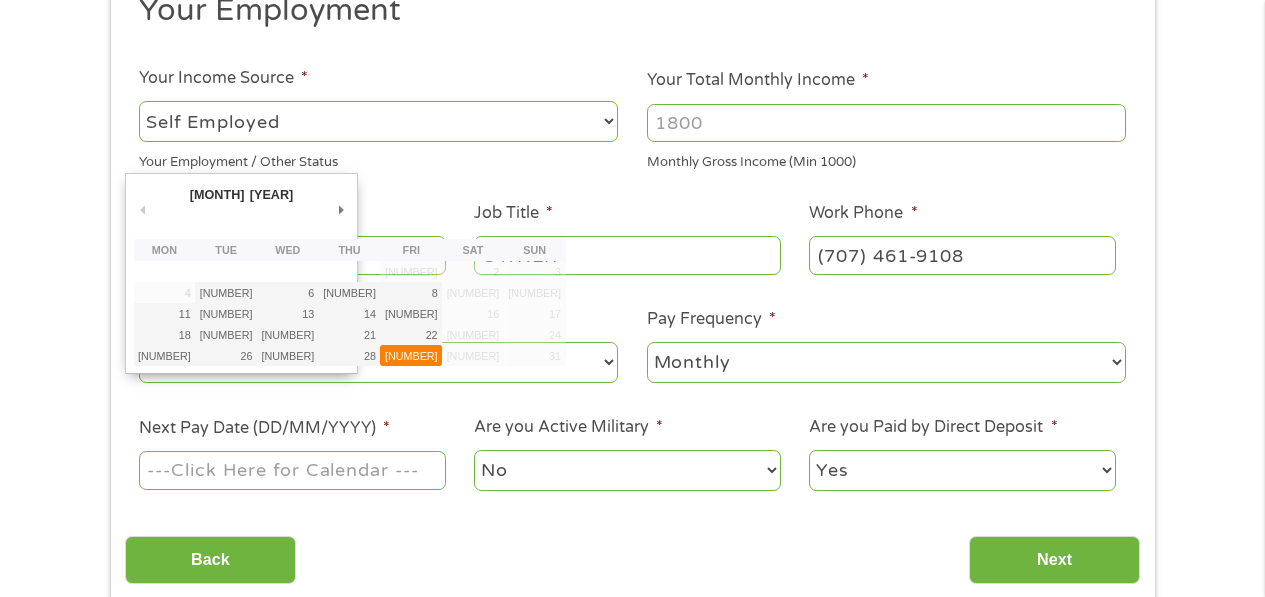 type on "29/08/2025" 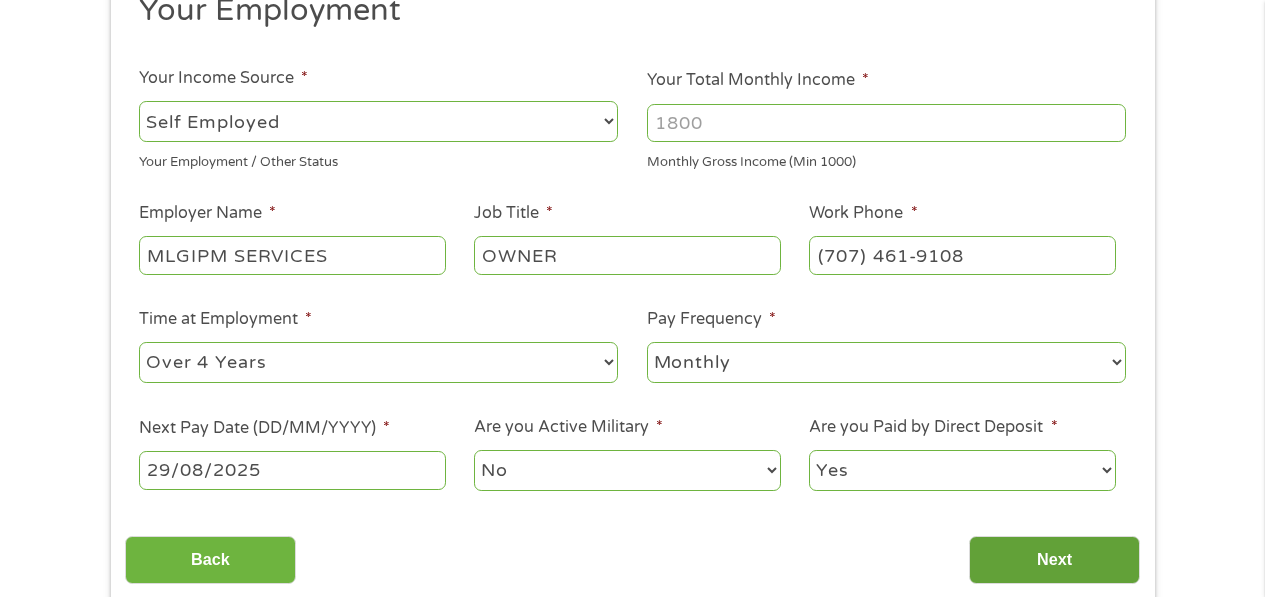 click on "Next" at bounding box center (1054, 560) 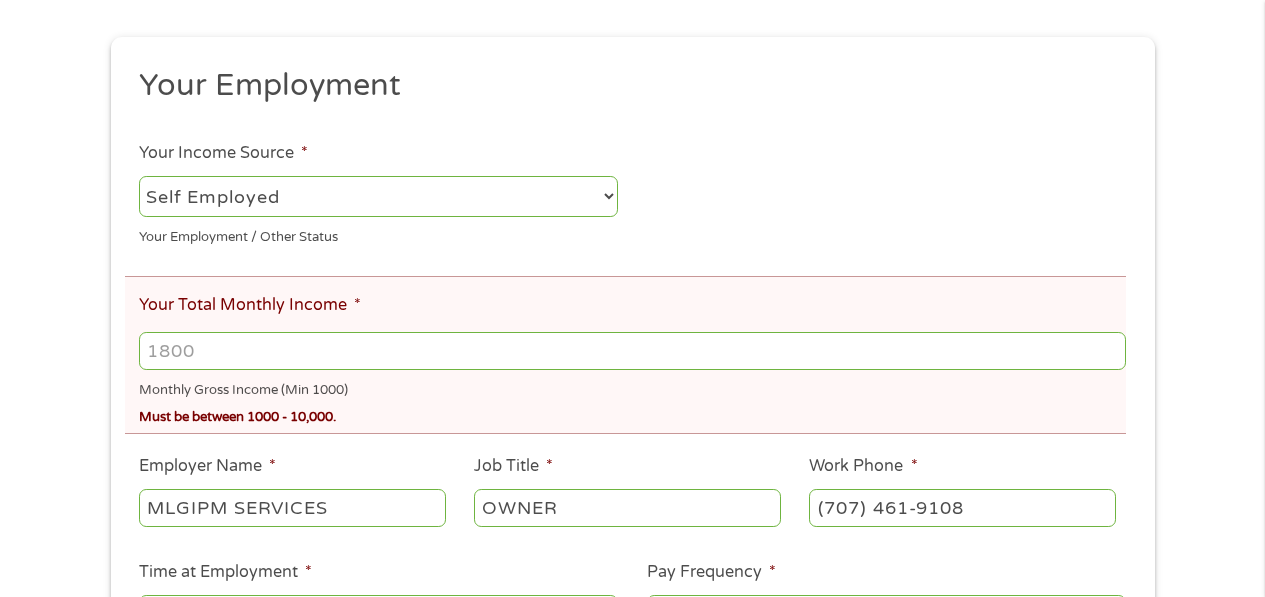 scroll, scrollTop: 0, scrollLeft: 0, axis: both 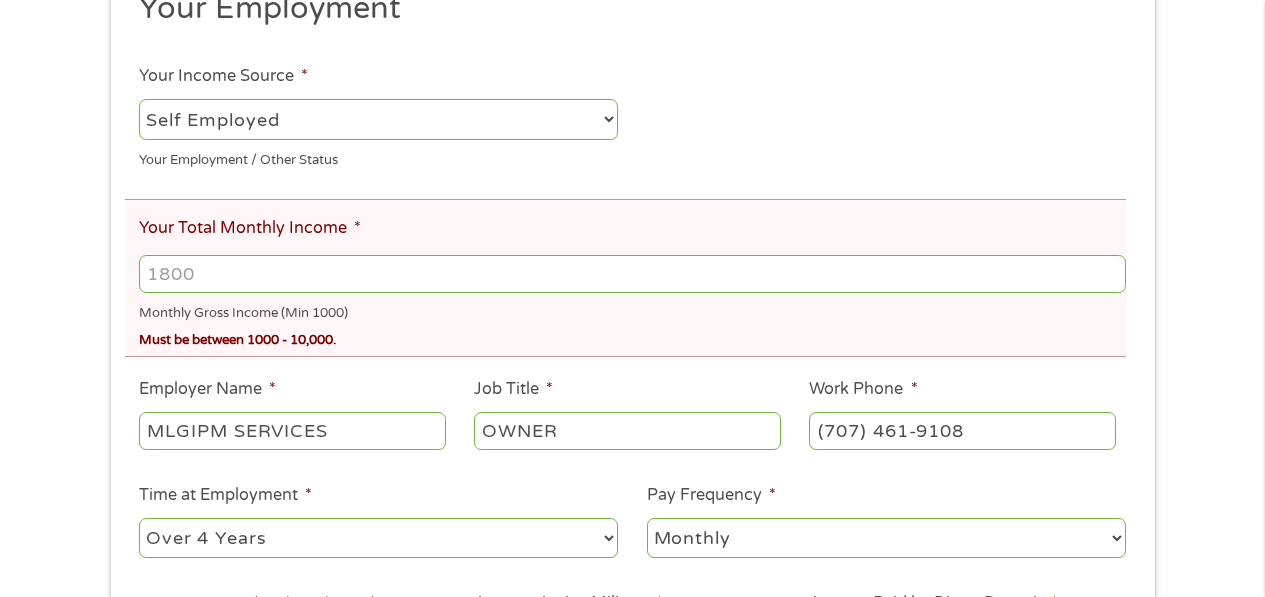 click on "Your Total Monthly Income *" at bounding box center [632, 274] 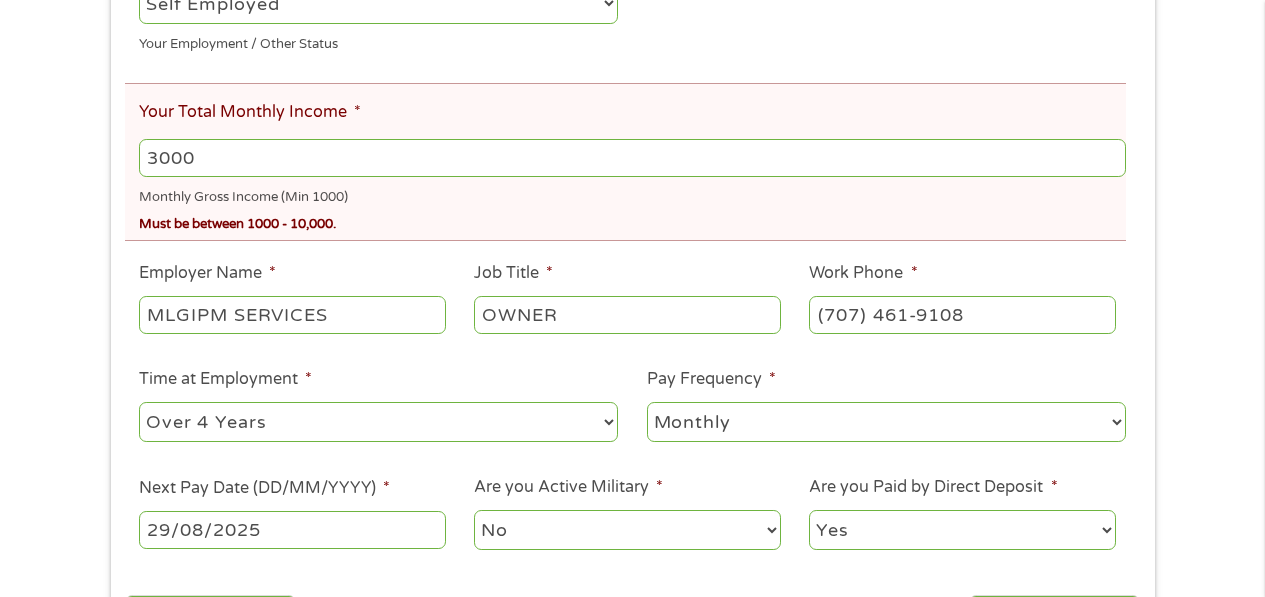 scroll, scrollTop: 636, scrollLeft: 0, axis: vertical 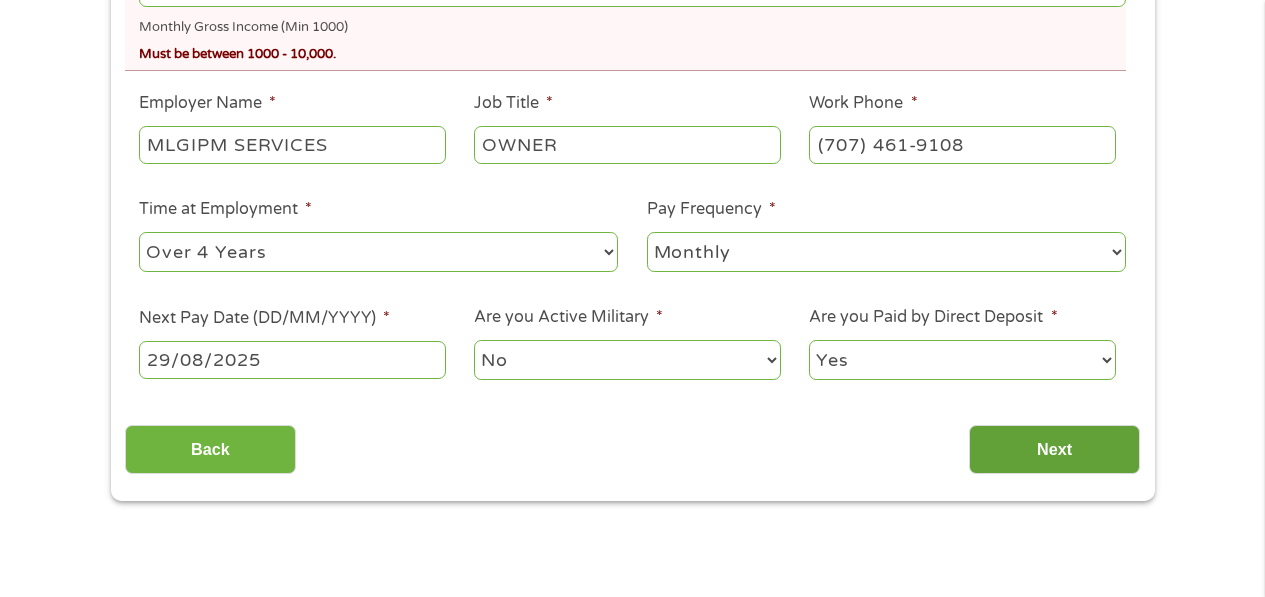 type on "3000" 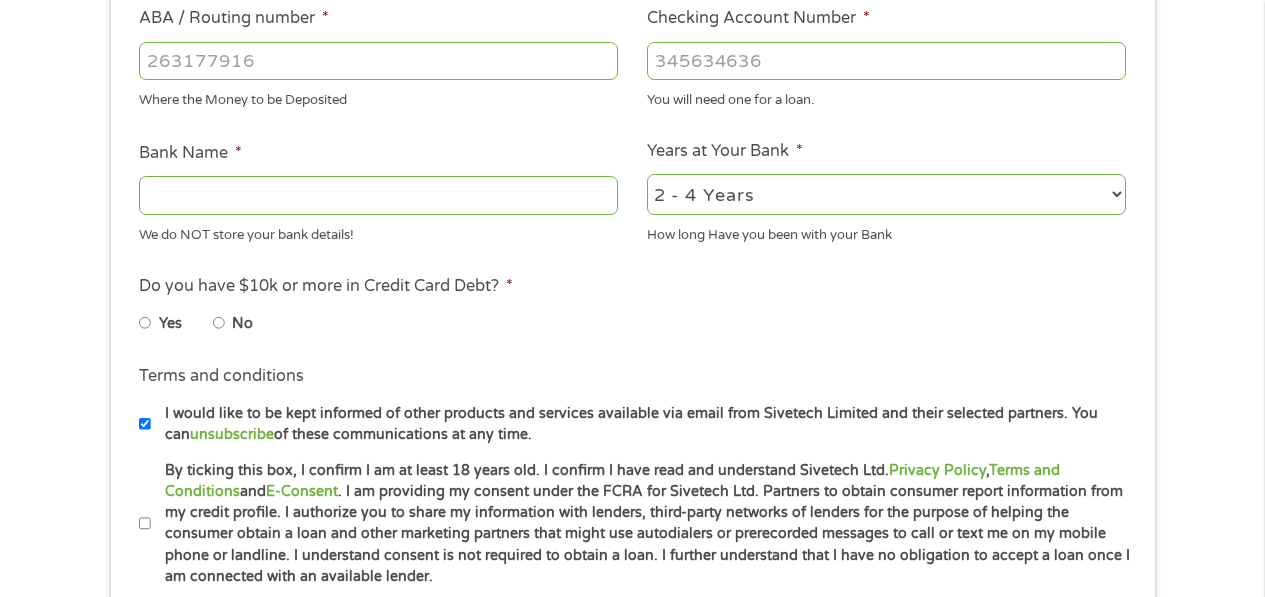 scroll, scrollTop: 51, scrollLeft: 0, axis: vertical 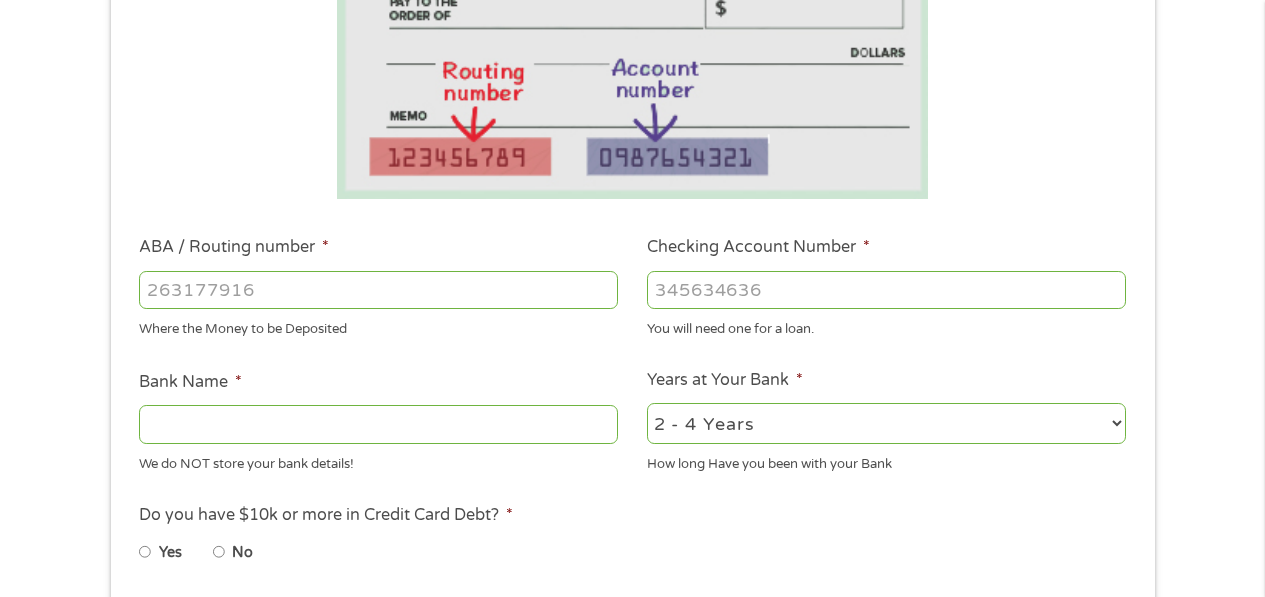 click on "ABA / Routing number *" at bounding box center [378, 290] 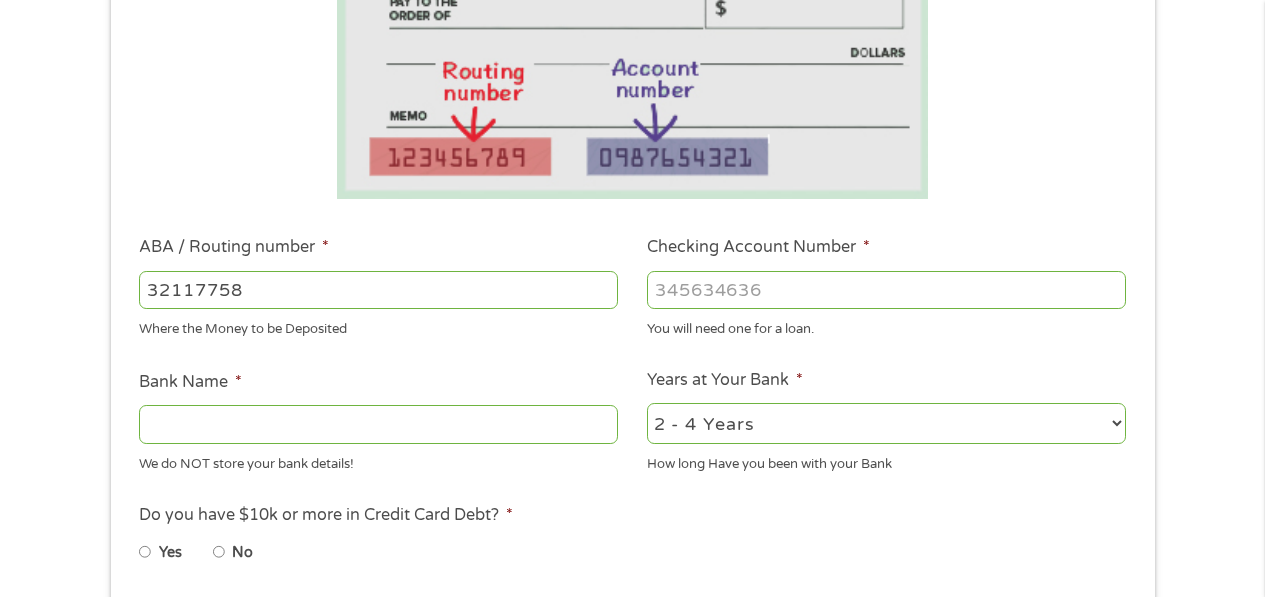 type on "[NUMBER]" 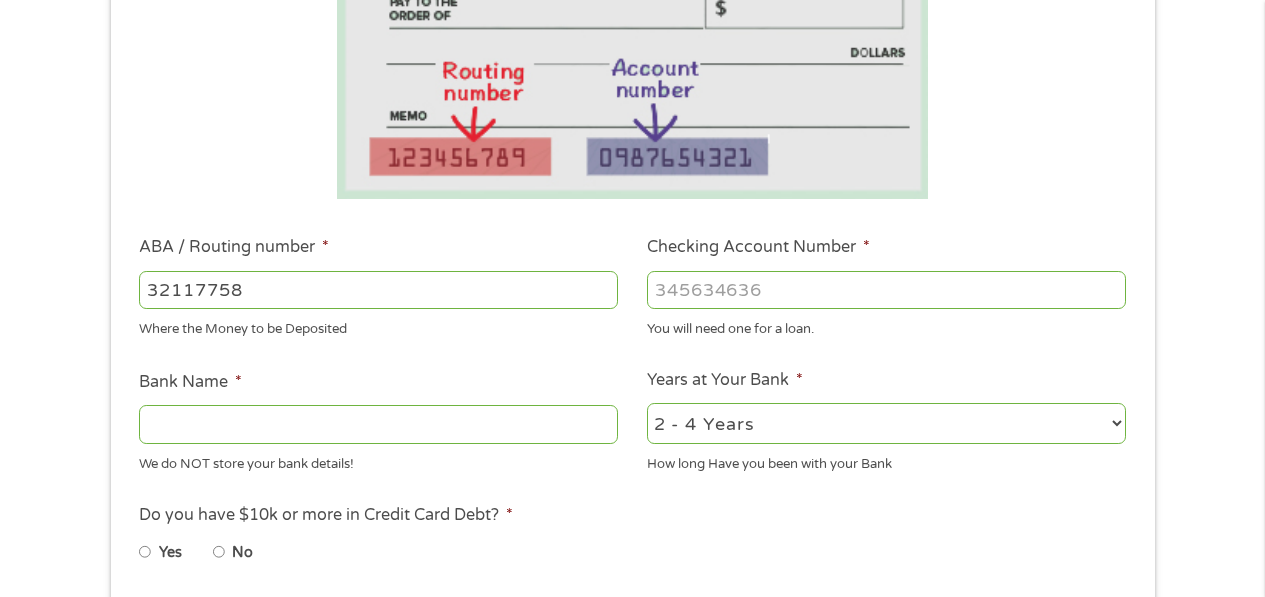 type on "REDWOOD CREDIT UNION" 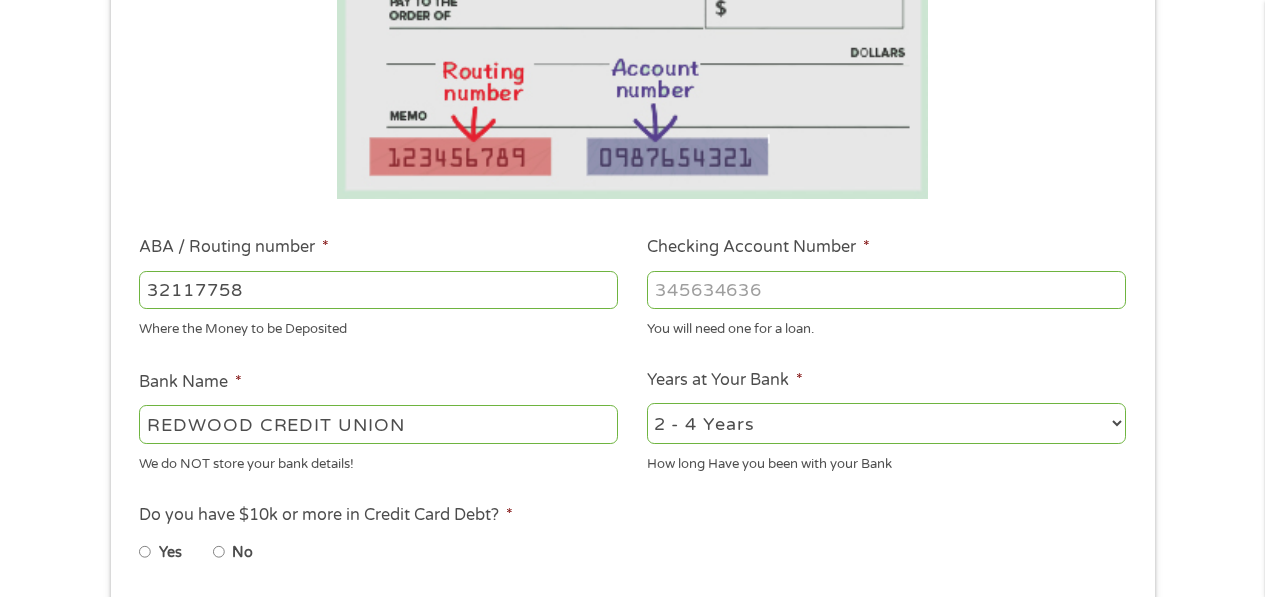 type on "[NUMBER]" 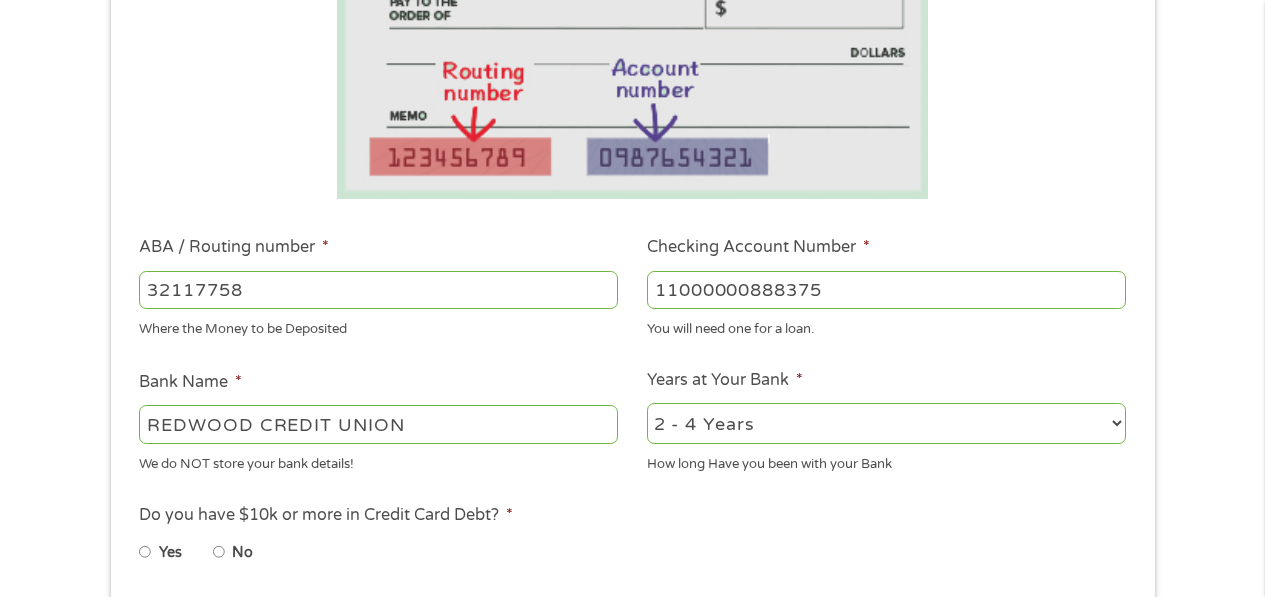 type on "11000000888375" 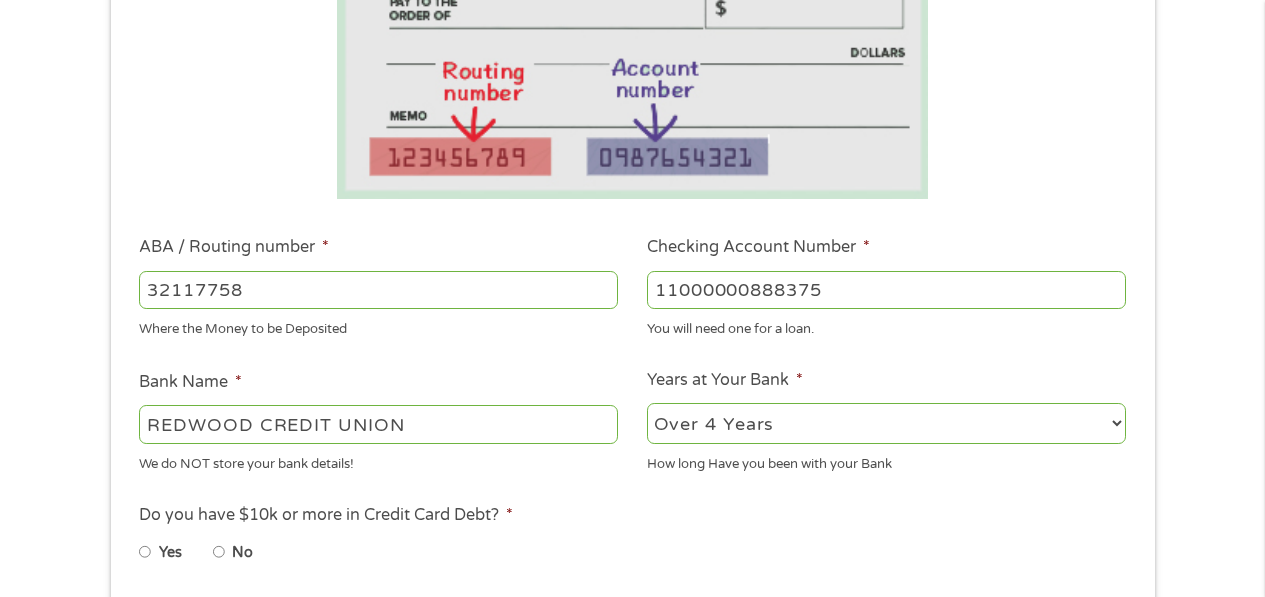 click on "2 - 4 Years 6 - 12 Months 1 - 2 Years Over 4 Years" at bounding box center [886, 423] 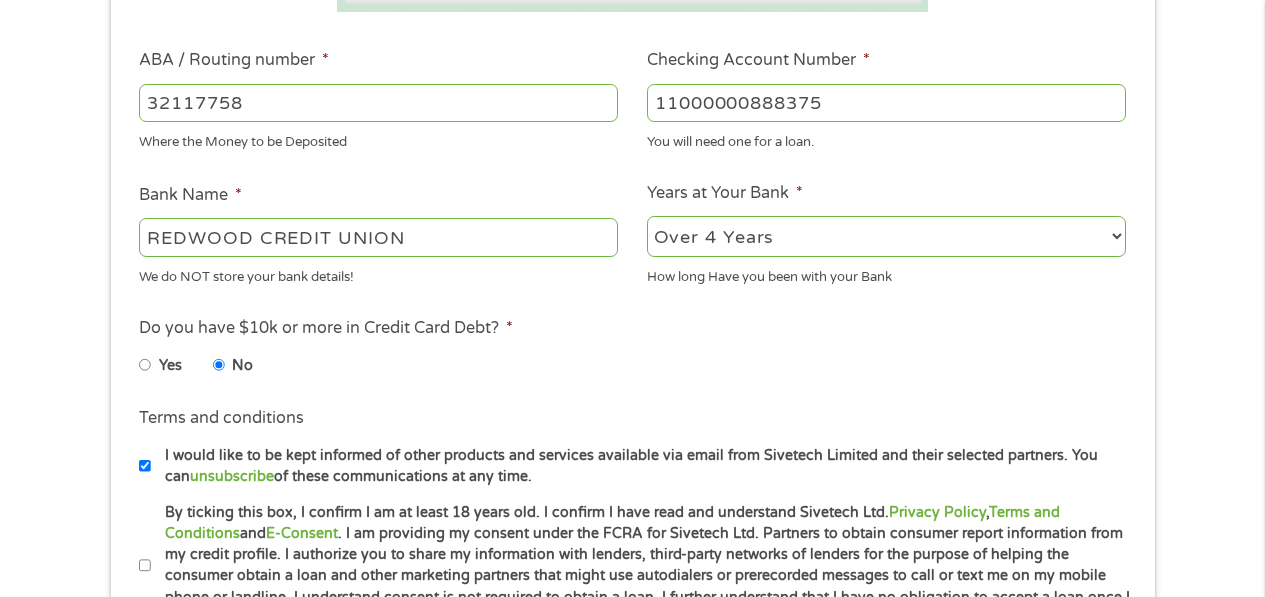 scroll, scrollTop: 653, scrollLeft: 0, axis: vertical 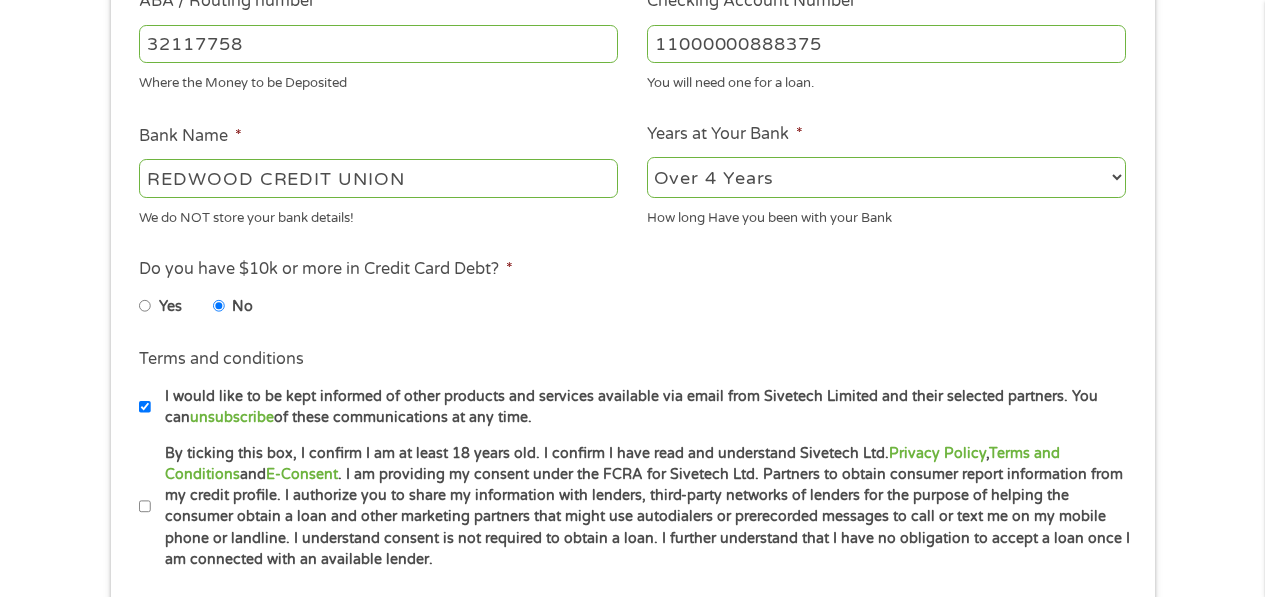 click on "Terms and conditions *
By ticking this box, I confirm I am at least 18 years old. I confirm I have read and understand Sivetech Ltd.  Privacy Policy ,  Terms and Conditions  and  E-Consent . I am providing my consent under the FCRA for Sivetech Ltd. Partners to obtain consumer report information from my credit profile. I authorize you to share my information with lenders, third-party networks of lenders for the purpose of helping the consumer obtain a loan and other marketing partners that might use autodialers or prerecorded messages to call or text me on my mobile phone or landline. I understand consent is not required to obtain a loan. I further understand that I have no obligation to accept a loan once I am connected with an available lender." at bounding box center (632, 507) 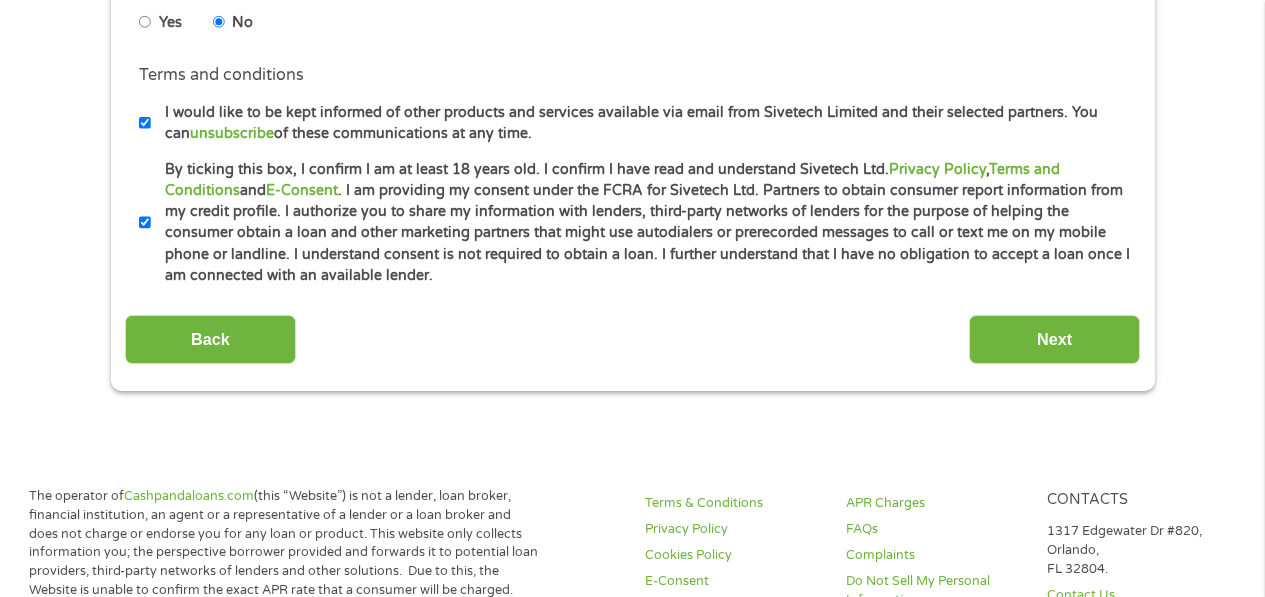 scroll, scrollTop: 1017, scrollLeft: 0, axis: vertical 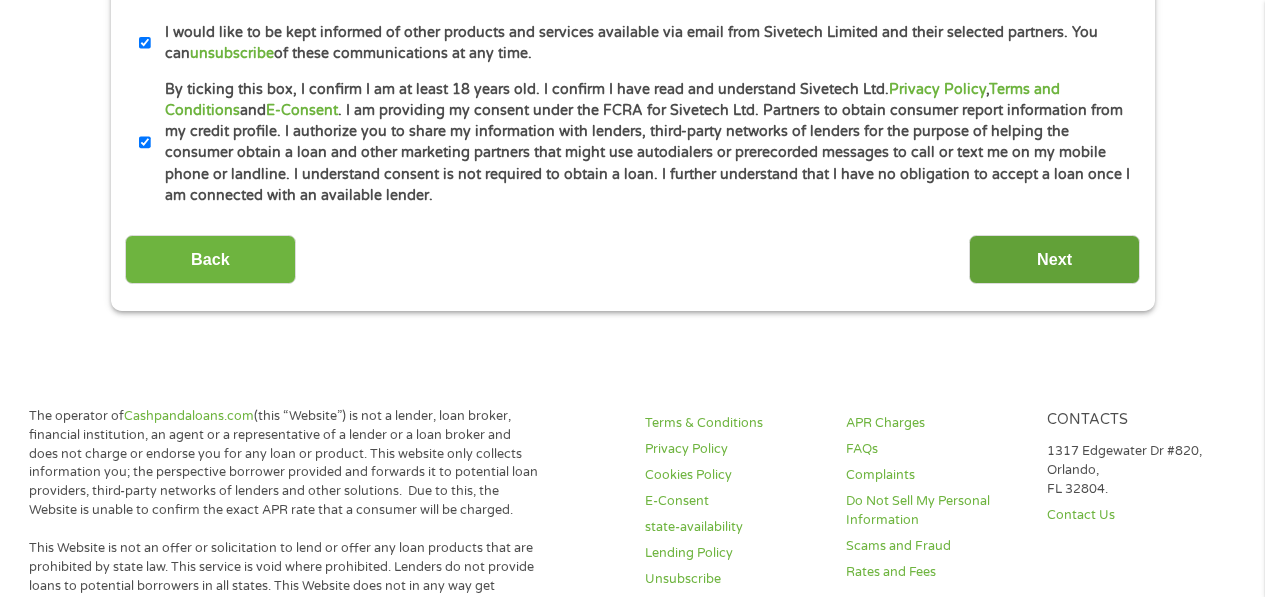 click on "Next" at bounding box center (1054, 259) 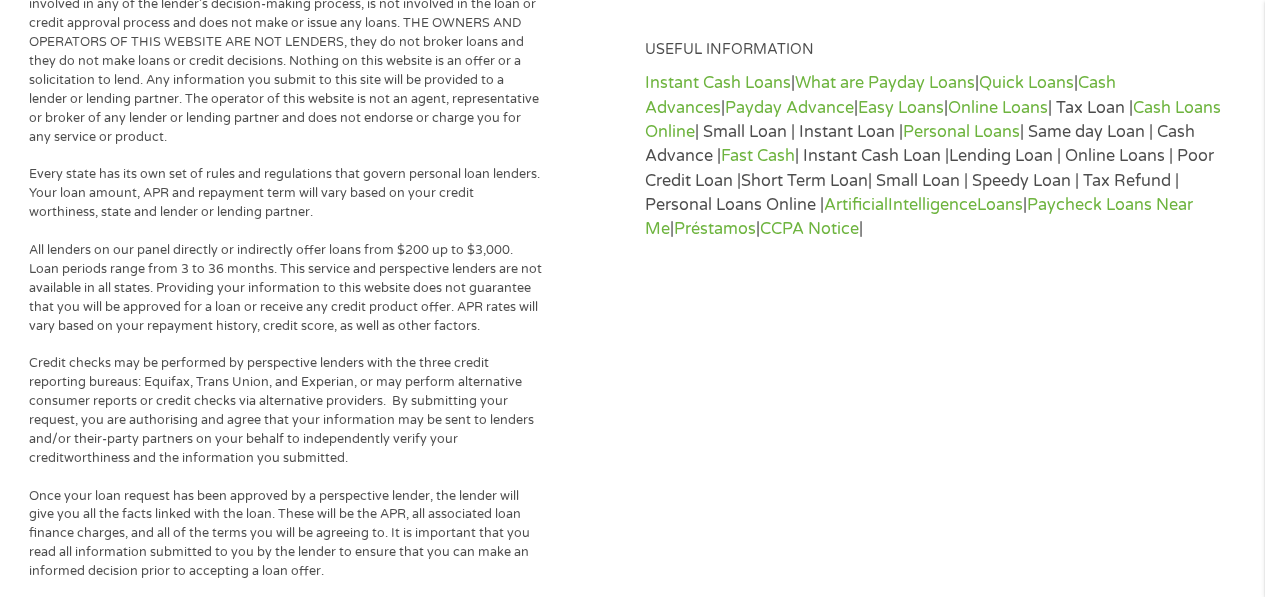 scroll, scrollTop: 66, scrollLeft: 0, axis: vertical 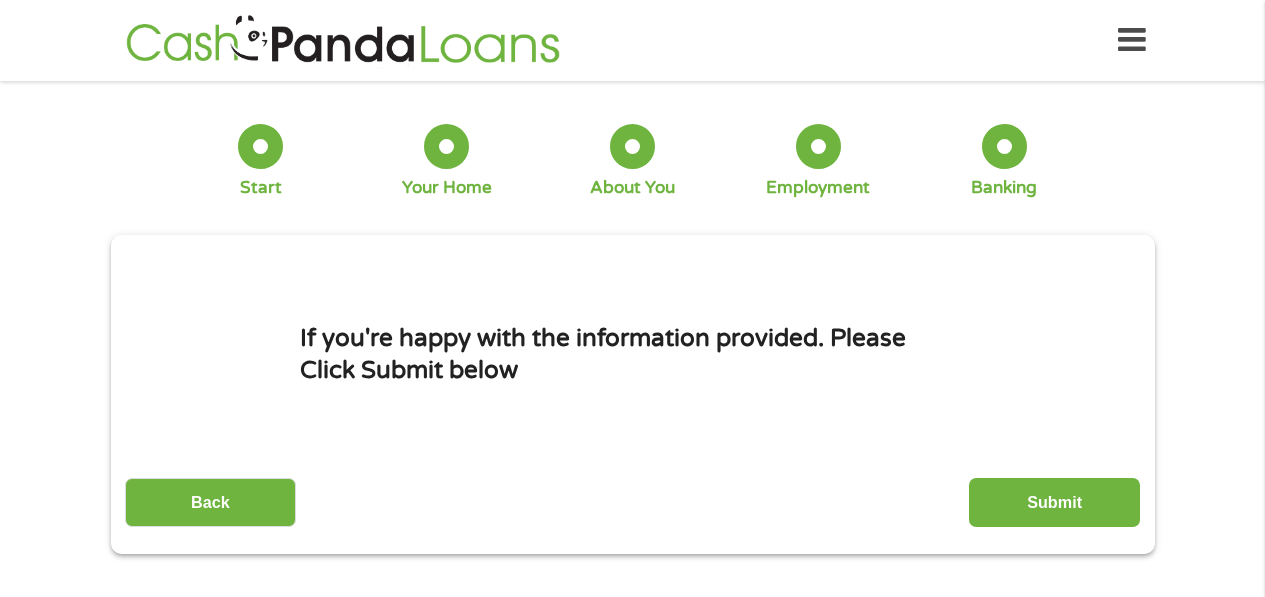 drag, startPoint x: 1044, startPoint y: 496, endPoint x: 1051, endPoint y: 485, distance: 13.038404 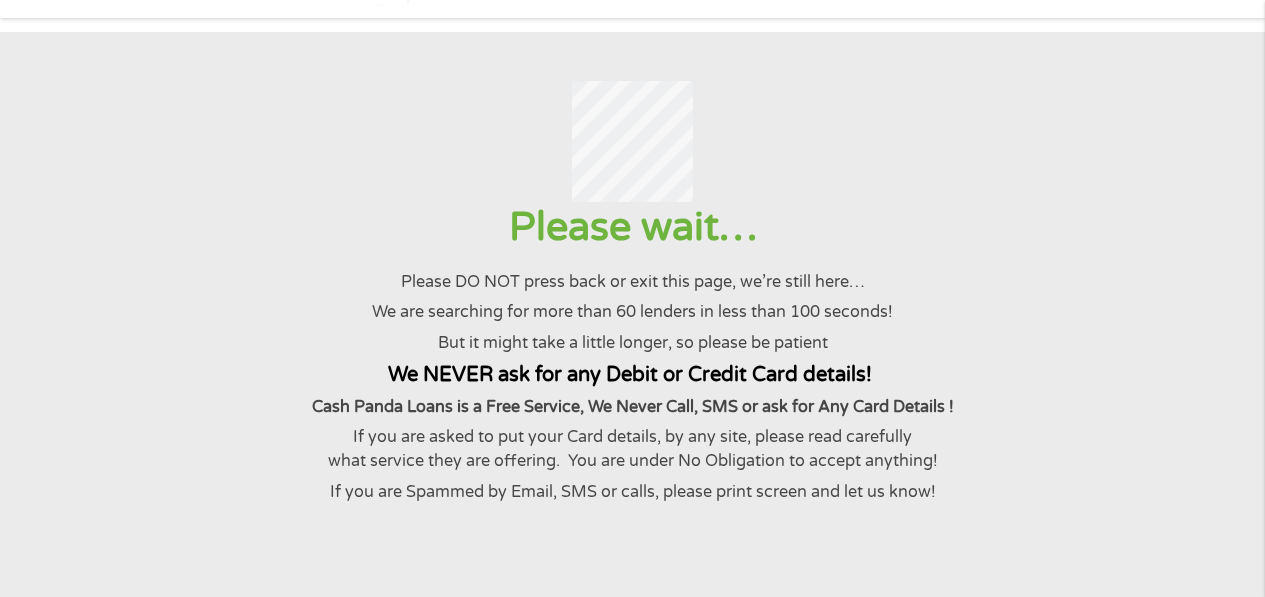 scroll, scrollTop: 0, scrollLeft: 0, axis: both 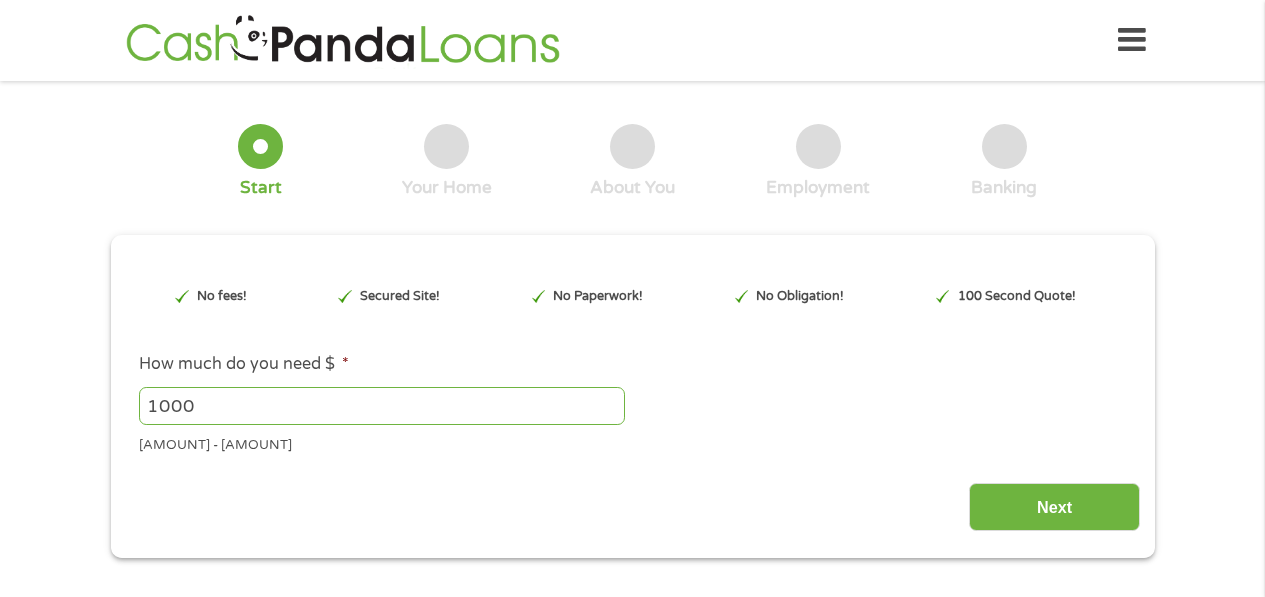 type on "EAIaIQobChMI0tz73cHyjgMVCC2tBh33rio_EAAYAiAAEgLsdPD_BwE" 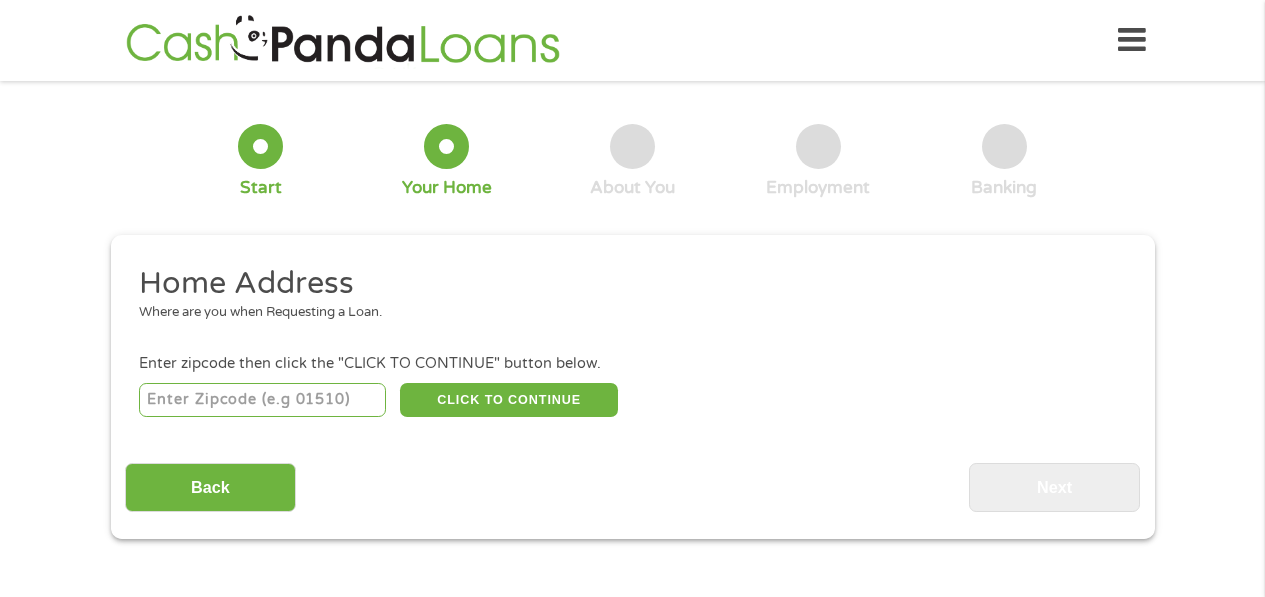 scroll, scrollTop: 0, scrollLeft: 0, axis: both 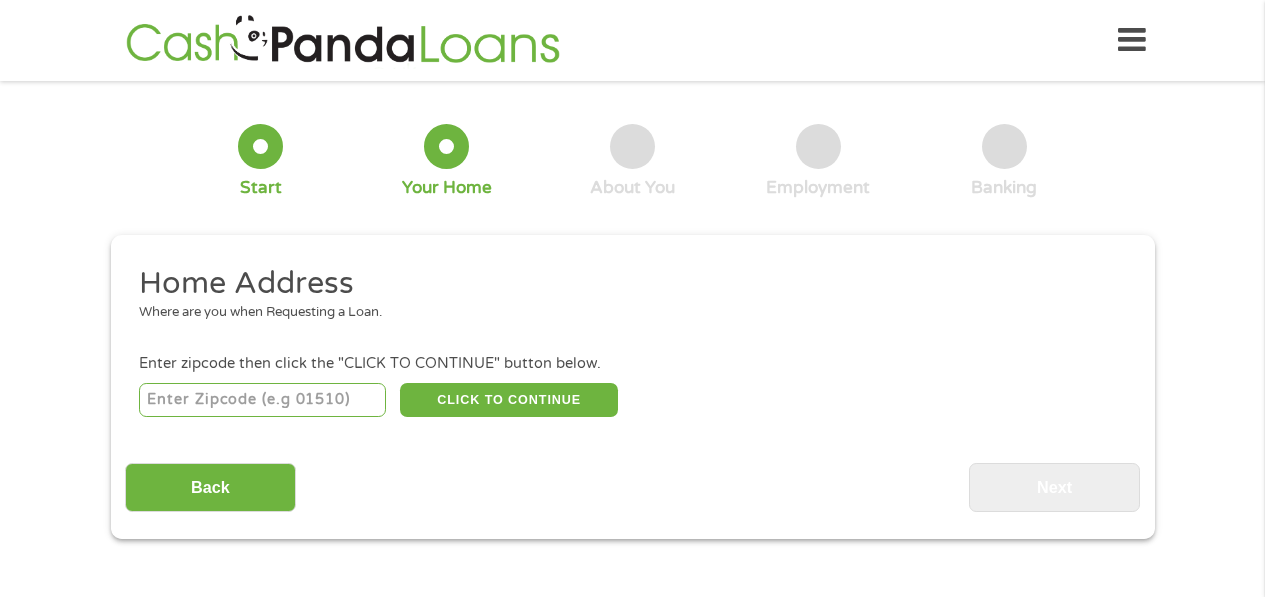 click at bounding box center [262, 400] 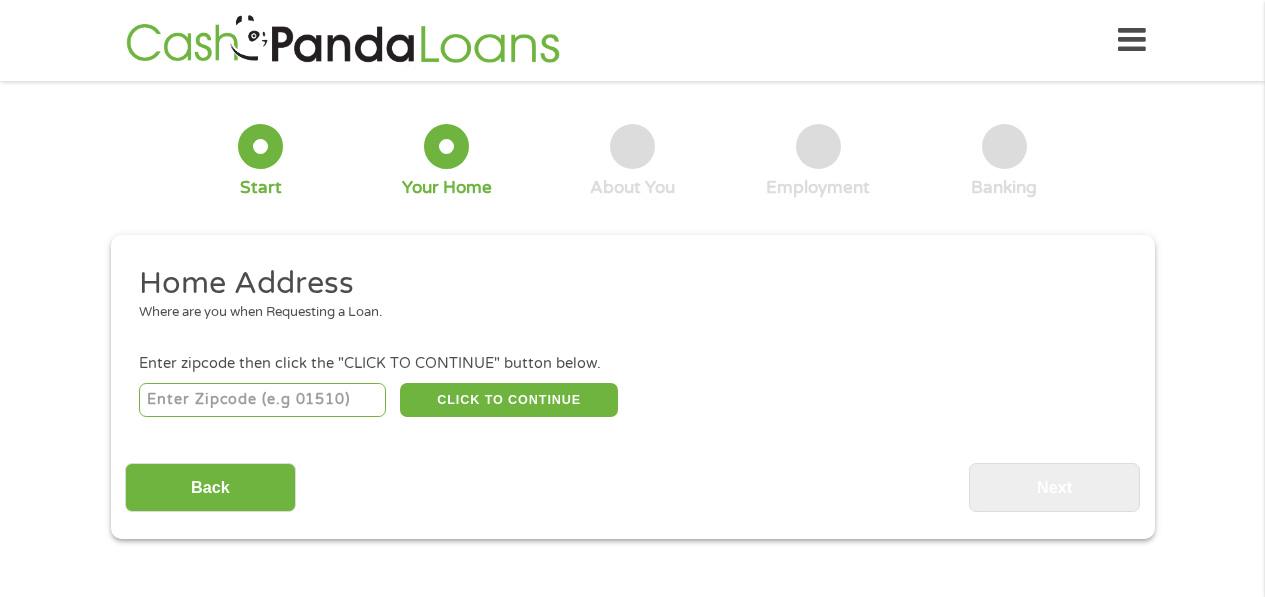 type on "[POSTAL_CODE]" 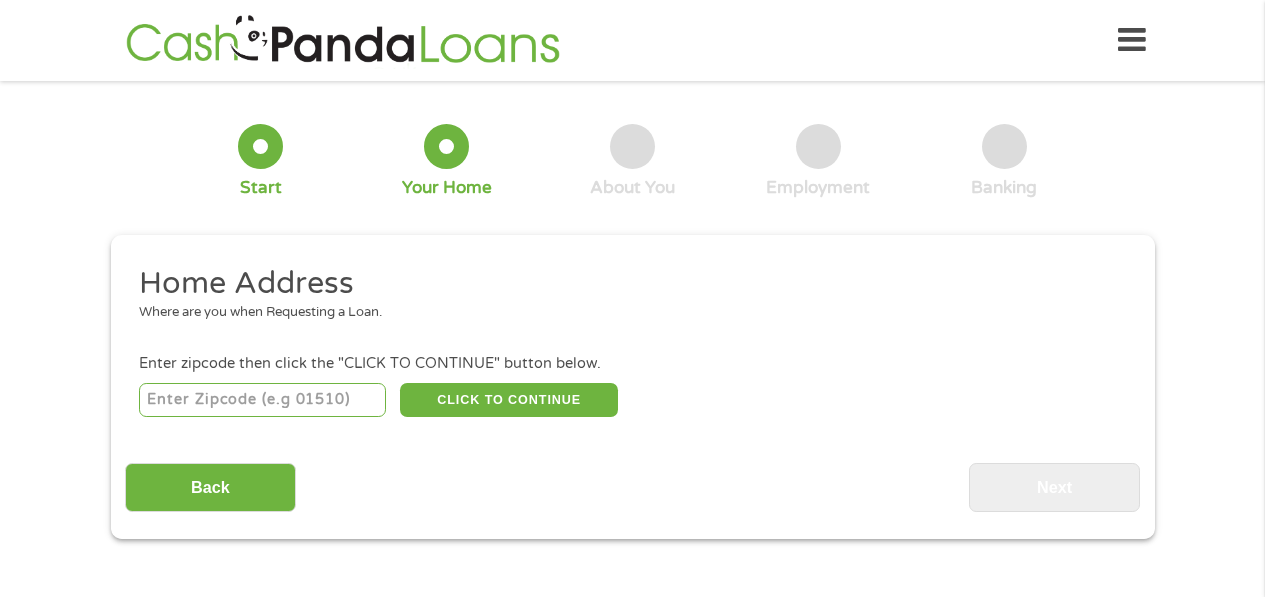 select on "California" 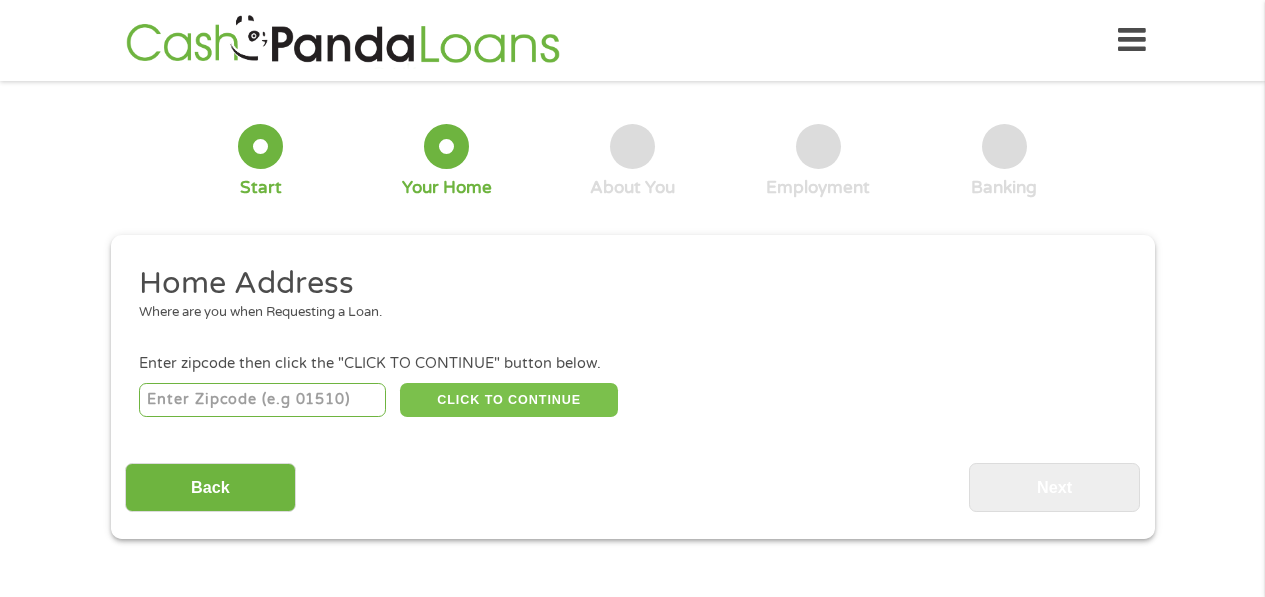 click on "CLICK TO CONTINUE" at bounding box center [509, 400] 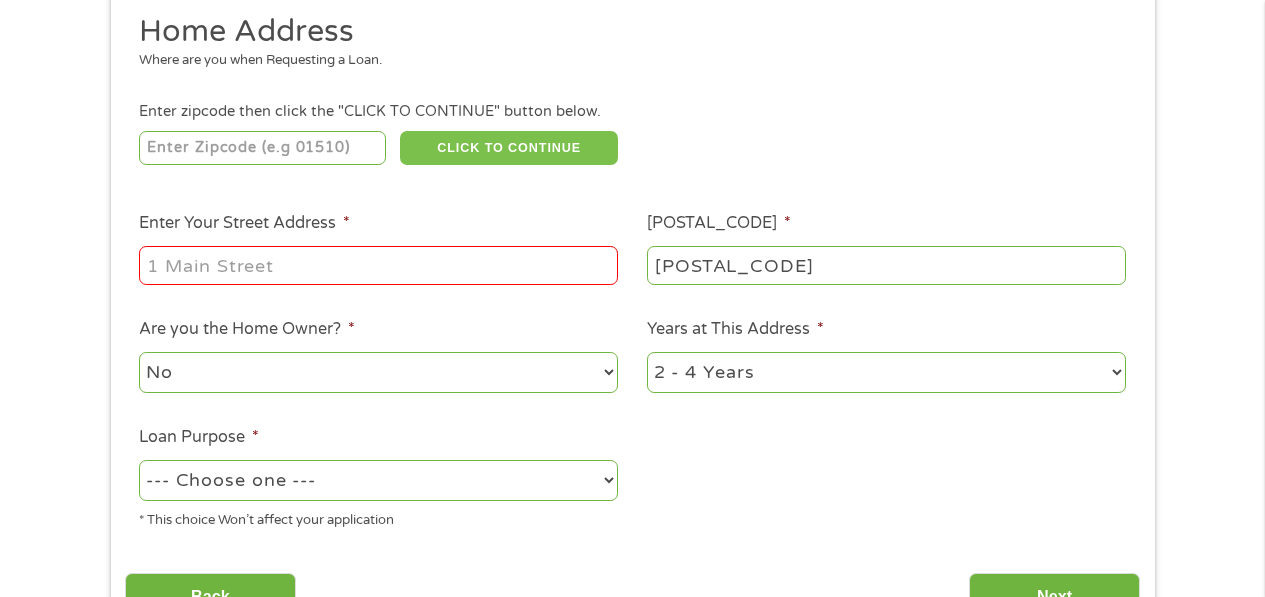 scroll, scrollTop: 316, scrollLeft: 0, axis: vertical 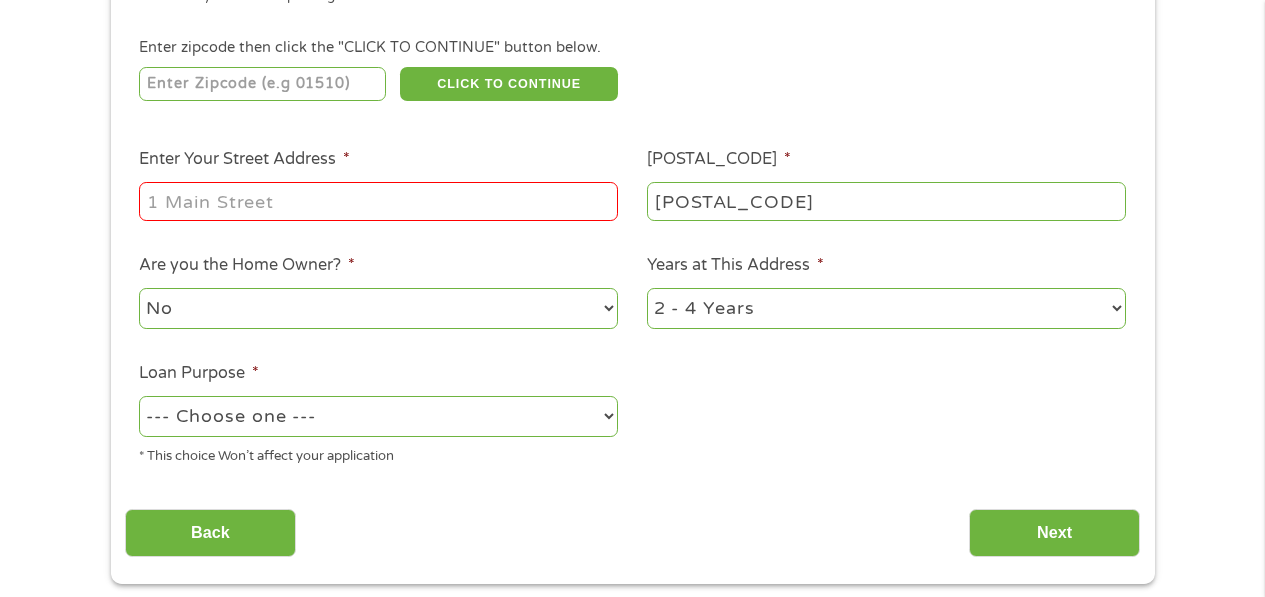 click on "Enter Your Street Address *" at bounding box center (378, 201) 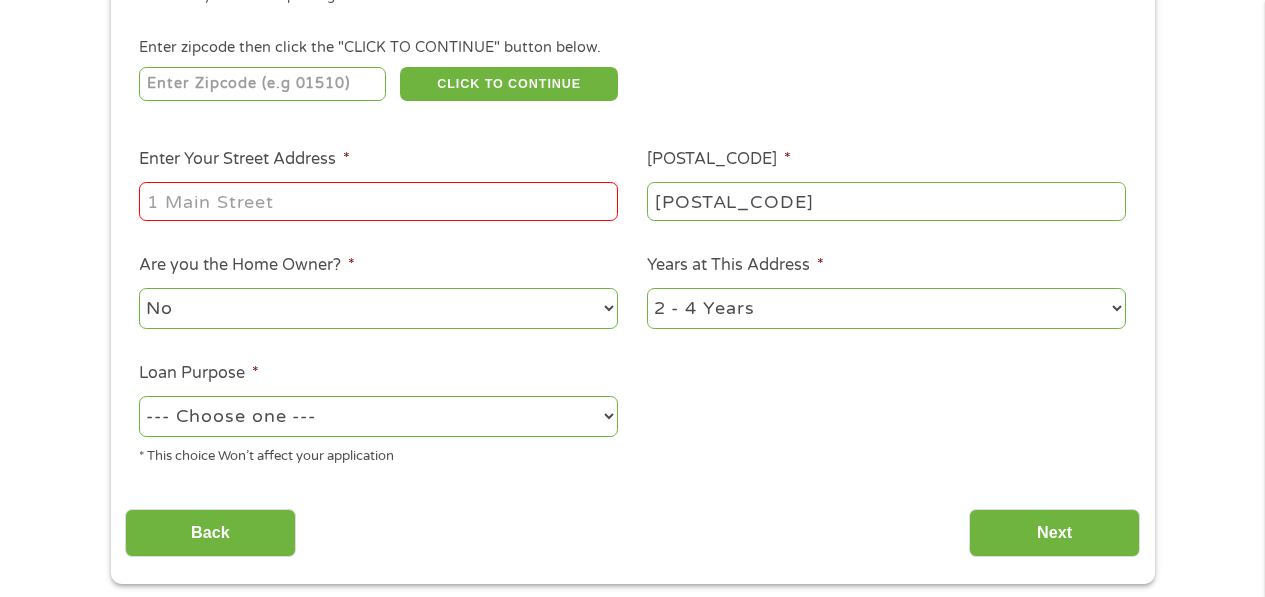 type on "[ADDRESS]" 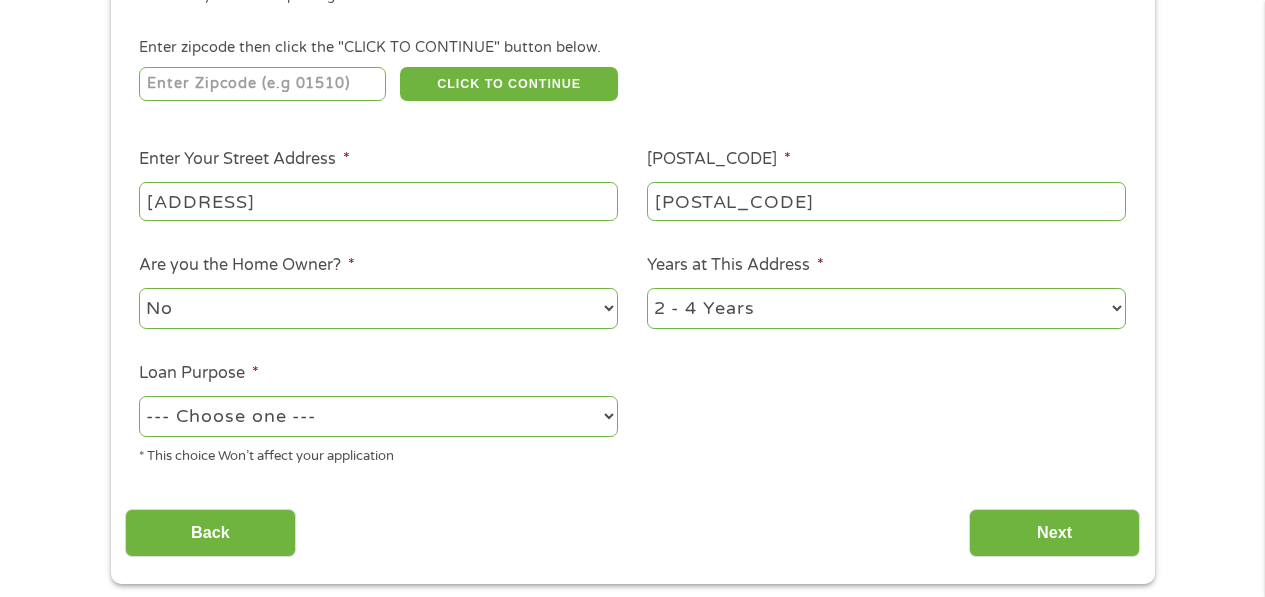 click on "1 Year or less 1 - 2 Years 2 - 4 Years Over 4 Years" at bounding box center [886, 308] 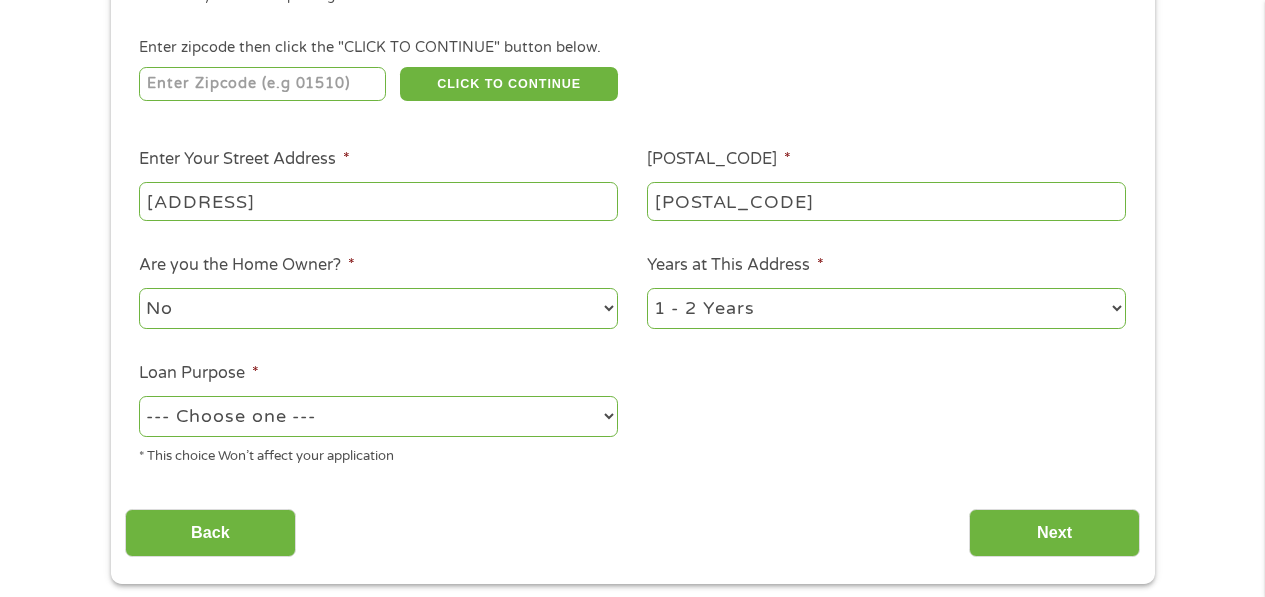 click on "1 Year or less 1 - 2 Years 2 - 4 Years Over 4 Years" at bounding box center [886, 308] 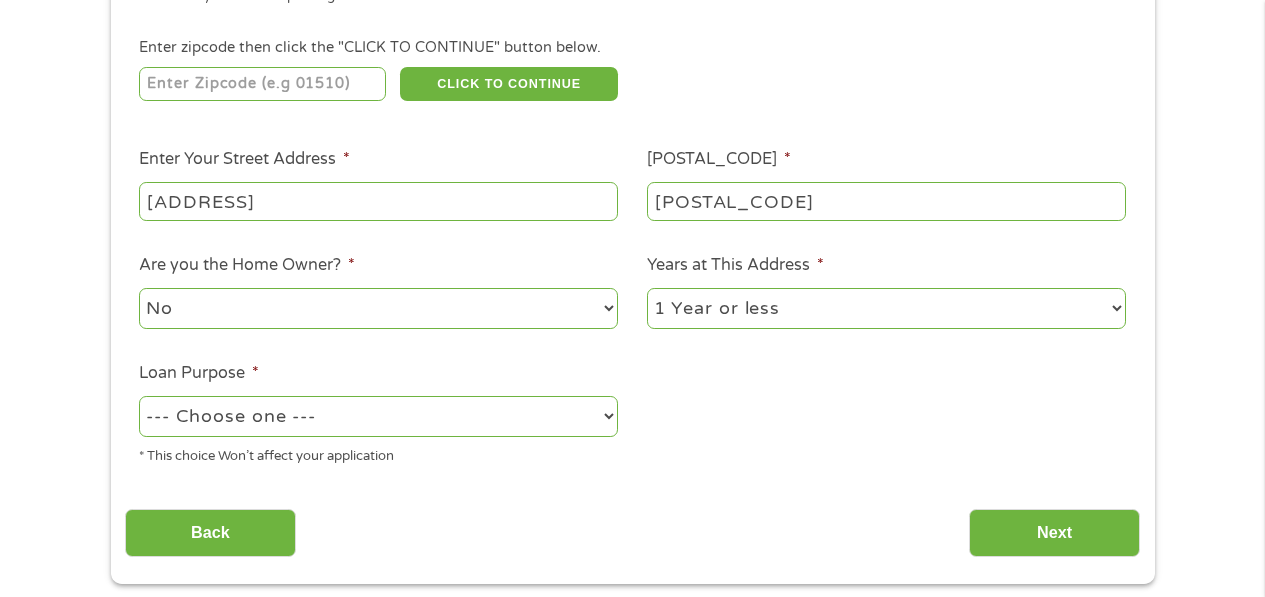 click on "1 Year or less 1 - 2 Years 2 - 4 Years Over 4 Years" at bounding box center (886, 308) 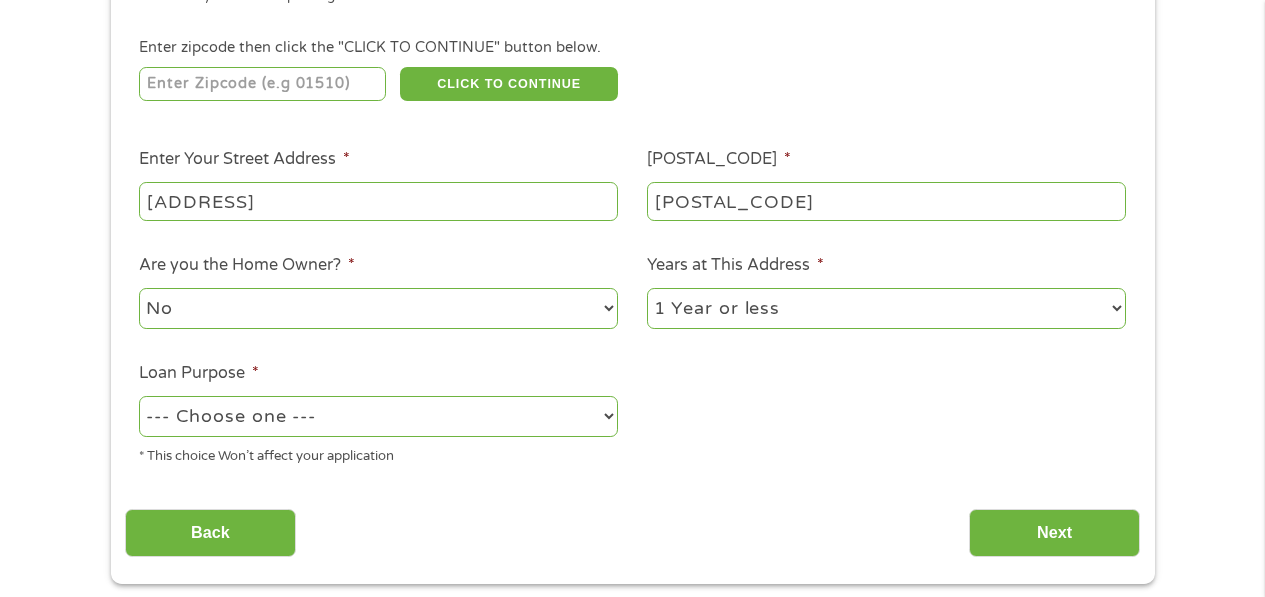 click on "--- Choose one --- Pay Bills Debt Consolidation Home Improvement Major Purchase Car Loan Short Term Cash Medical Expenses Other" at bounding box center (378, 416) 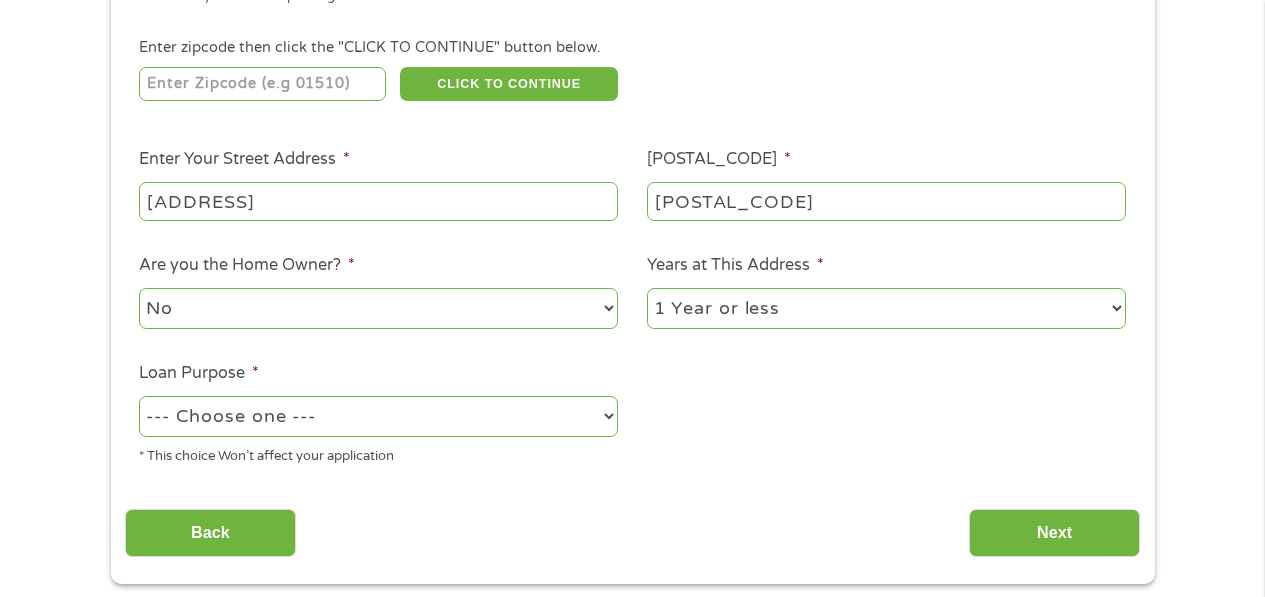 select on "paybills" 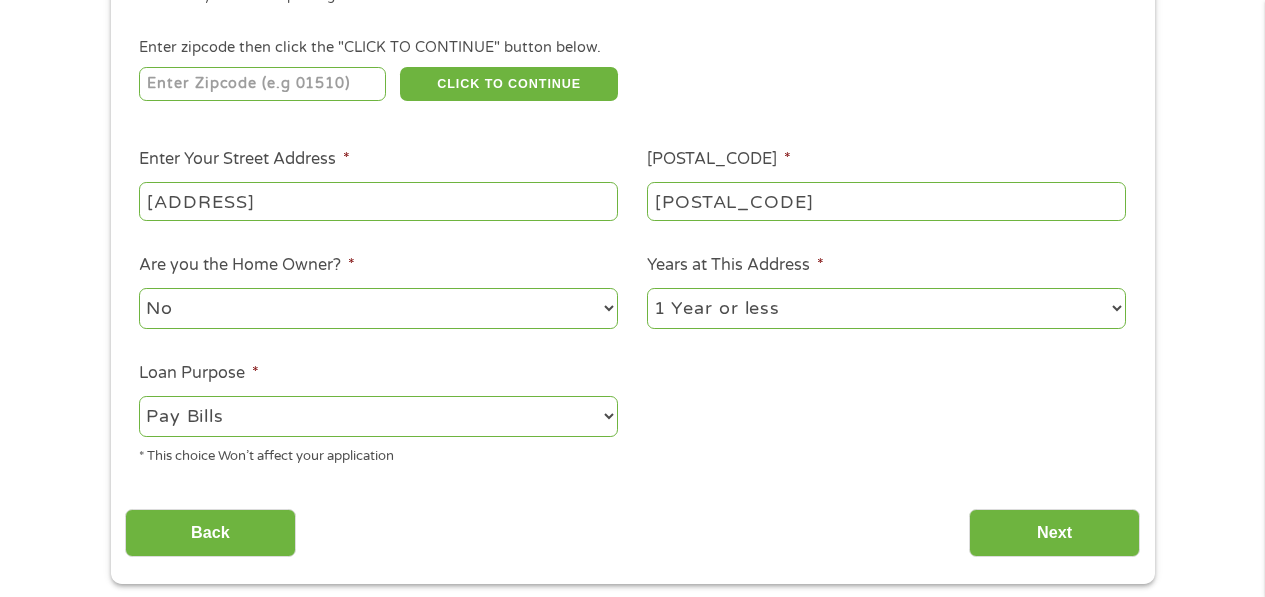click on "--- Choose one --- Pay Bills Debt Consolidation Home Improvement Major Purchase Car Loan Short Term Cash Medical Expenses Other" at bounding box center [378, 416] 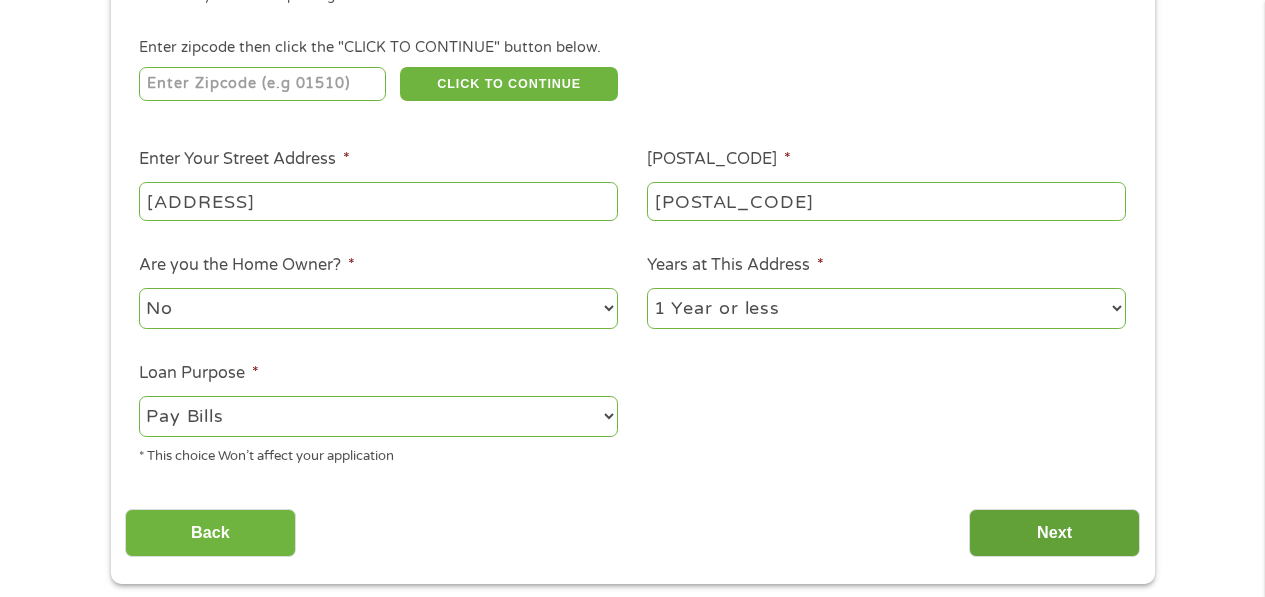 click on "Next" at bounding box center (1054, 533) 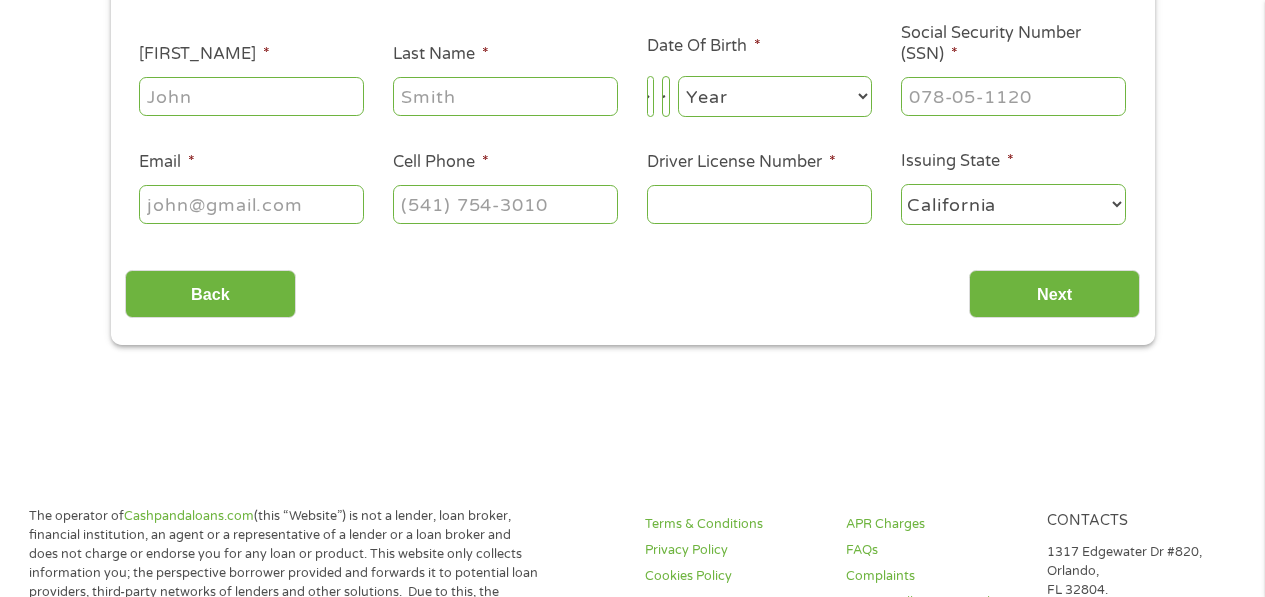 scroll, scrollTop: 8, scrollLeft: 8, axis: both 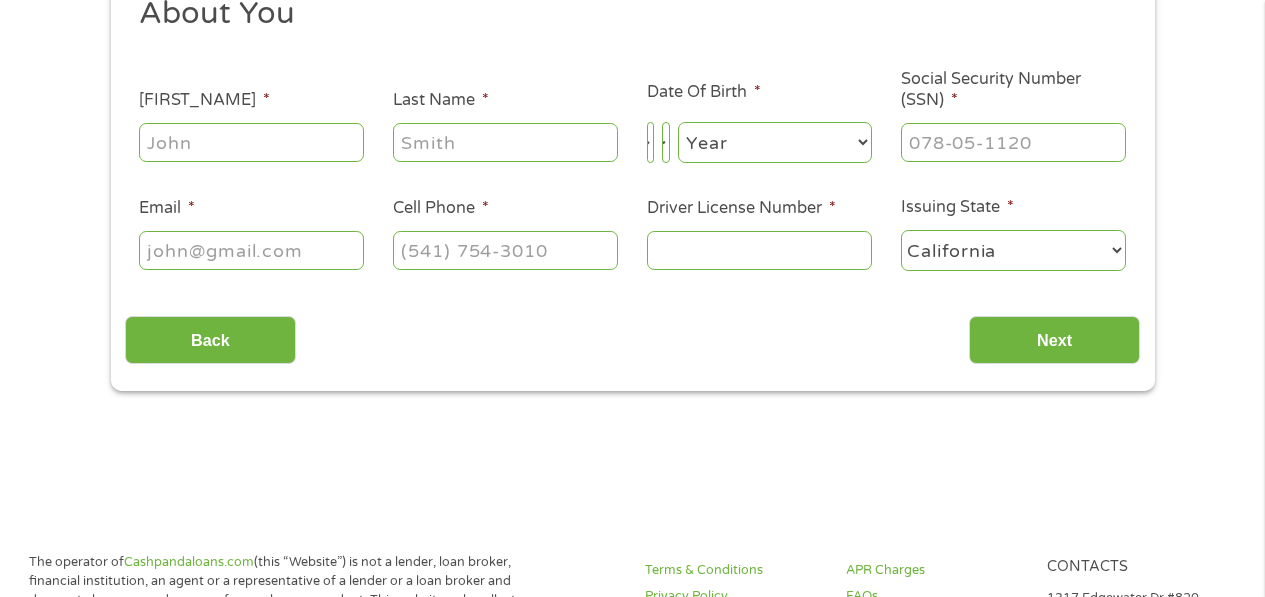 click on "First Name *" at bounding box center [251, 142] 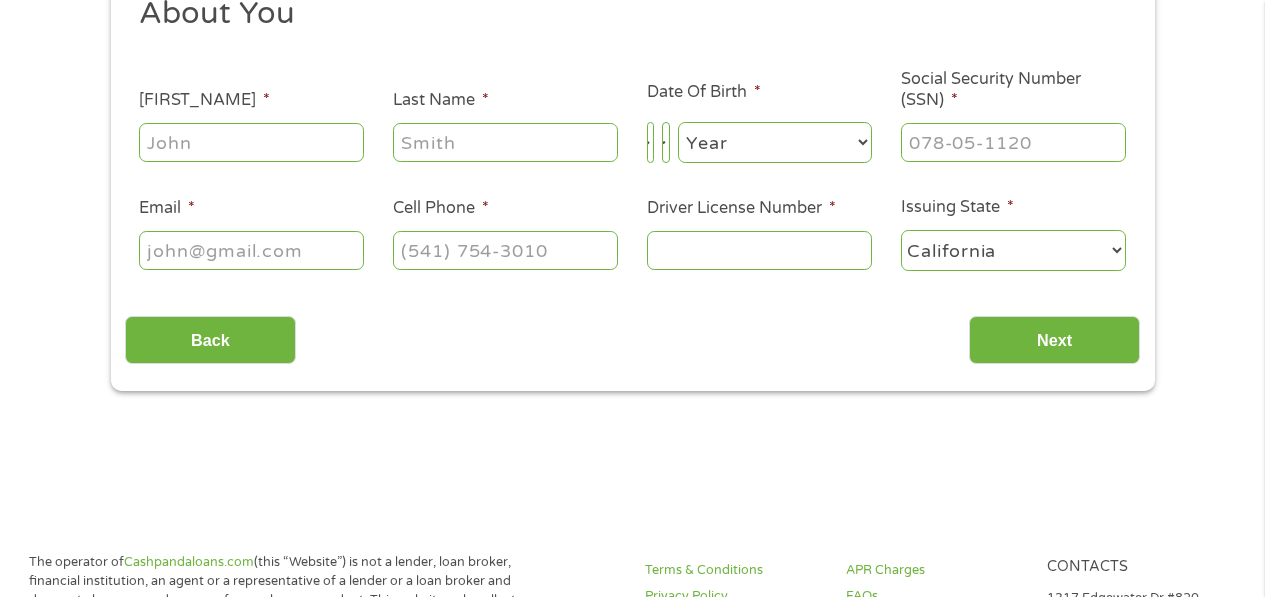 type on "[FIRST_NAME]" 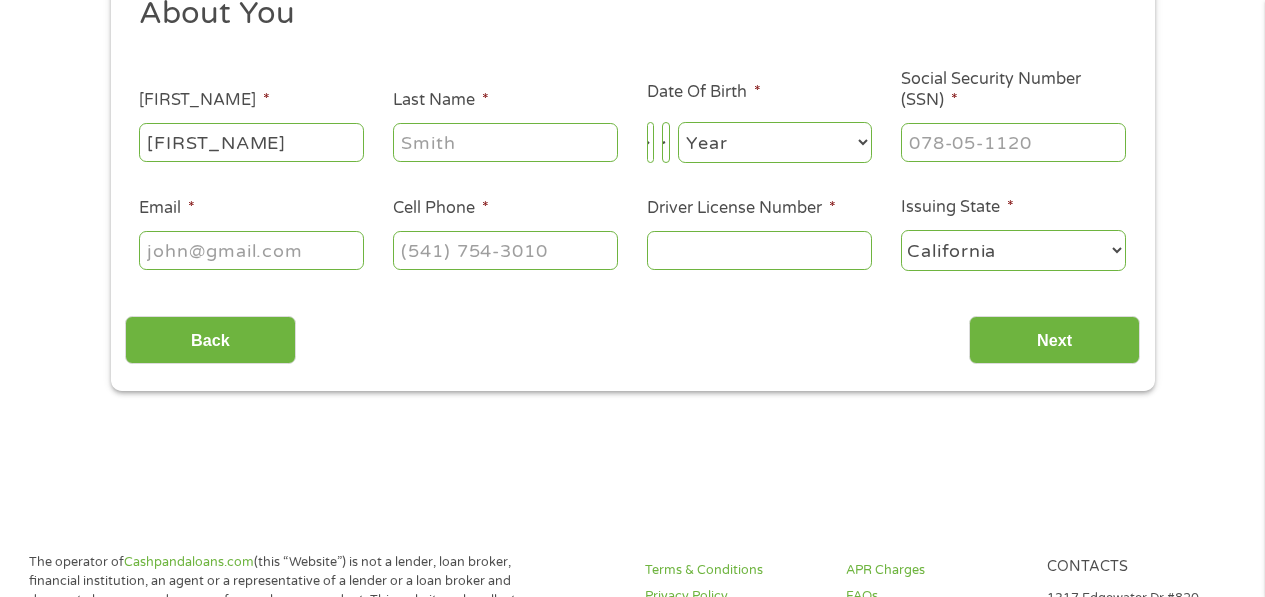 type on "[LAST_NAME]" 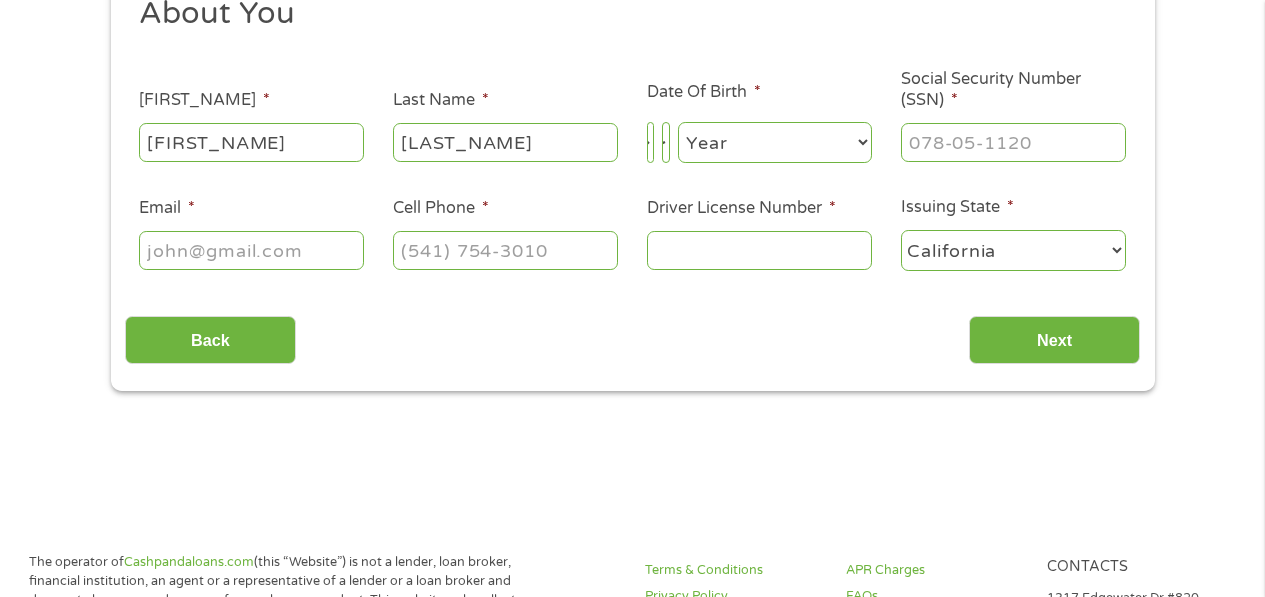 type on "[EMAIL]" 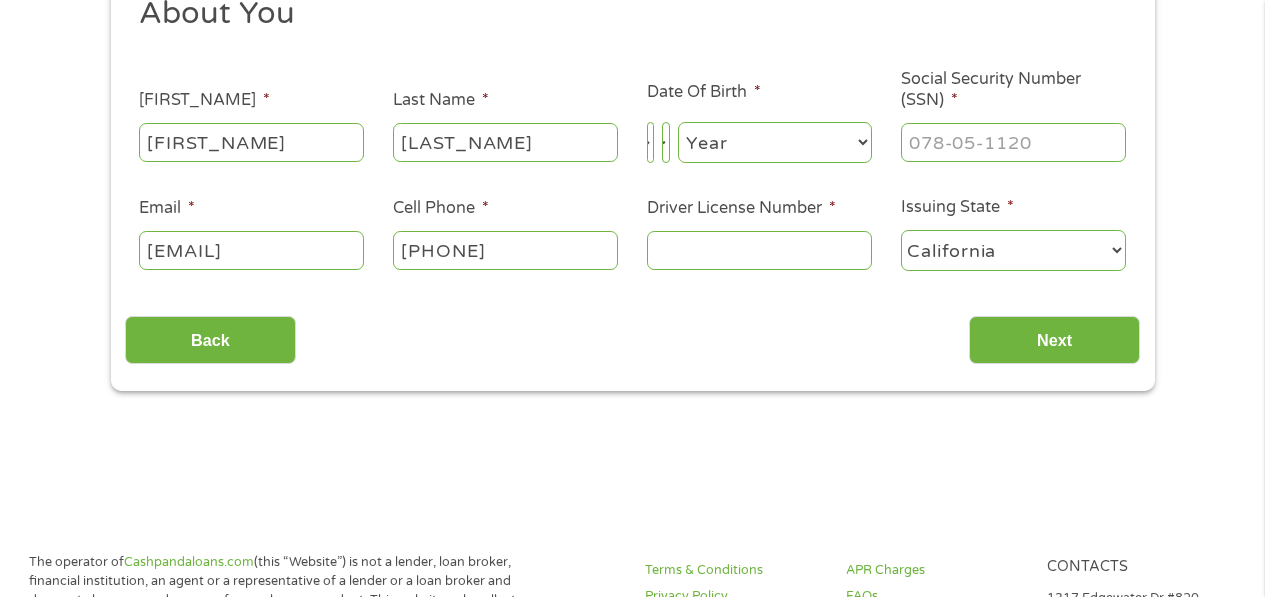 type on "(707) 623-7877" 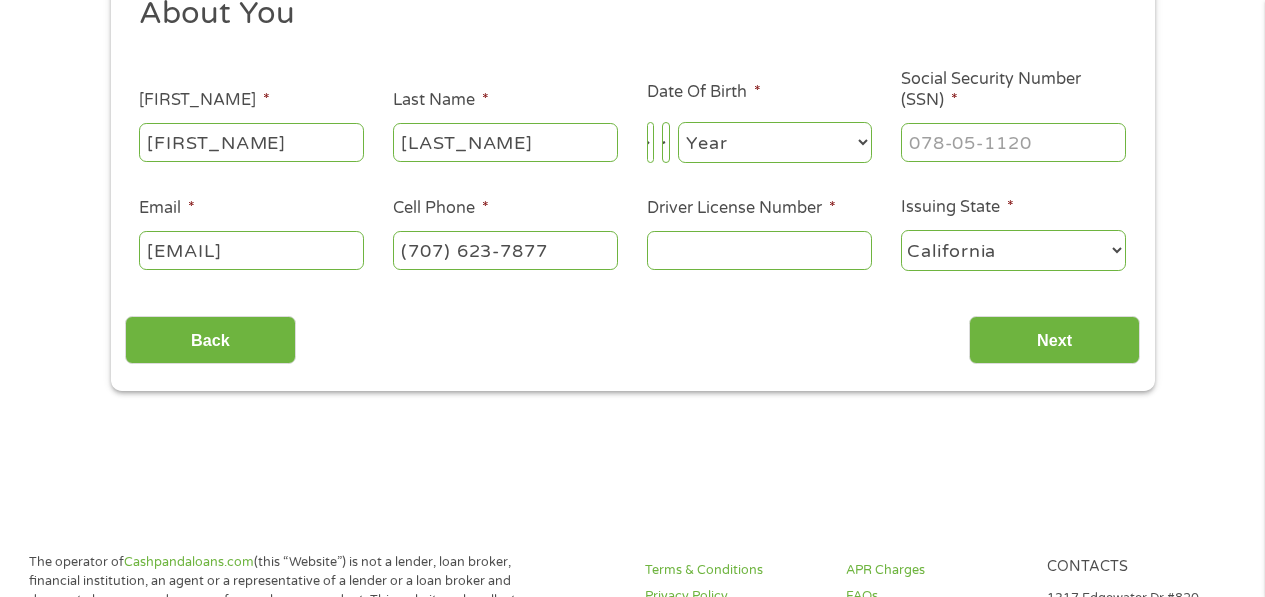 click on "Month 1 2 3 4 5 6 7 8 9 10 11 12" at bounding box center [650, 142] 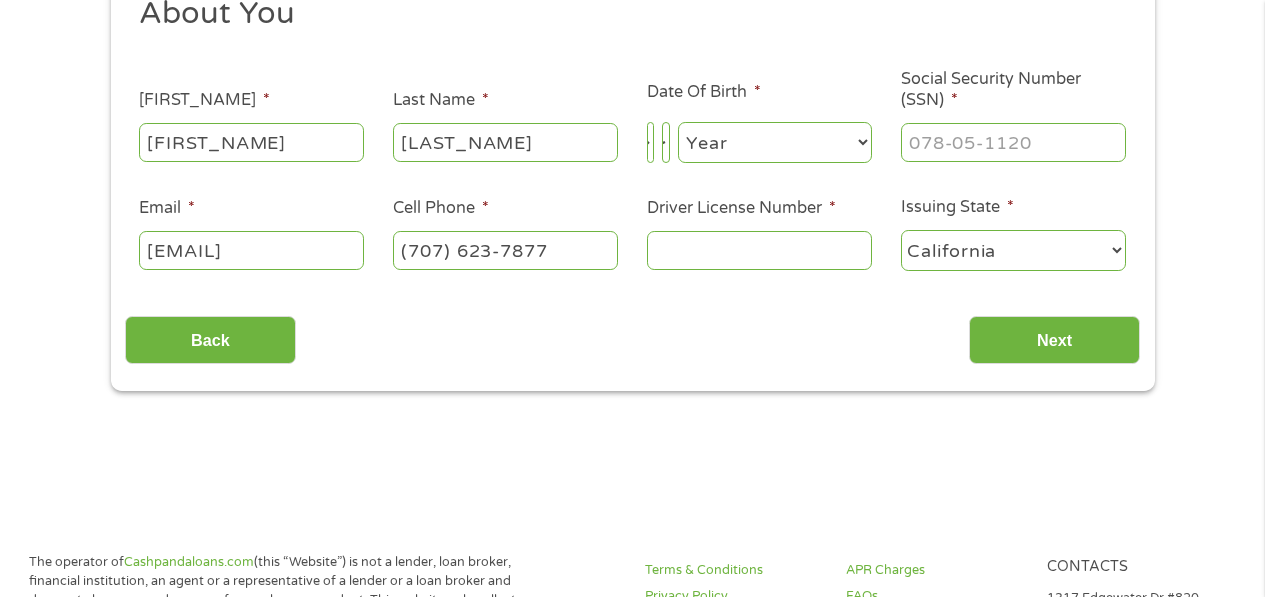 select on "[DAY]" 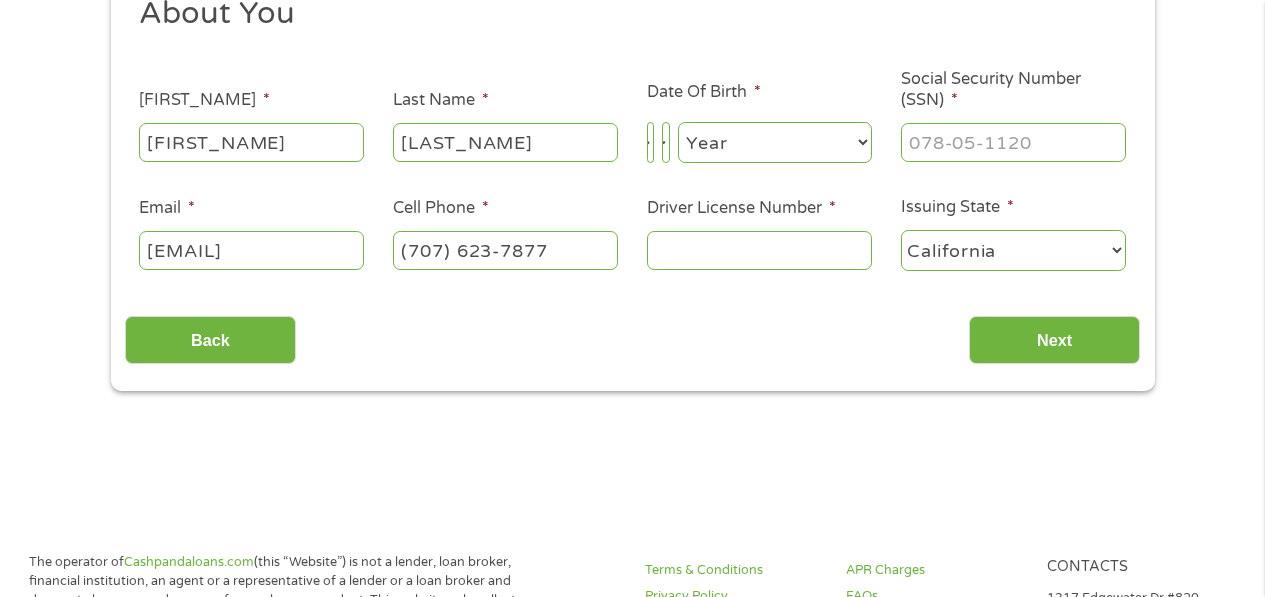 click on "Month 1 2 3 4 5 6 7 8 9 10 11 12" at bounding box center [650, 142] 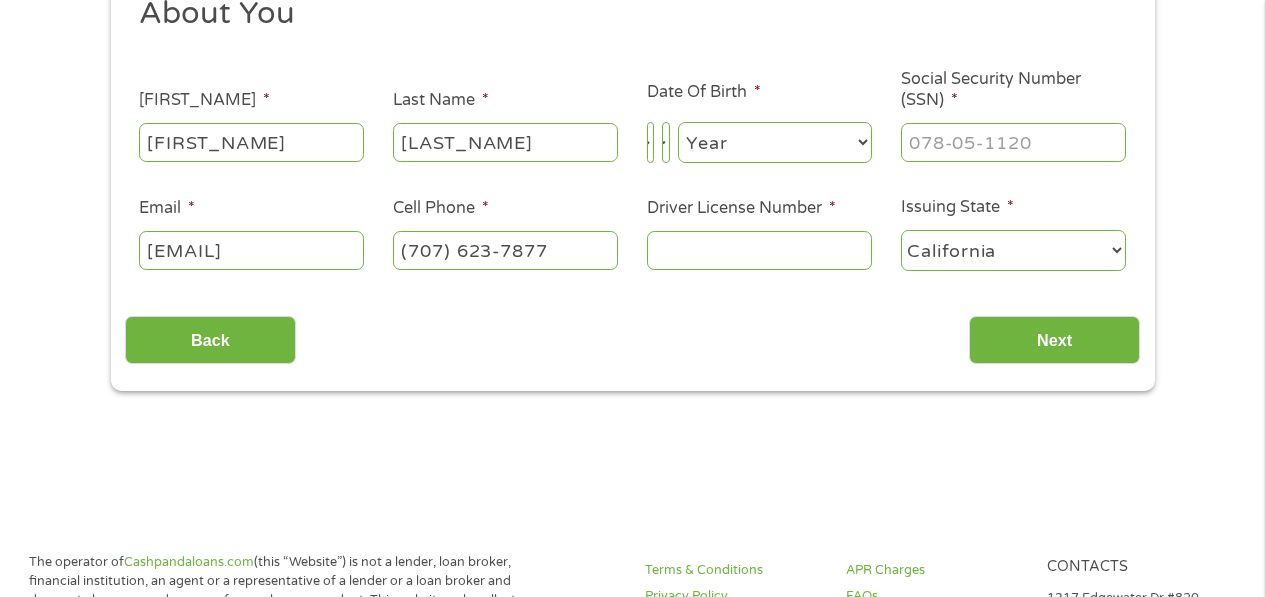 click on "Day 1 2 3 4 5 6 7 8 9 10 11 12 13 14 15 16 17 18 19 20 21 22 23 24 25 26 27 28 29 30 31" at bounding box center (665, 142) 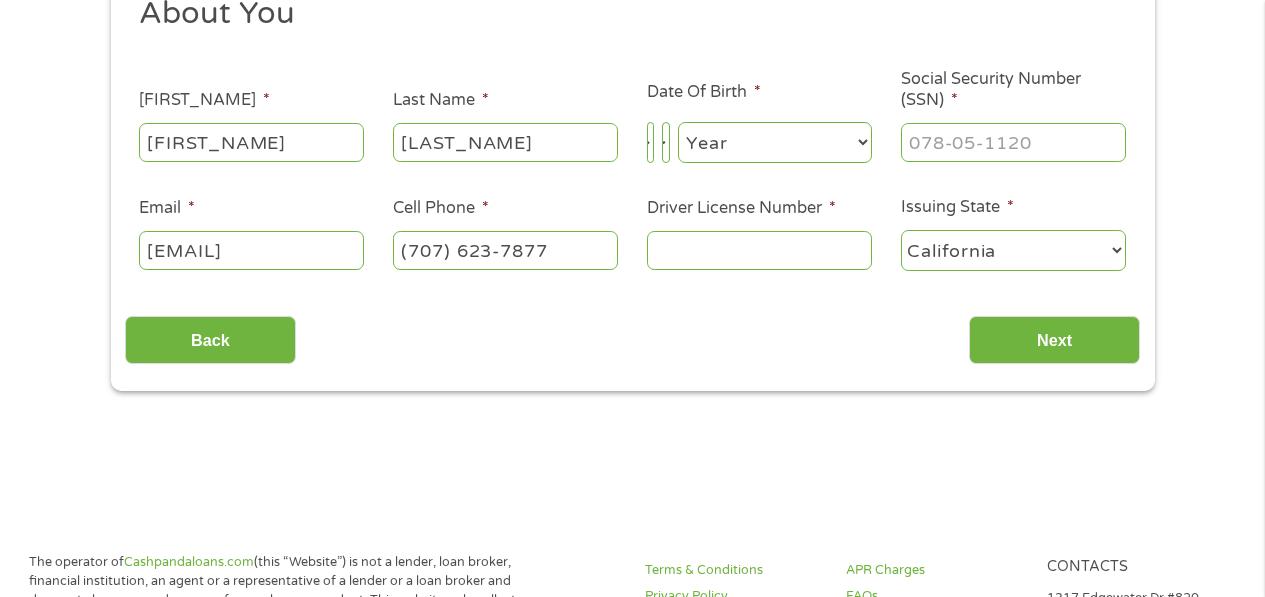 select on "21" 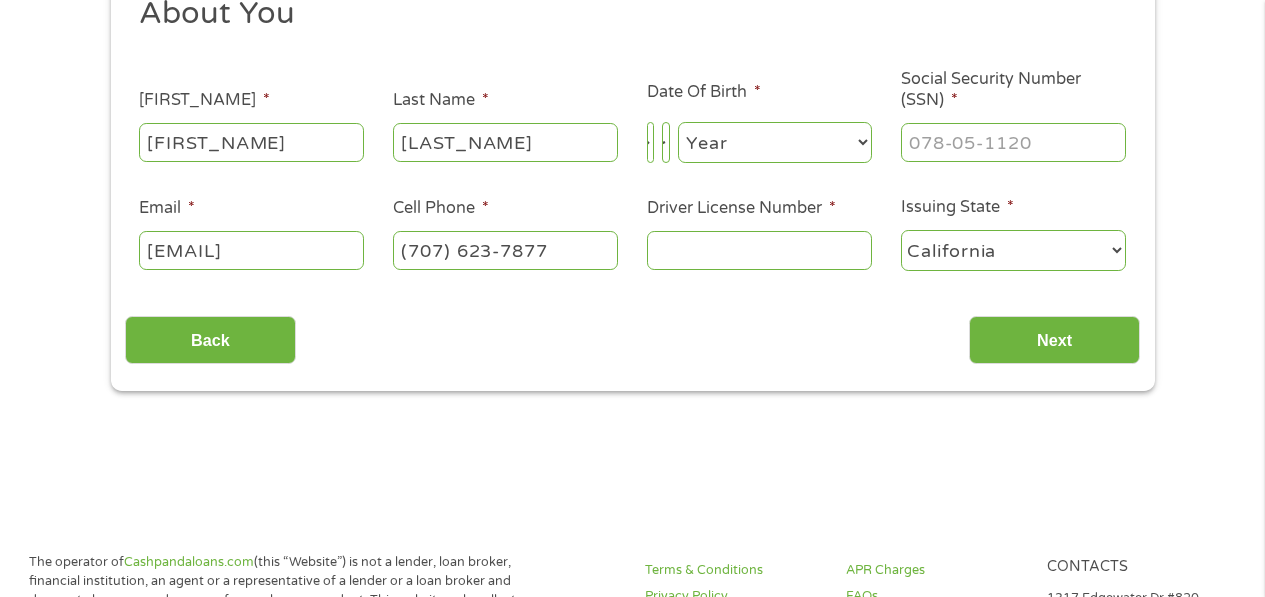 click on "Day 1 2 3 4 5 6 7 8 9 10 11 12 13 14 15 16 17 18 19 20 21 22 23 24 25 26 27 28 29 30 31" at bounding box center (665, 142) 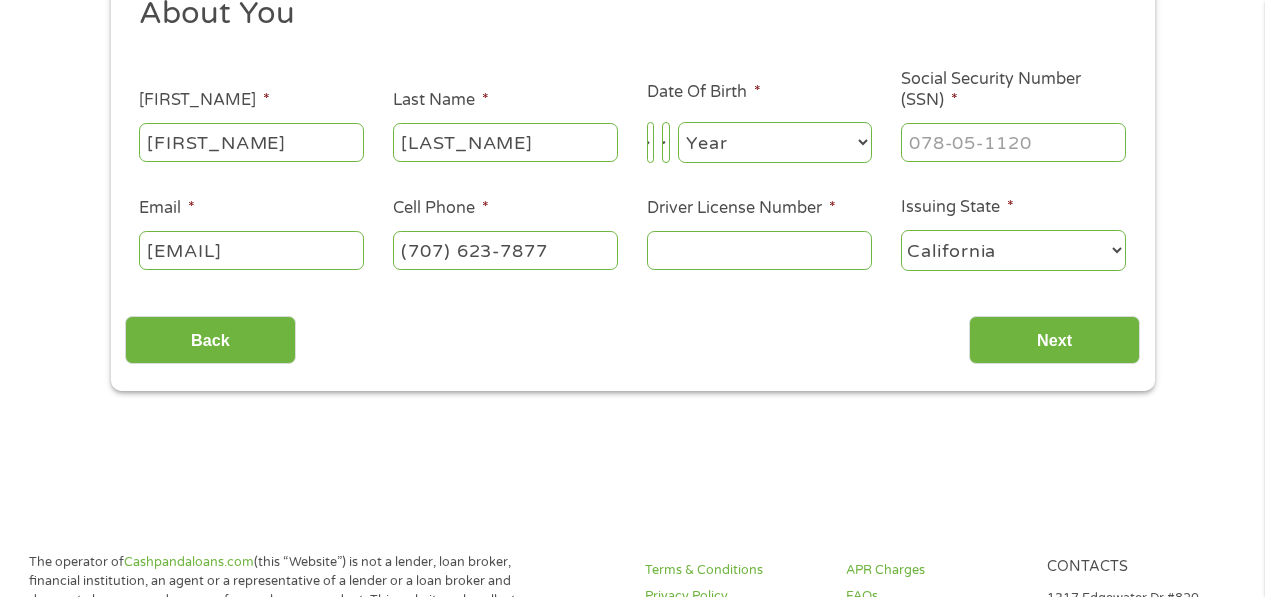 click on "Year 2007 2006 2005 2004 2003 2002 2001 2000 1999 1998 1997 1996 1995 1994 1993 1992 1991 1990 1989 1988 1987 1986 1985 1984 1983 1982 1981 1980 1979 1978 1977 1976 1975 1974 1973 1972 1971 1970 1969 1968 1967 1966 1965 1964 1963 1962 1961 1960 1959 1958 1957 1956 1955 1954 1953 1952 1951 1950 1949 1948 1947 1946 1945 1944 1943 1942 1941 1940 1939 1938 1937 1936 1935 1934 1933 1932 1931 1930 1929 1928 1927 1926 1925 1924 1923 1922 1921 1920" at bounding box center [775, 142] 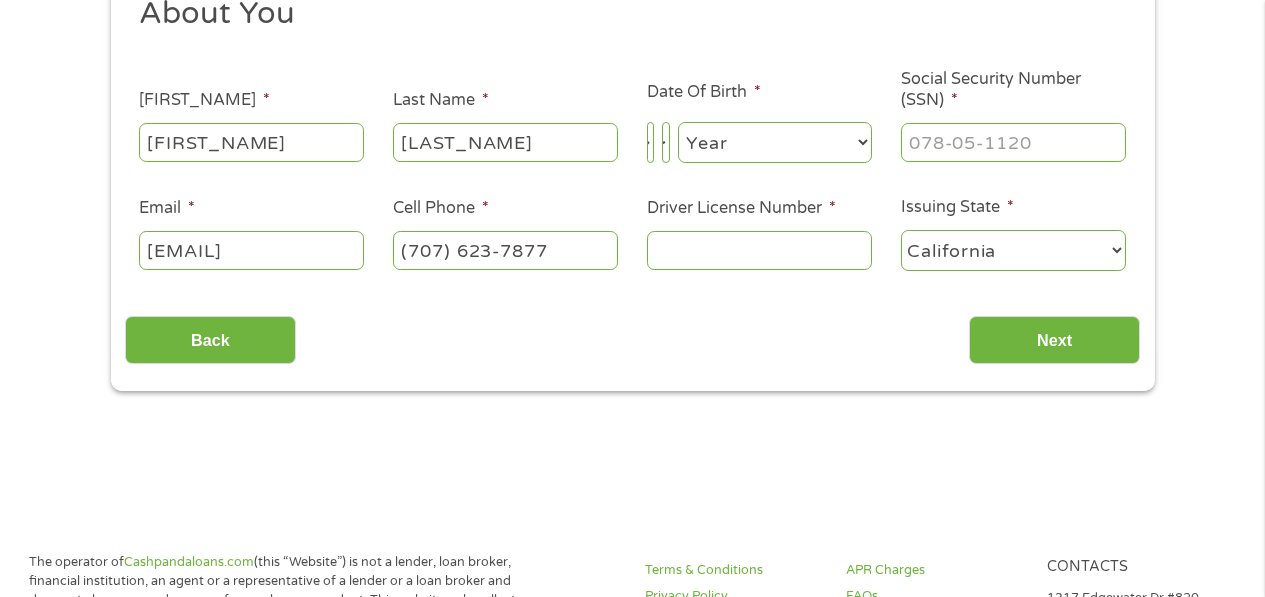 select on "[YEAR]" 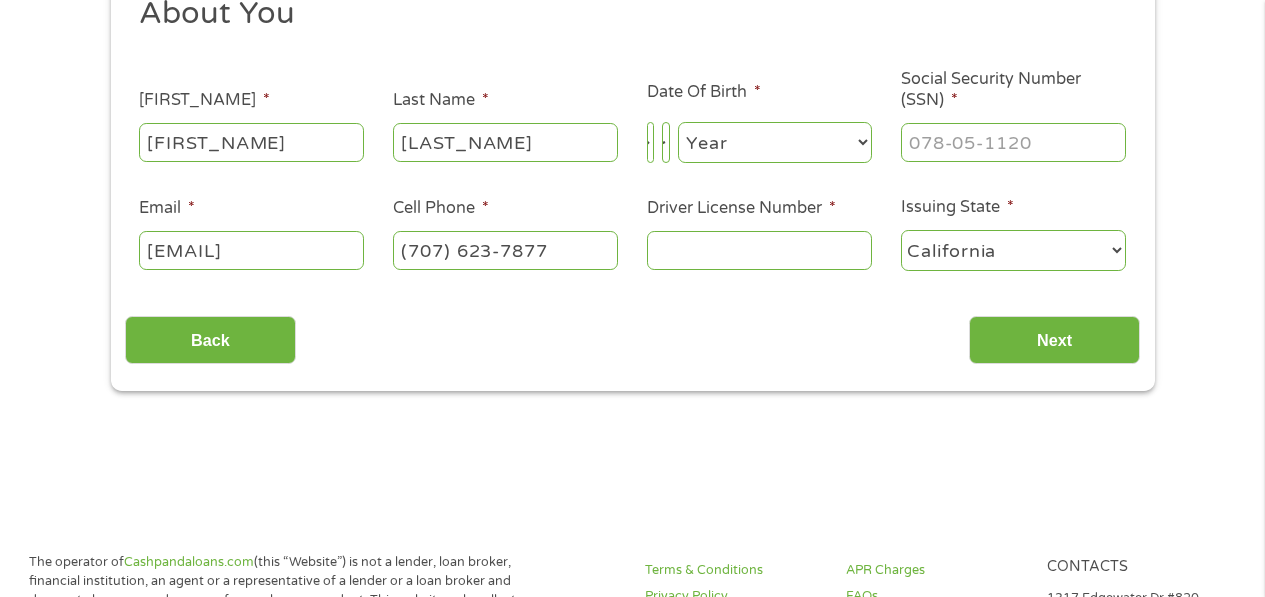 click on "Year 2007 2006 2005 2004 2003 2002 2001 2000 1999 1998 1997 1996 1995 1994 1993 1992 1991 1990 1989 1988 1987 1986 1985 1984 1983 1982 1981 1980 1979 1978 1977 1976 1975 1974 1973 1972 1971 1970 1969 1968 1967 1966 1965 1964 1963 1962 1961 1960 1959 1958 1957 1956 1955 1954 1953 1952 1951 1950 1949 1948 1947 1946 1945 1944 1943 1942 1941 1940 1939 1938 1937 1936 1935 1934 1933 1932 1931 1930 1929 1928 1927 1926 1925 1924 1923 1922 1921 1920" at bounding box center (775, 142) 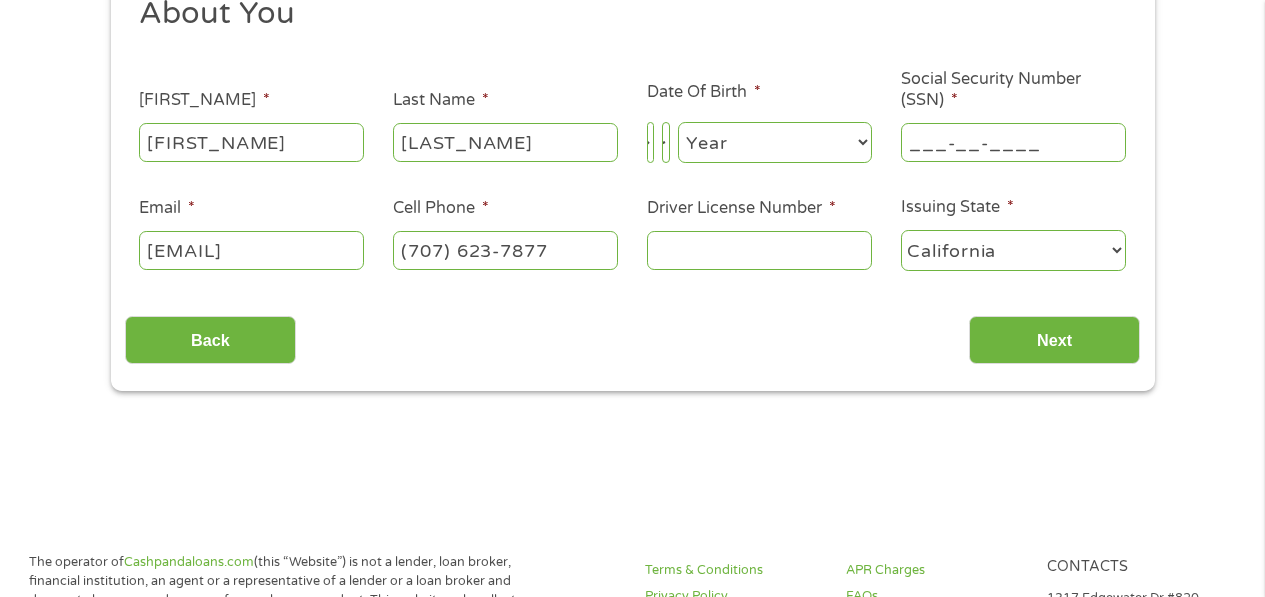 click on "___-__-____" at bounding box center [1013, 142] 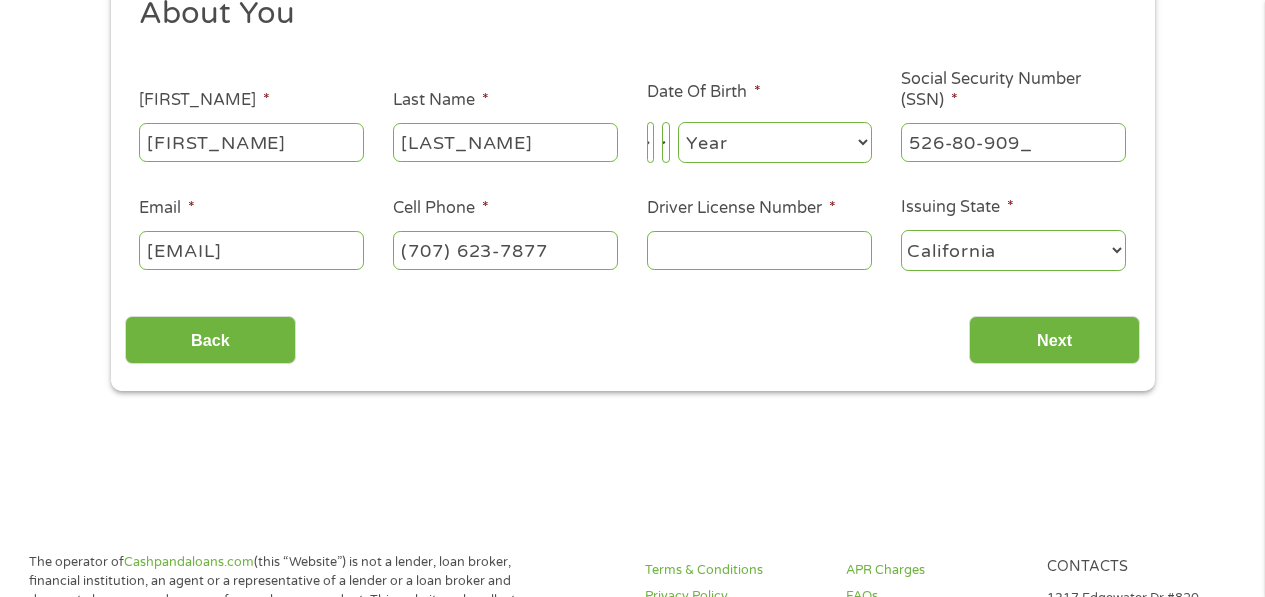 type on "526-80-9092" 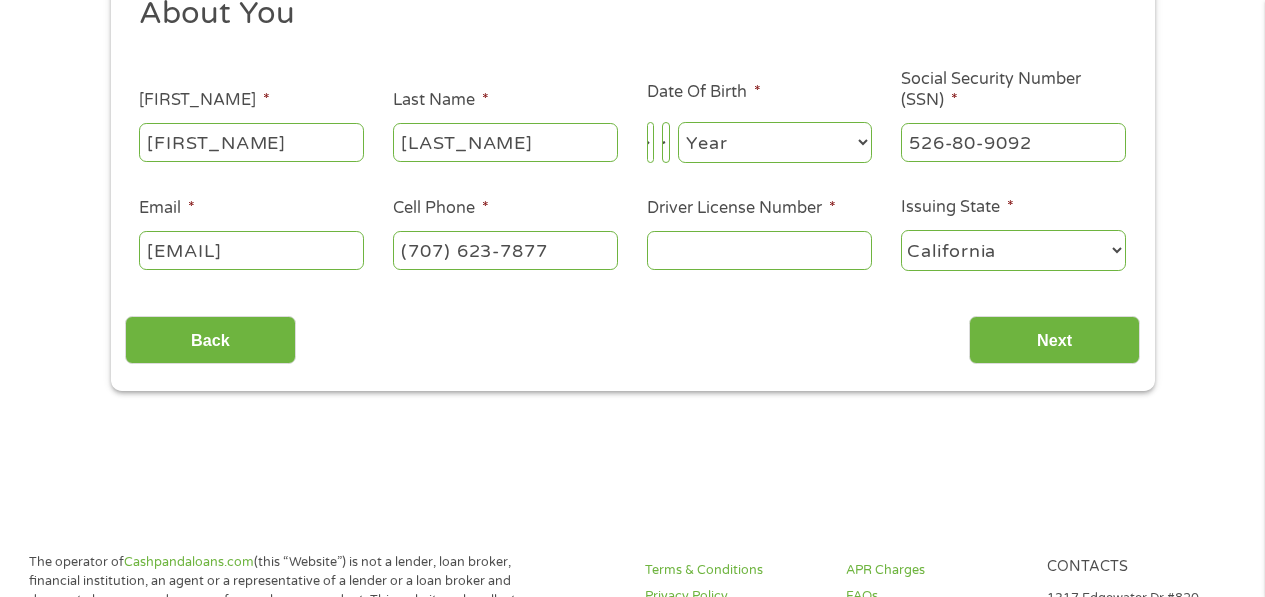 click on "(707) 623-7877" at bounding box center [505, 250] 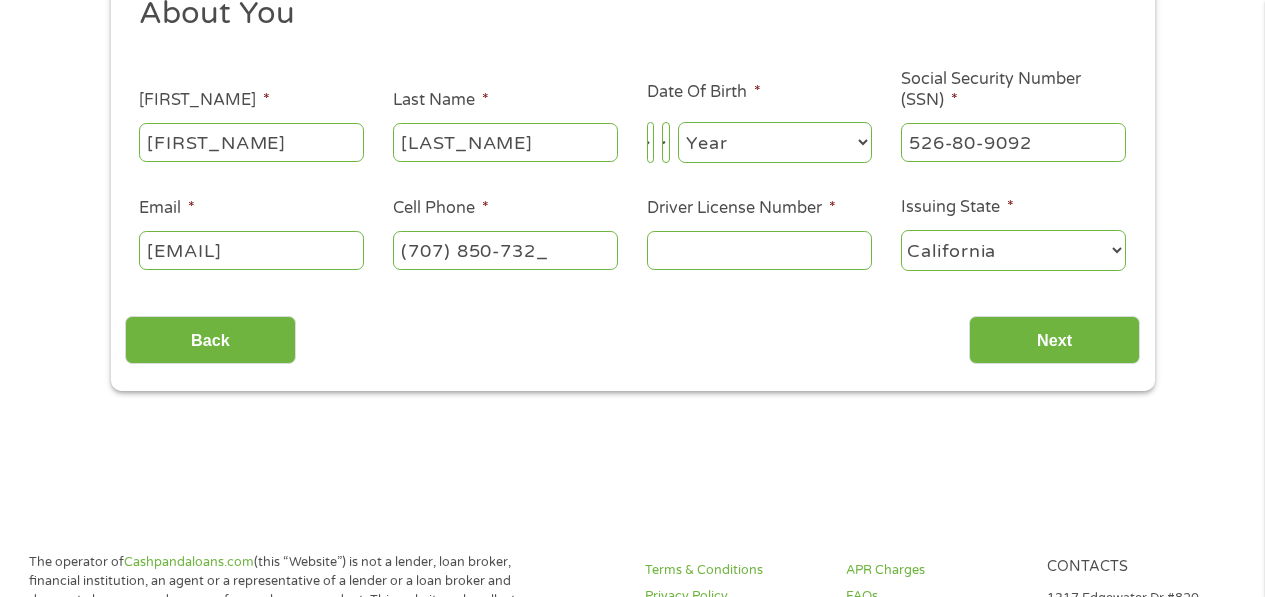 type on "(707) 850-7324" 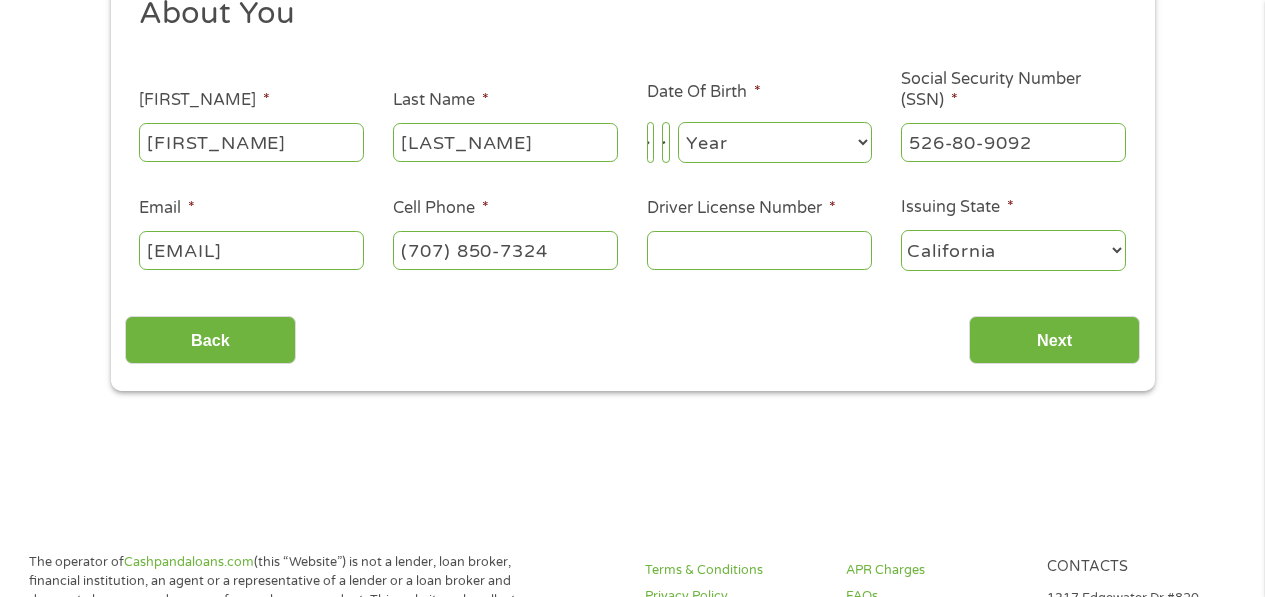 click on "Driver License Number *" at bounding box center (759, 250) 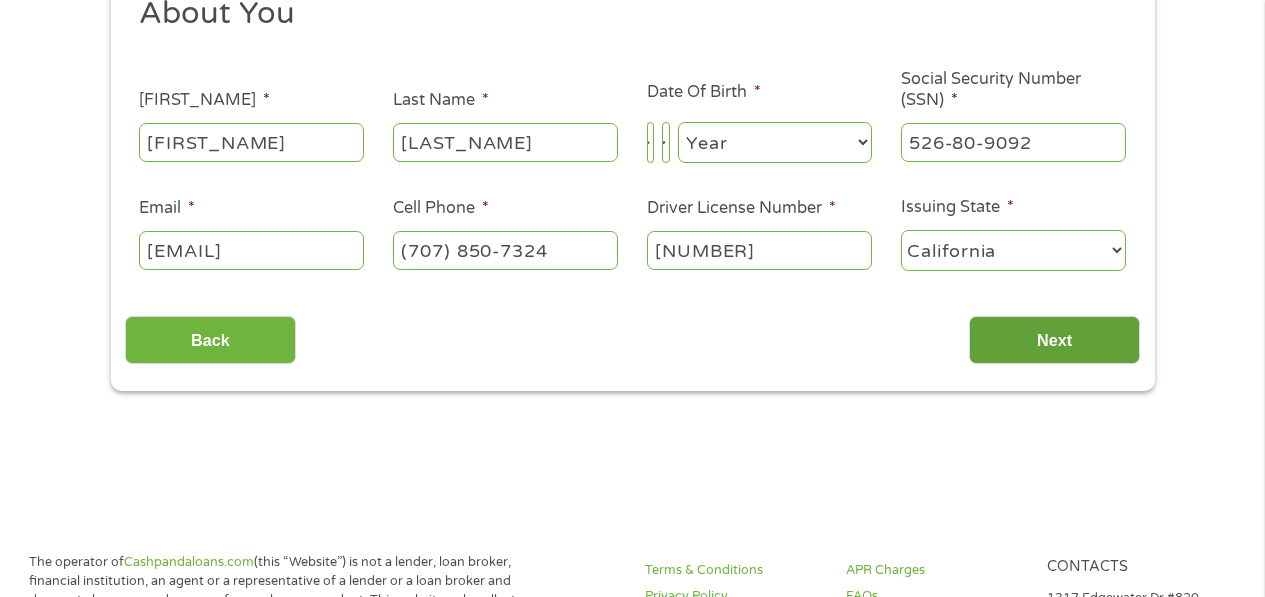 type on "[NUMBER]" 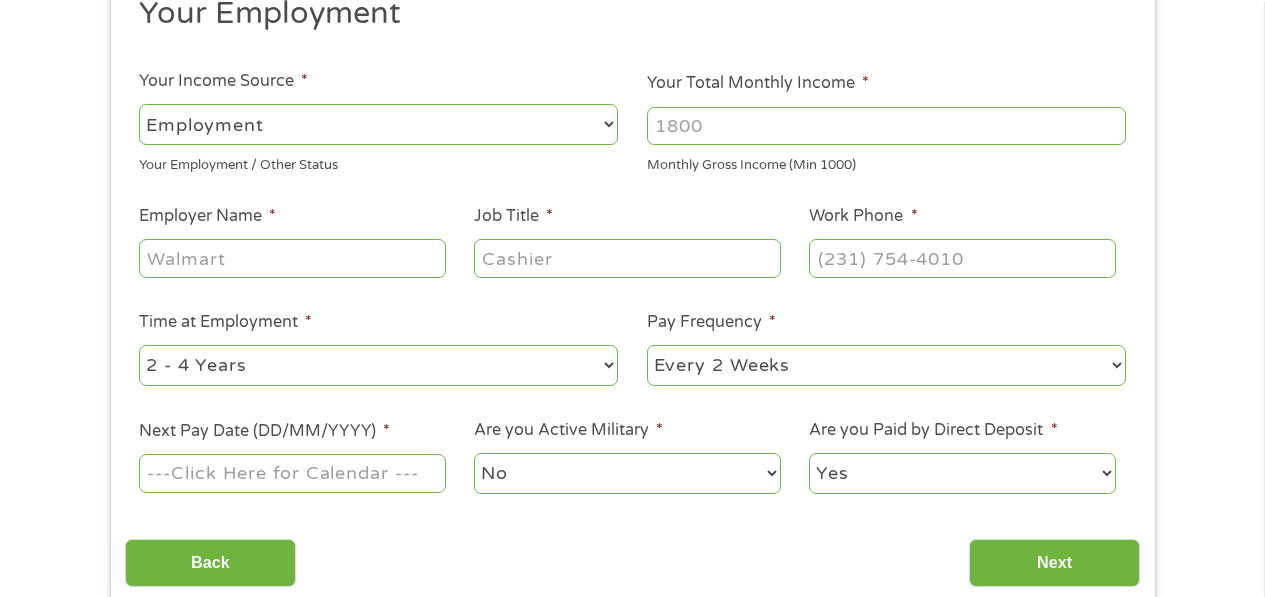 scroll, scrollTop: 40, scrollLeft: 0, axis: vertical 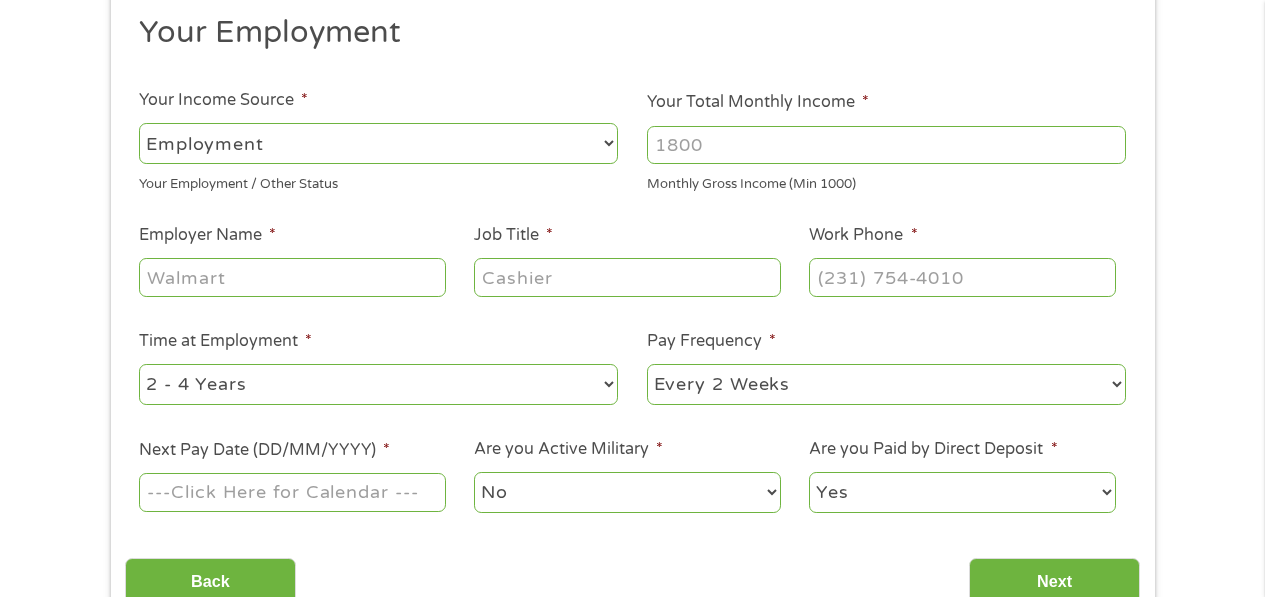 click on "--- Choose one --- Employment Self Employed Benefits" at bounding box center (378, 143) 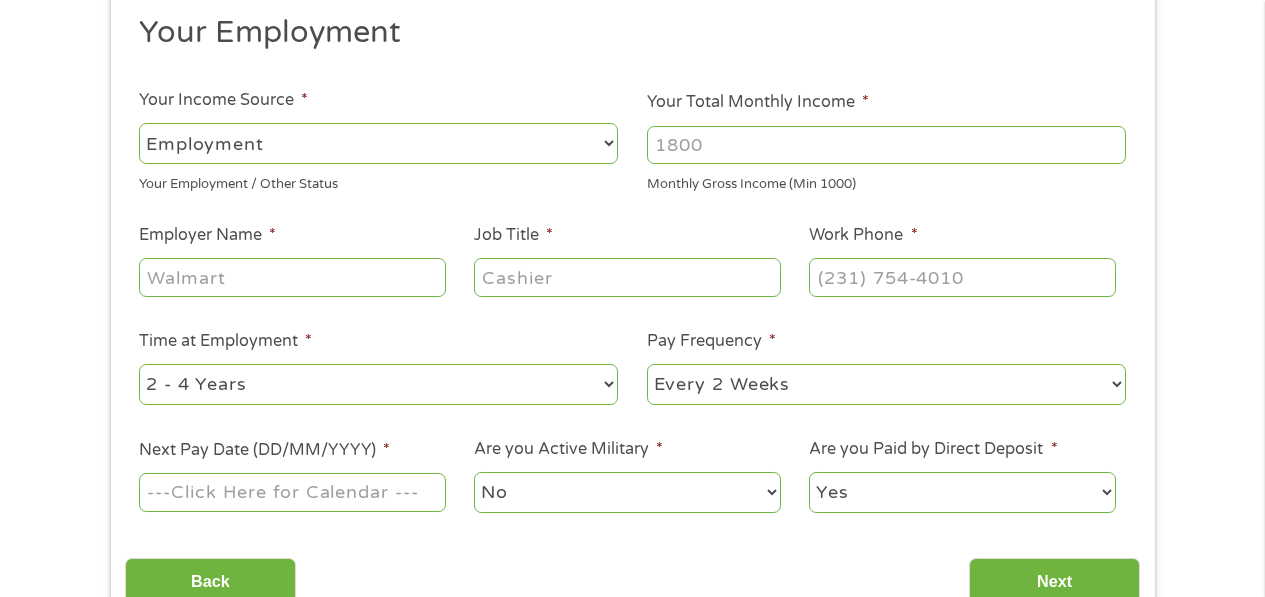 select on "selfEmployed" 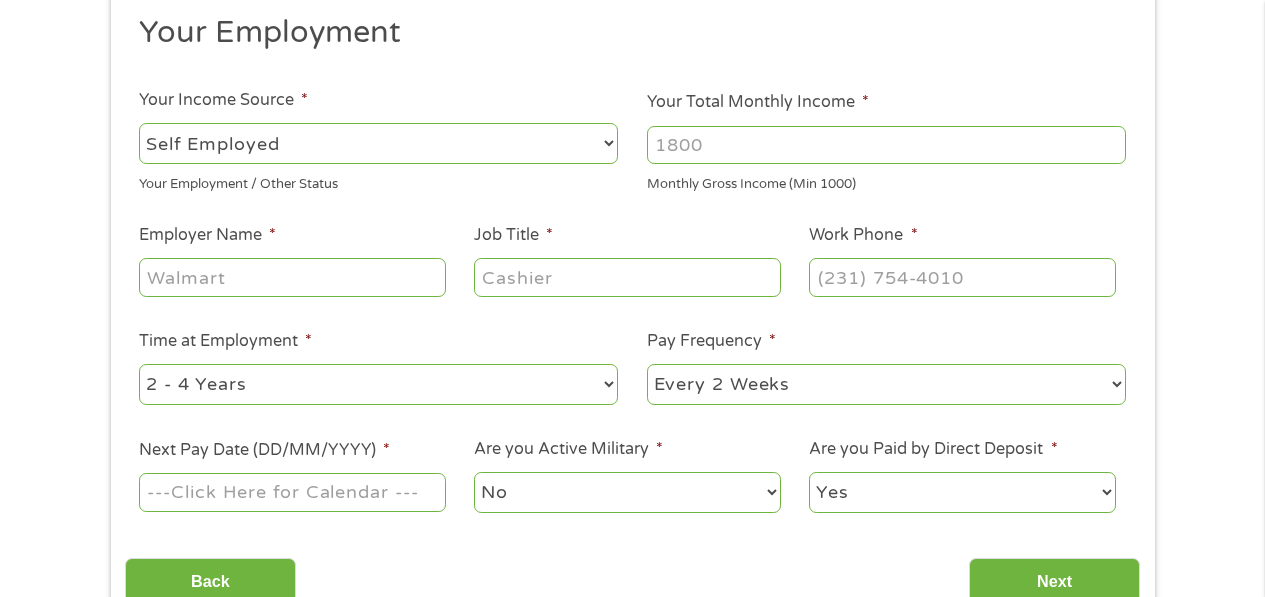 click on "--- Choose one --- Employment Self Employed Benefits" at bounding box center (378, 143) 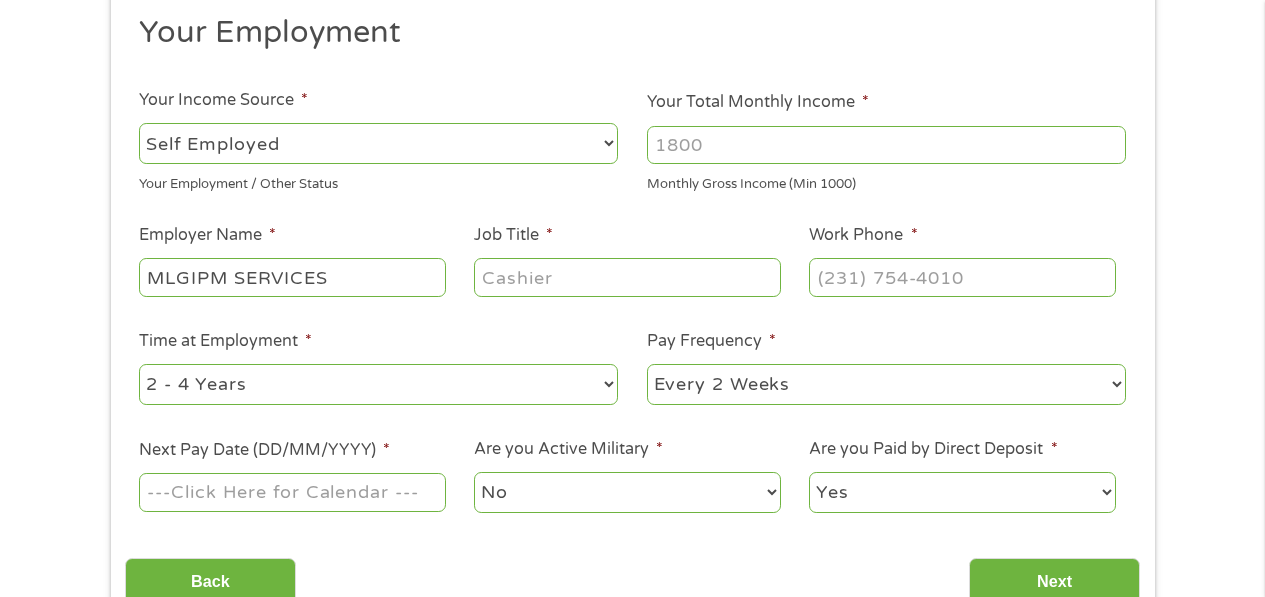 type on "MLGIPM SERVICES" 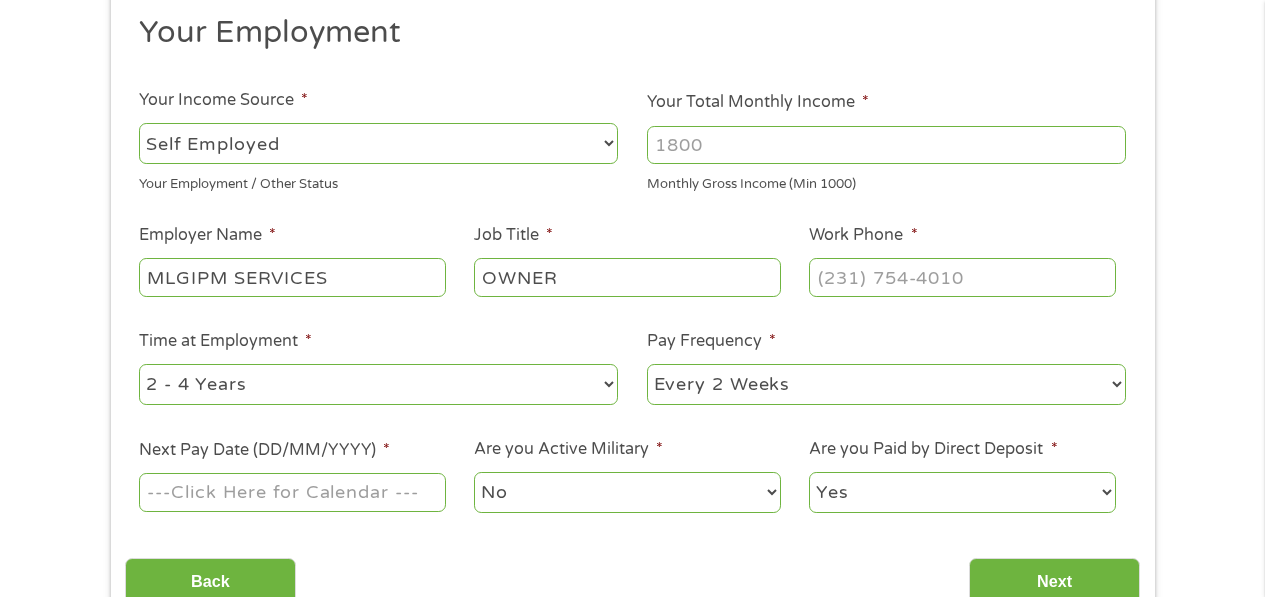 type on "OWNER" 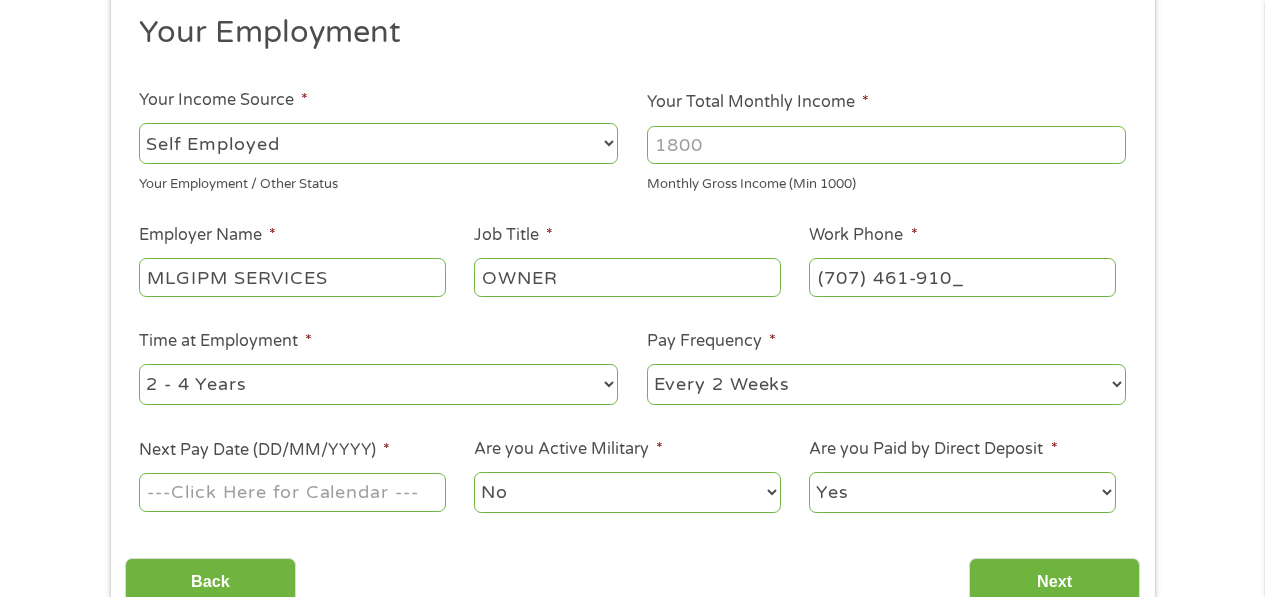 type on "(707) 461-9108" 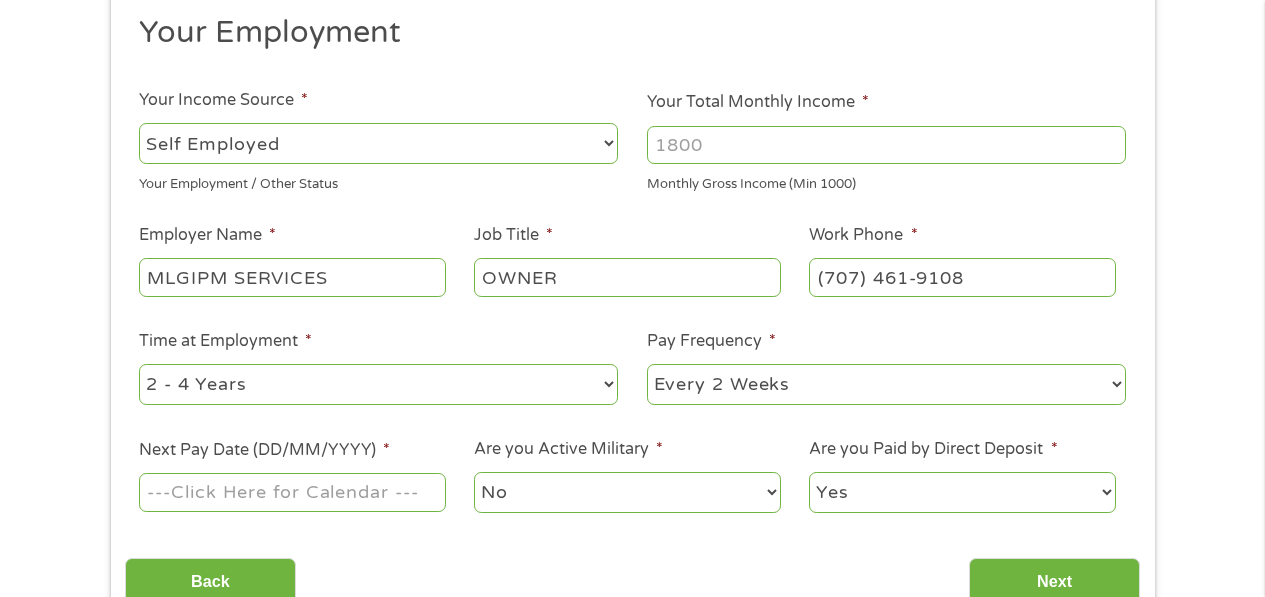 click on "--- Choose one --- 1 Year or less 1 - 2 Years 2 - 4 Years Over 4 Years" at bounding box center [378, 384] 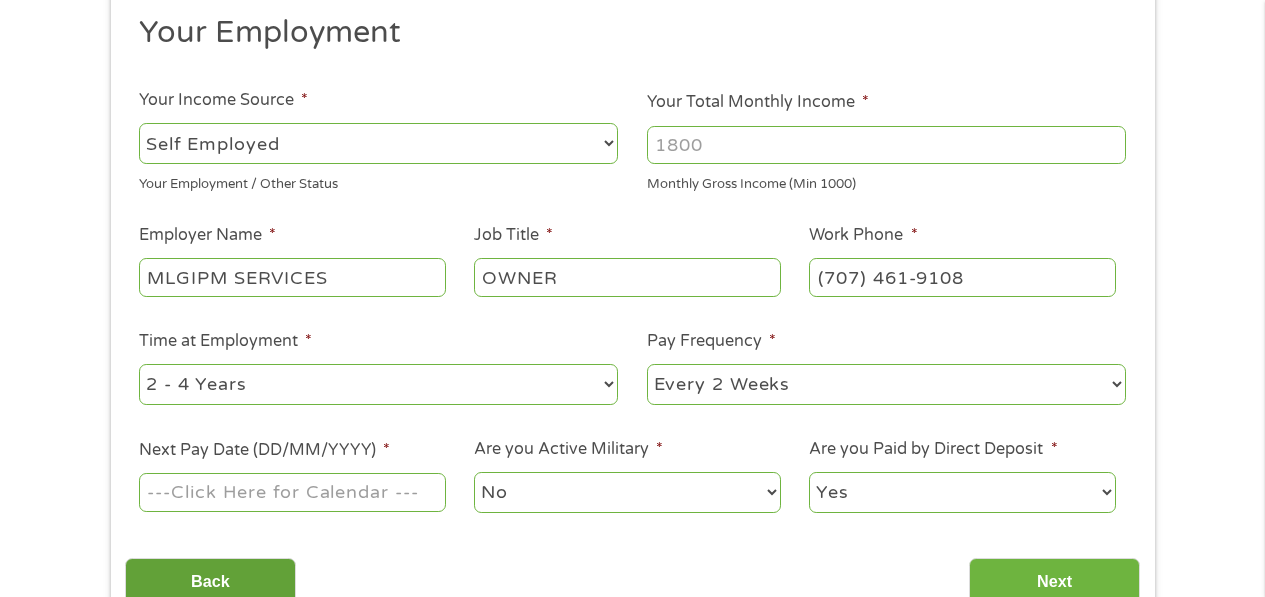 select on "60months" 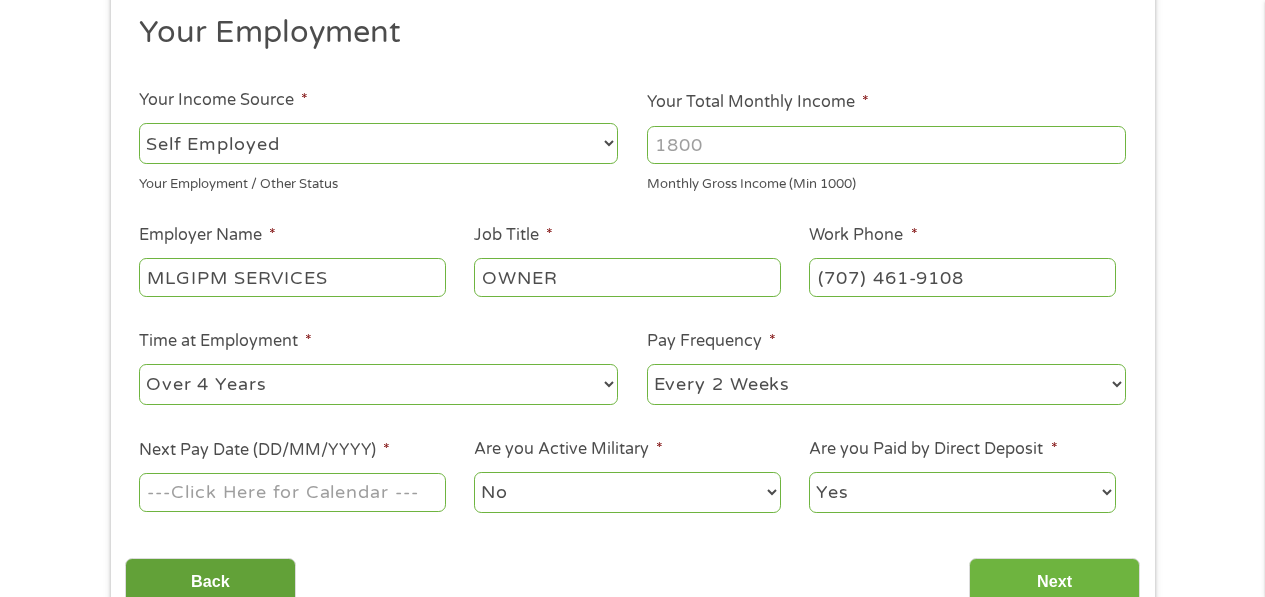 click on "--- Choose one --- 1 Year or less 1 - 2 Years 2 - 4 Years Over 4 Years" at bounding box center [378, 384] 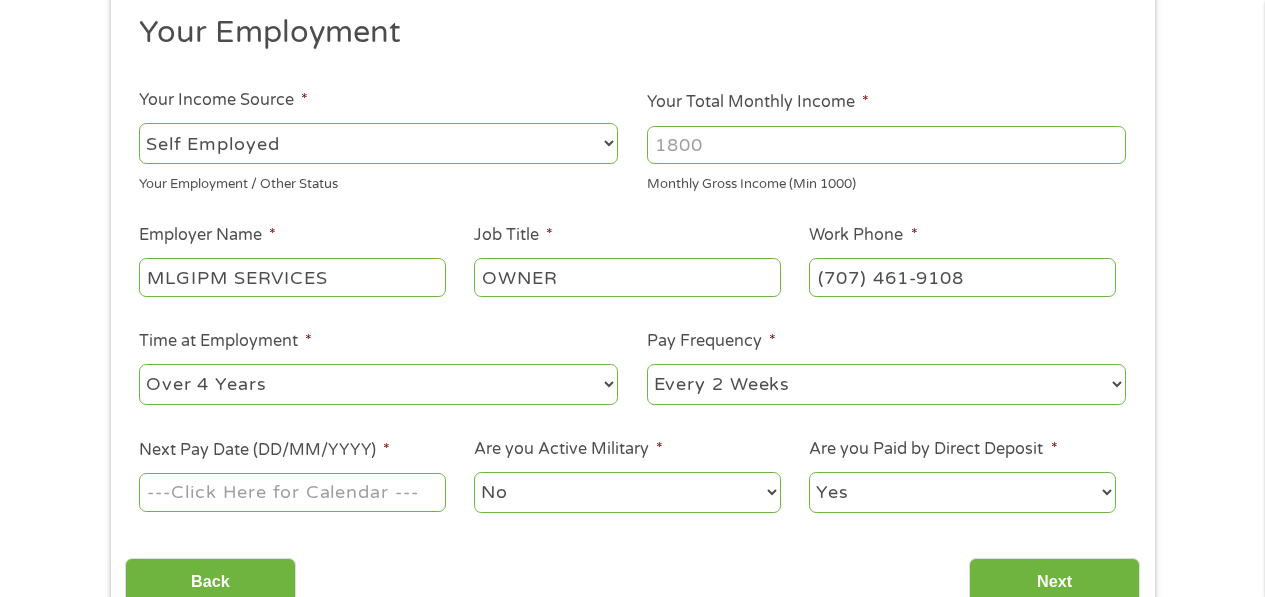 click on "--- Choose one --- Every 2 Weeks Every Week Monthly Semi-Monthly" at bounding box center [886, 384] 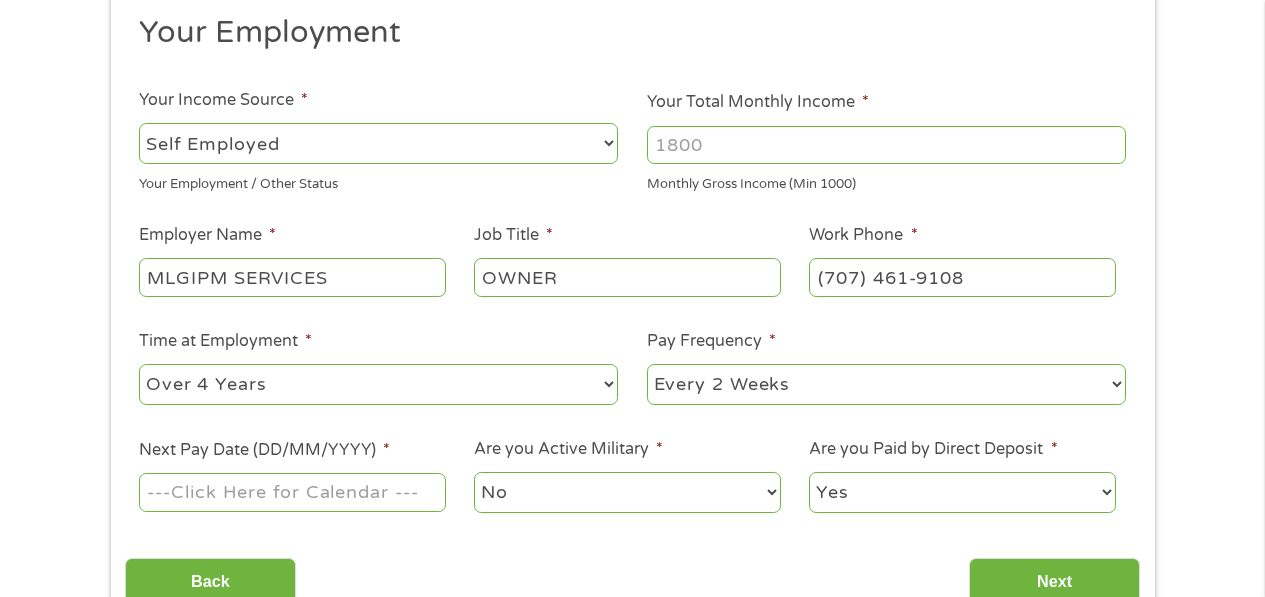 select on "monthly" 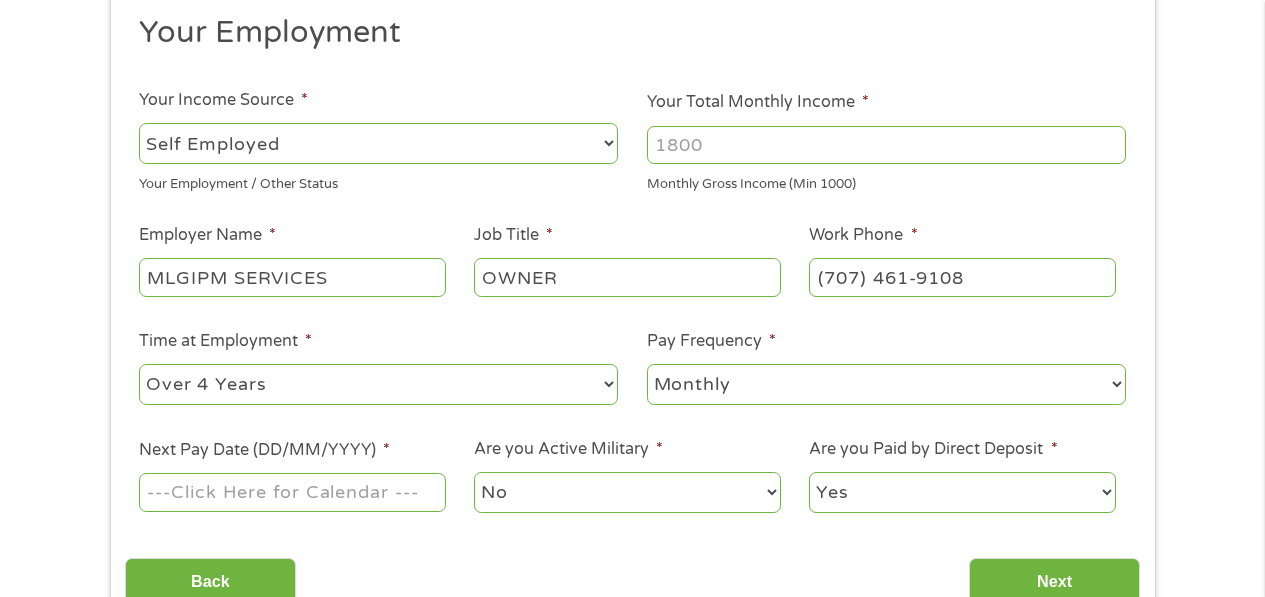 click on "--- Choose one --- Every 2 Weeks Every Week Monthly Semi-Monthly" at bounding box center [886, 384] 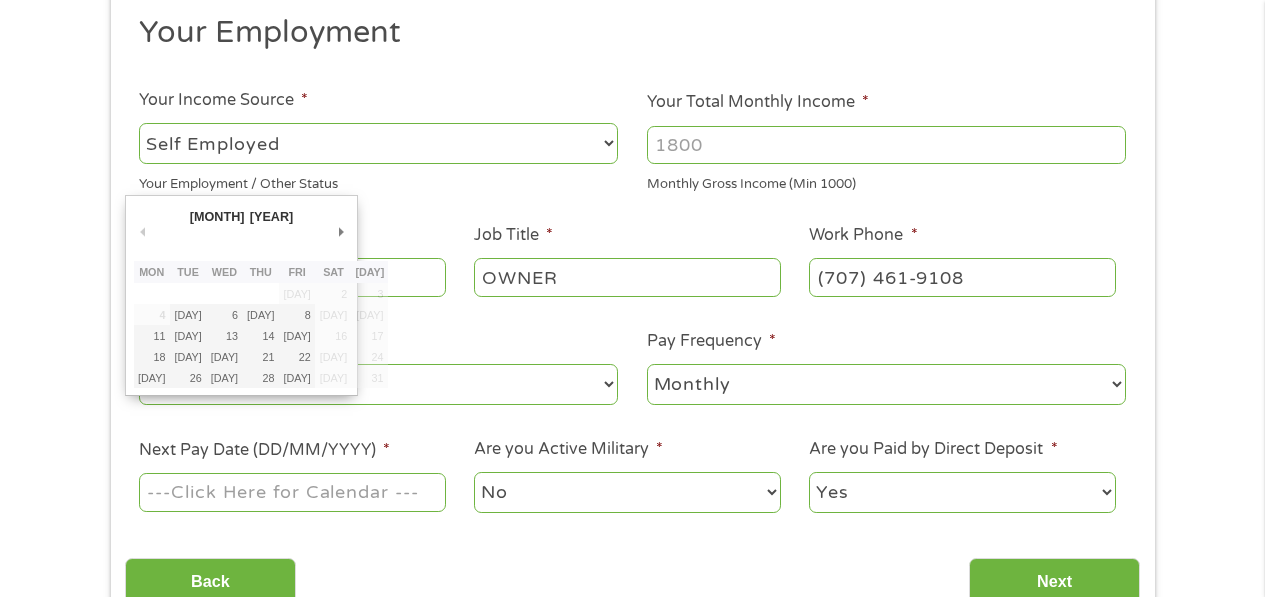 click on "Next Pay Date (DD/MM/YYYY) *" at bounding box center [292, 492] 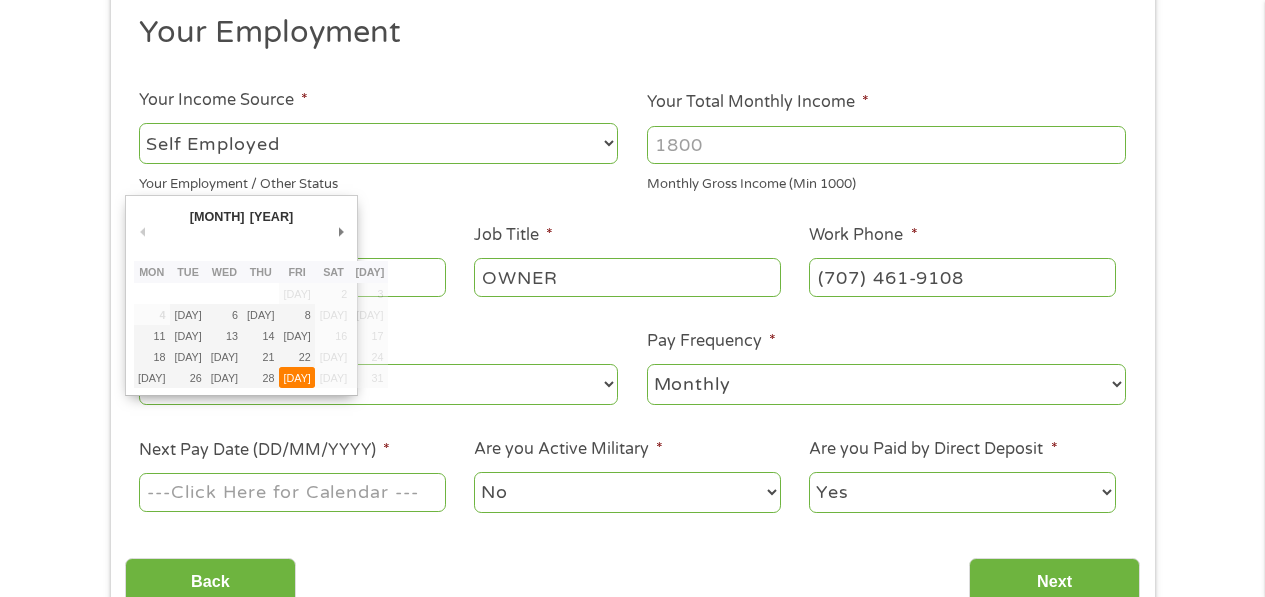 type on "29/08/2025" 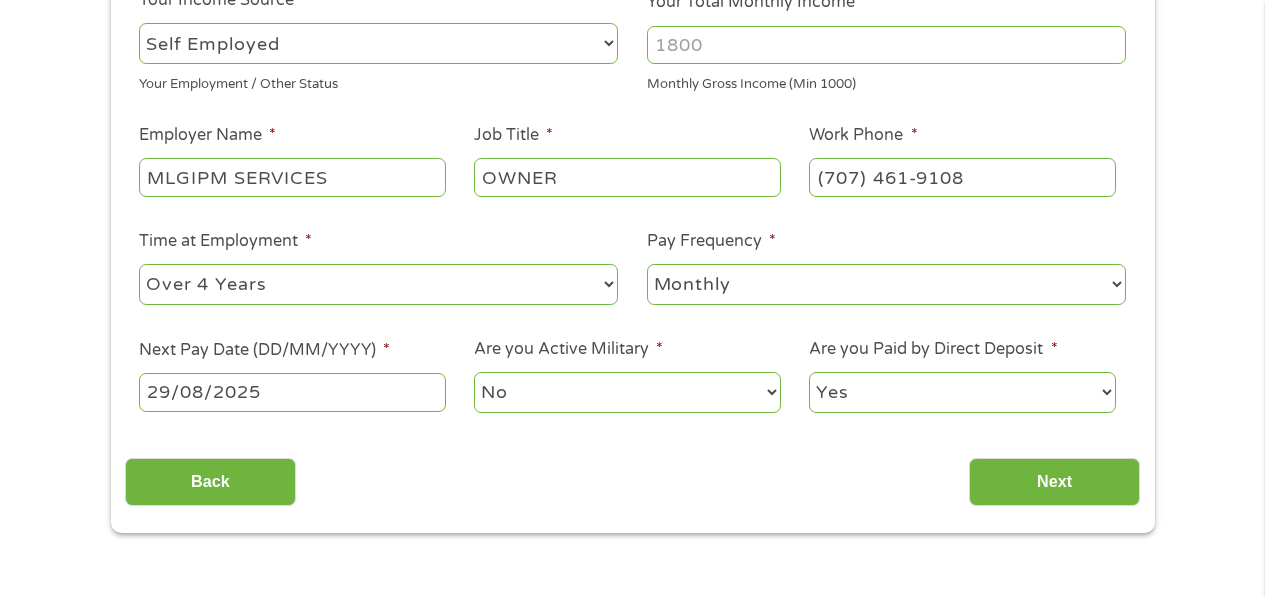 scroll, scrollTop: 392, scrollLeft: 0, axis: vertical 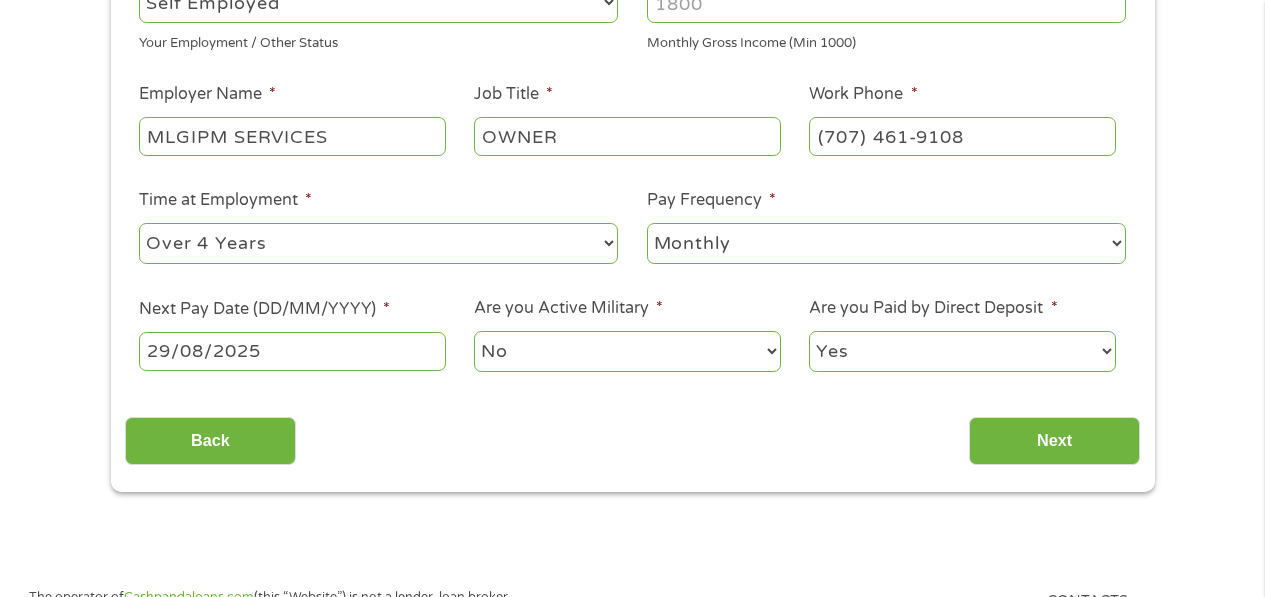 click on "Yes No" at bounding box center (962, 351) 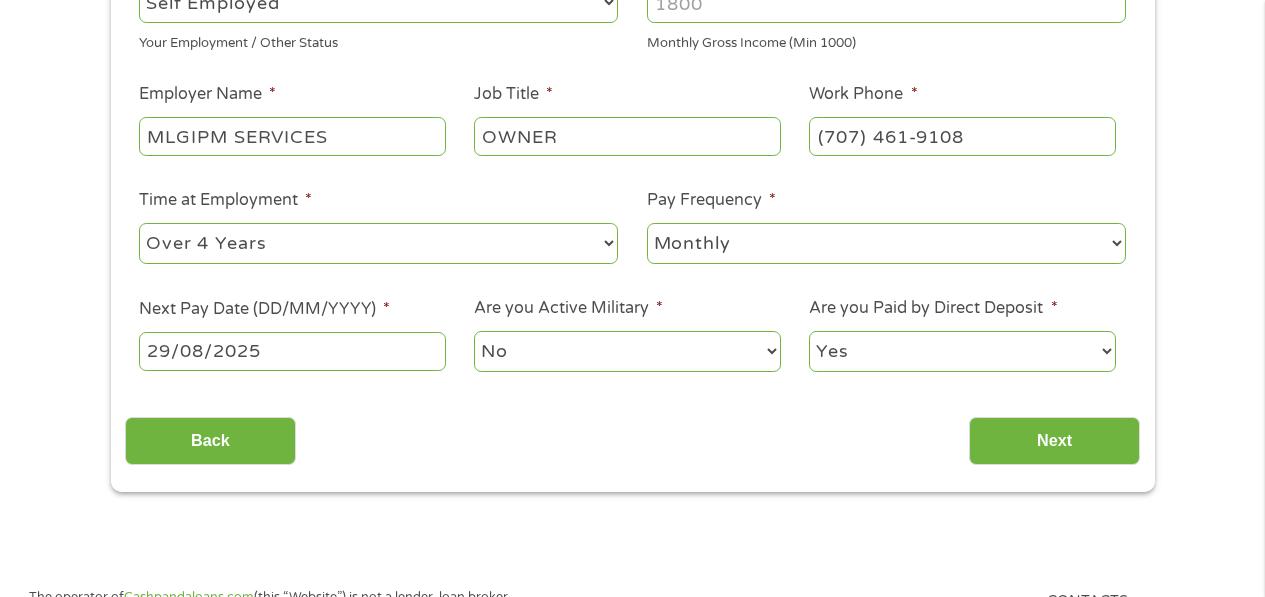 click on "Yes No" at bounding box center [962, 351] 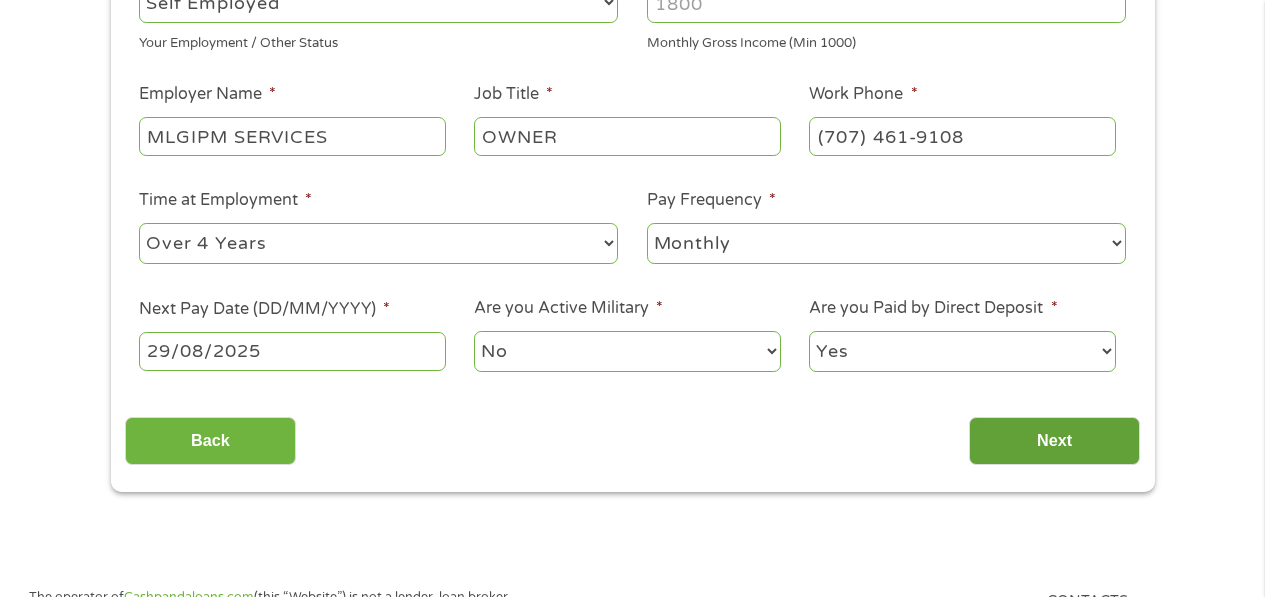 click on "Next" at bounding box center [1054, 441] 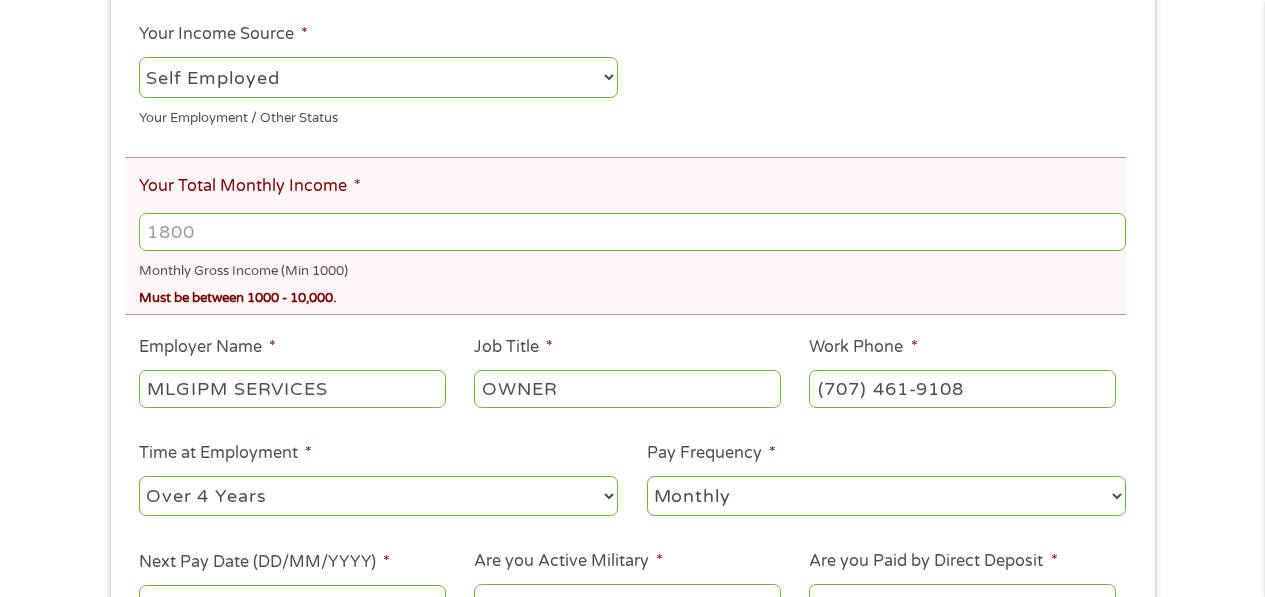 scroll, scrollTop: 0, scrollLeft: 0, axis: both 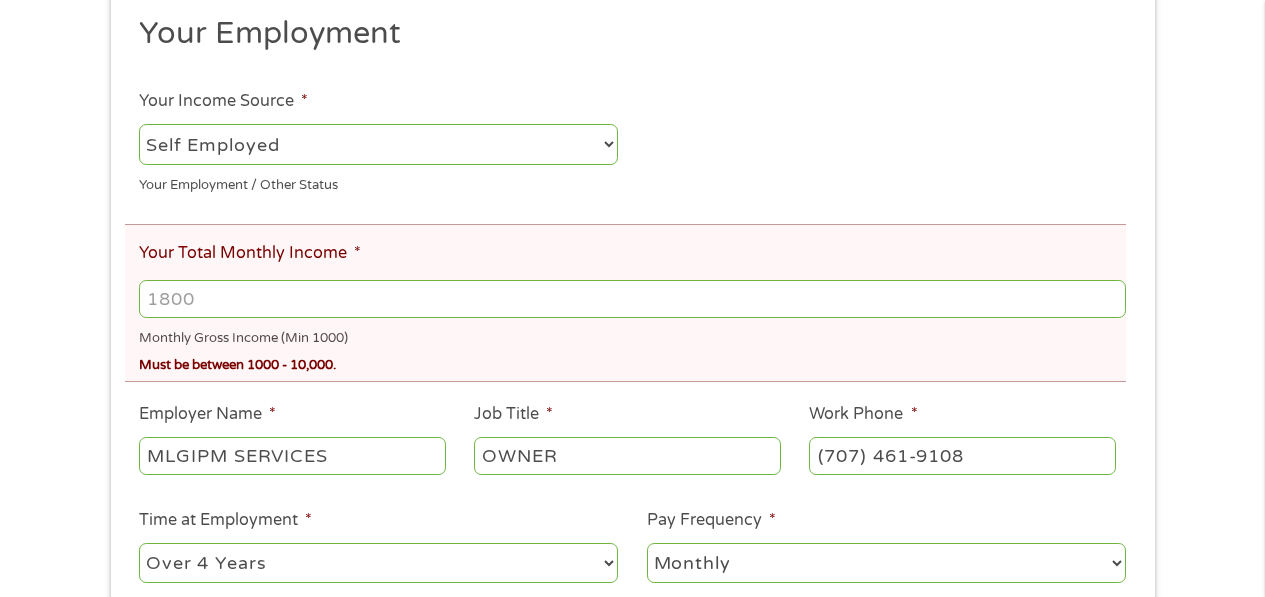 click on "Your Total Monthly Income *" at bounding box center (632, 299) 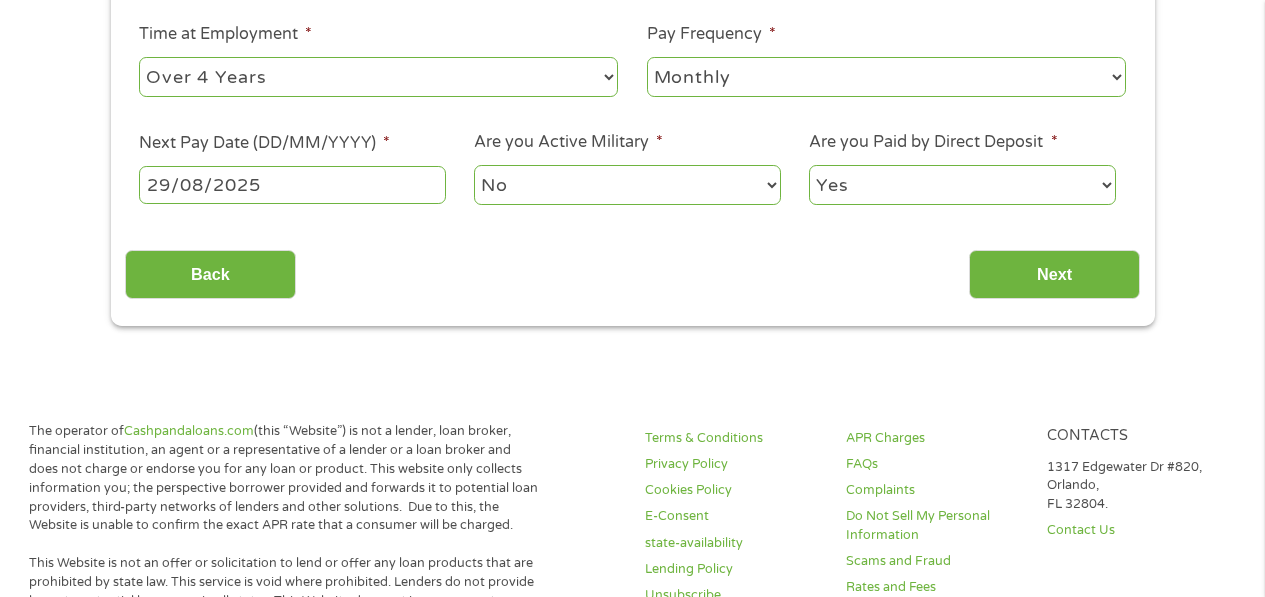 scroll, scrollTop: 846, scrollLeft: 0, axis: vertical 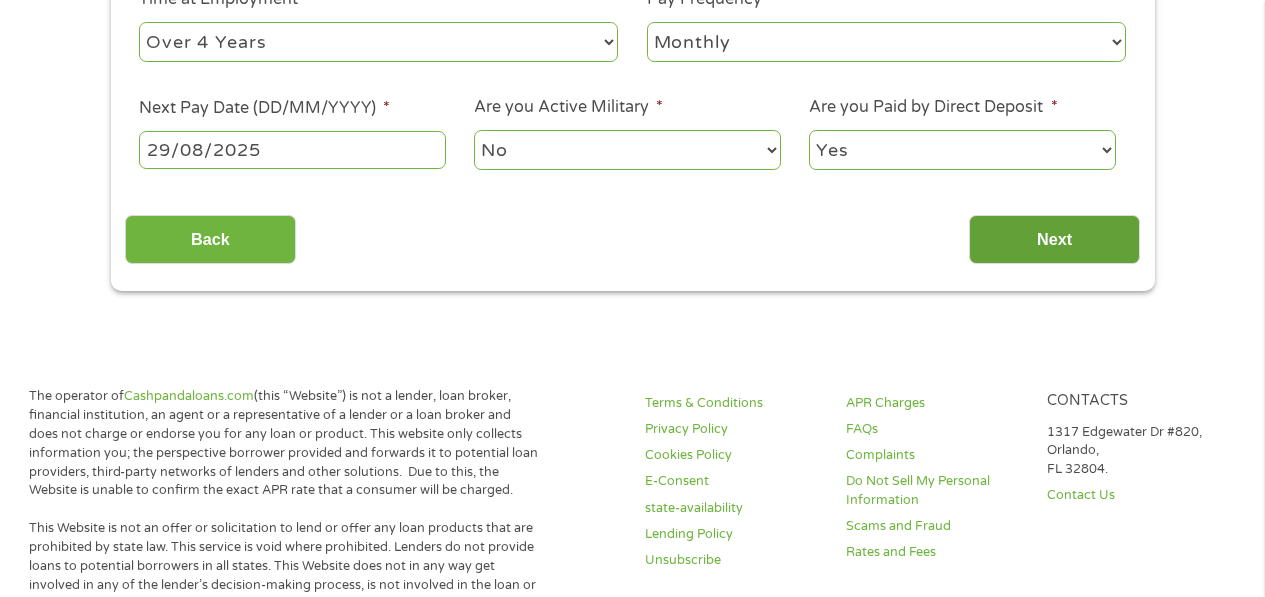 type on "3000" 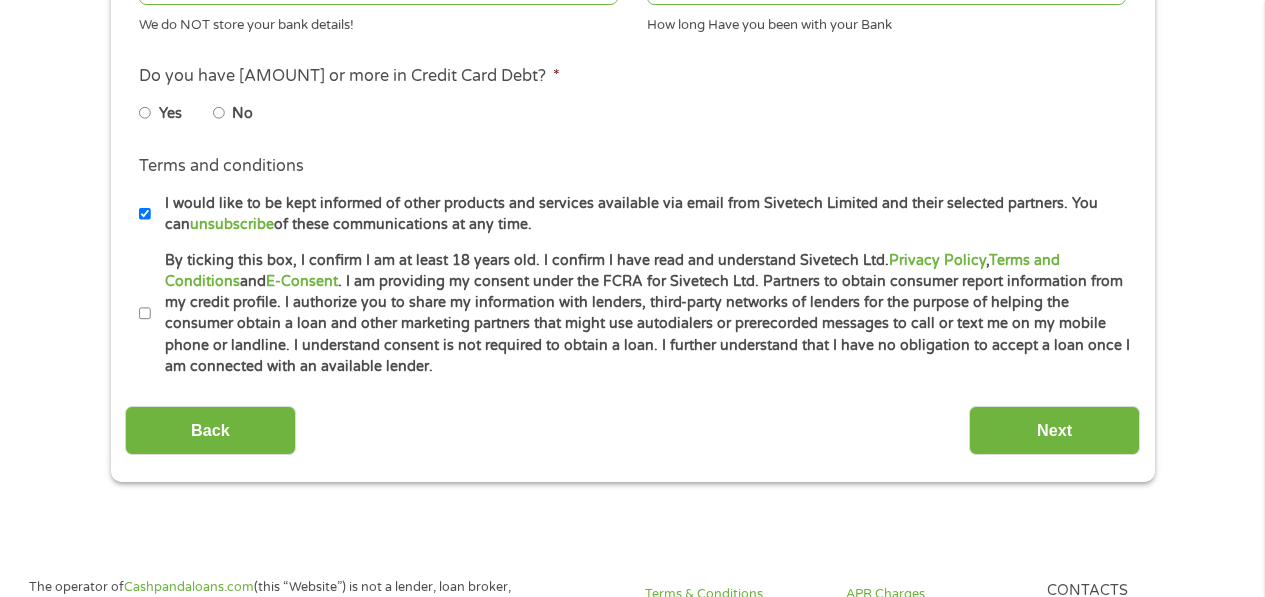 scroll, scrollTop: 8, scrollLeft: 8, axis: both 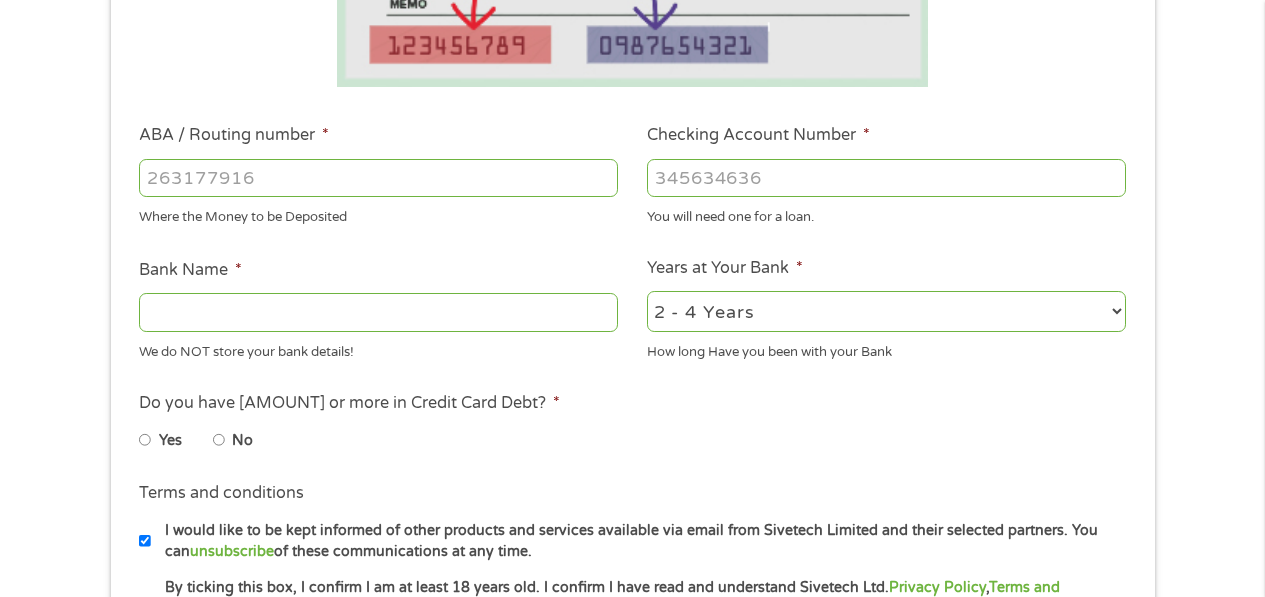 click on "ABA / Routing number *" at bounding box center [378, 178] 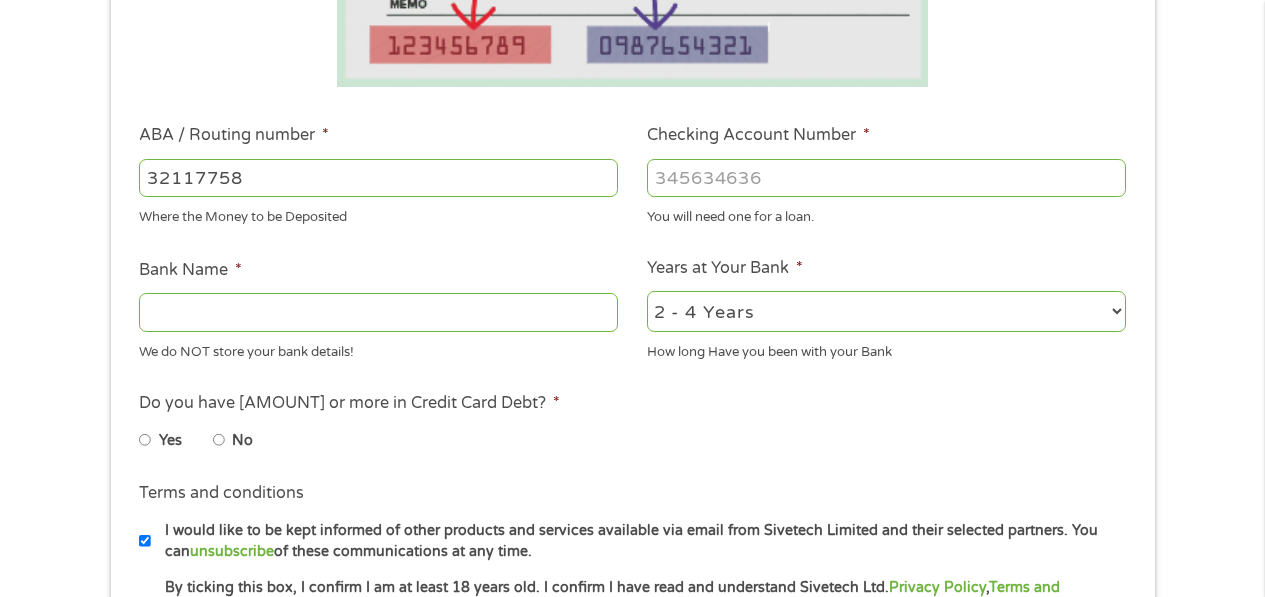 type on "[NUMBER]" 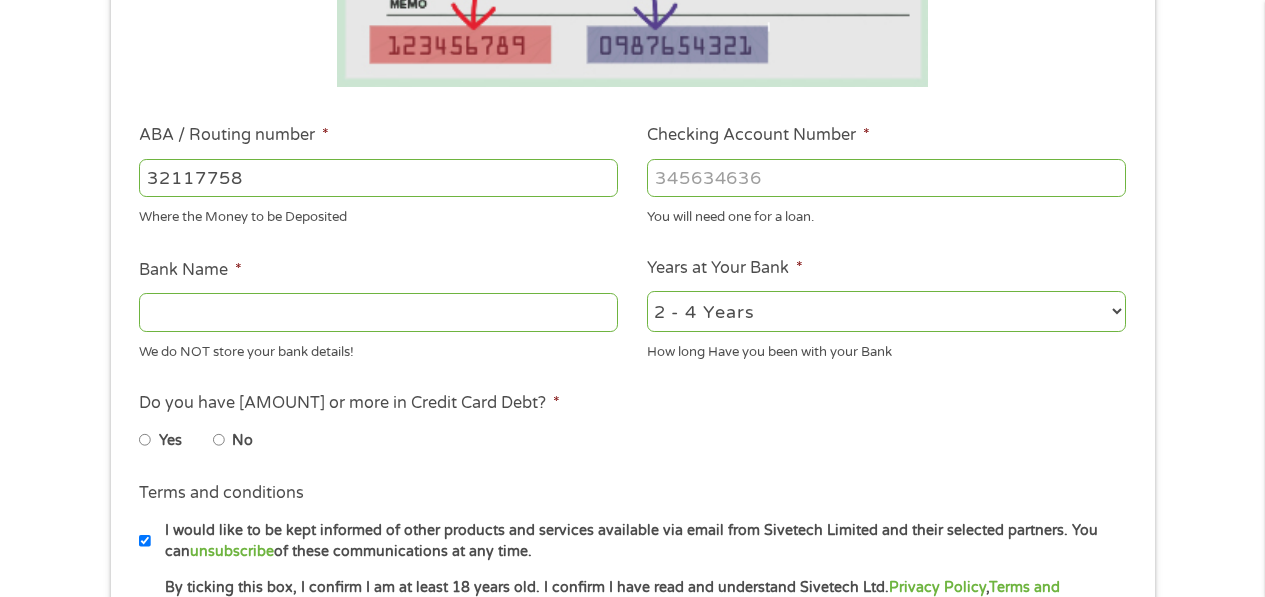 type on "REDWOOD CREDIT UNION" 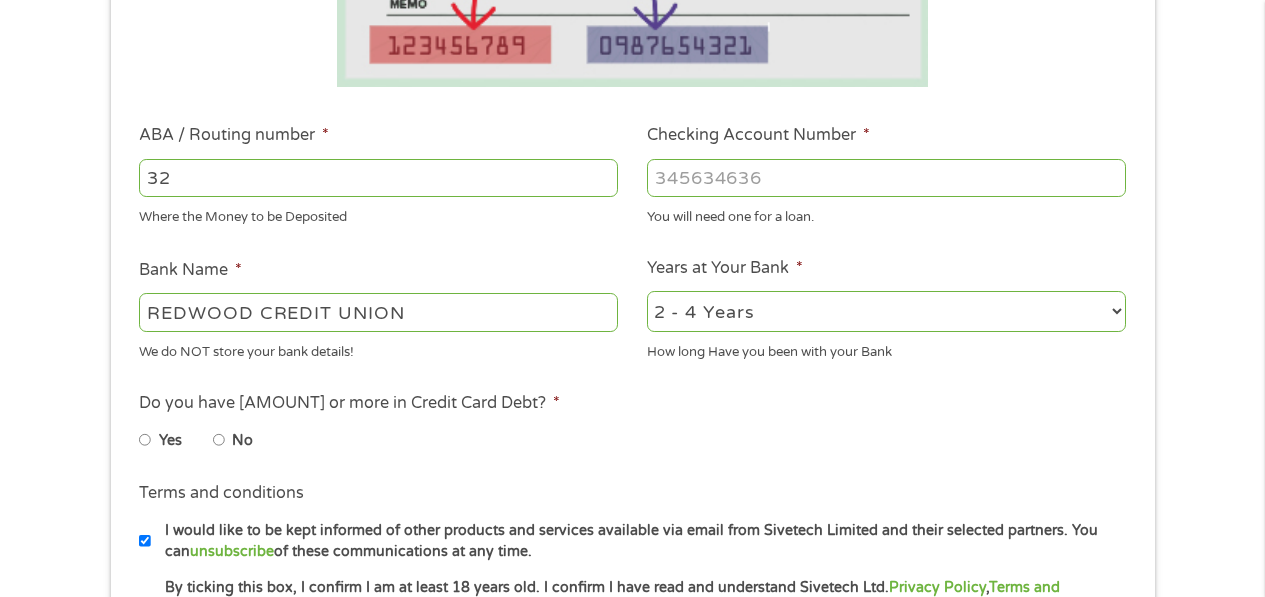 type on "3" 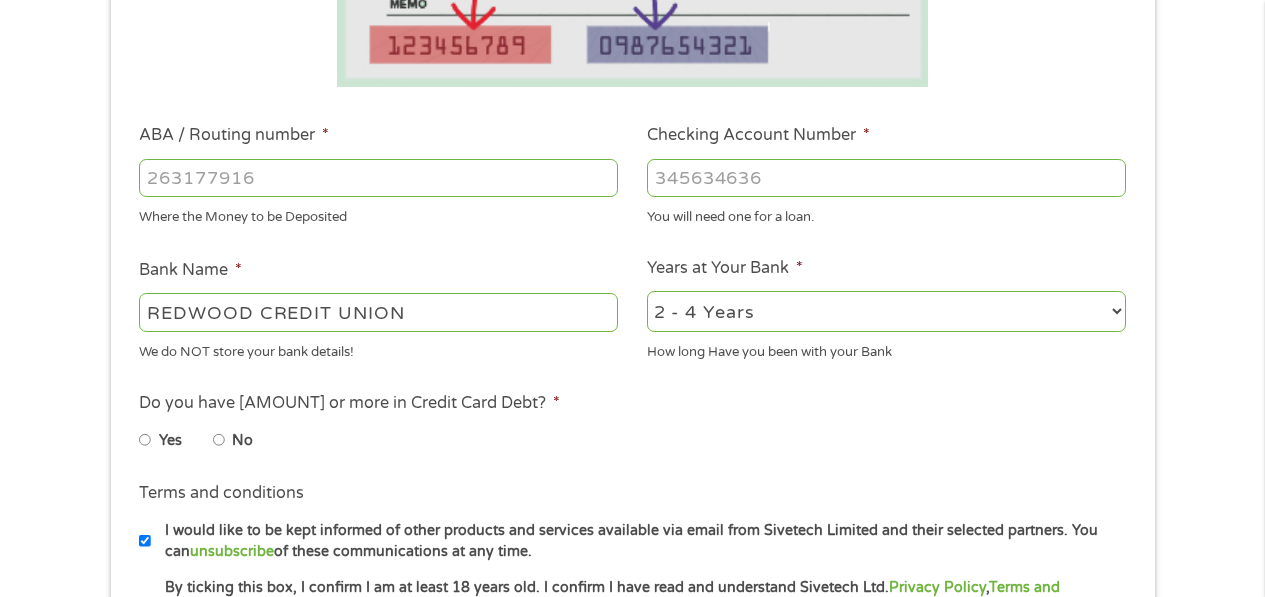 click on "ABA / Routing number *" at bounding box center [378, 178] 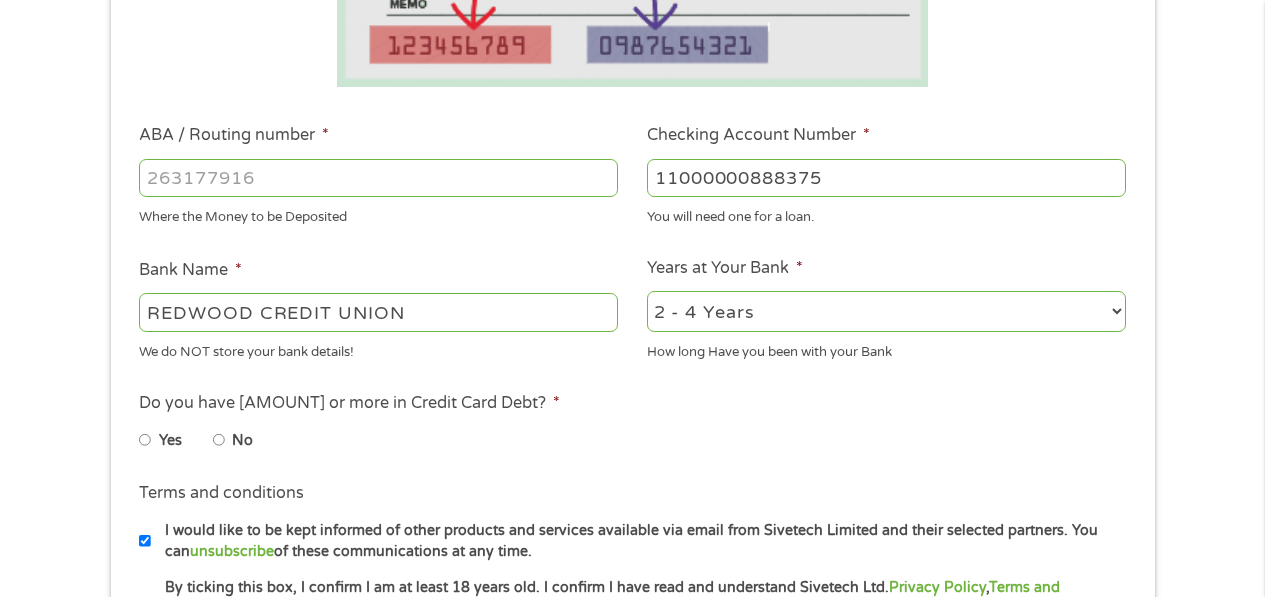 type on "11000000888375" 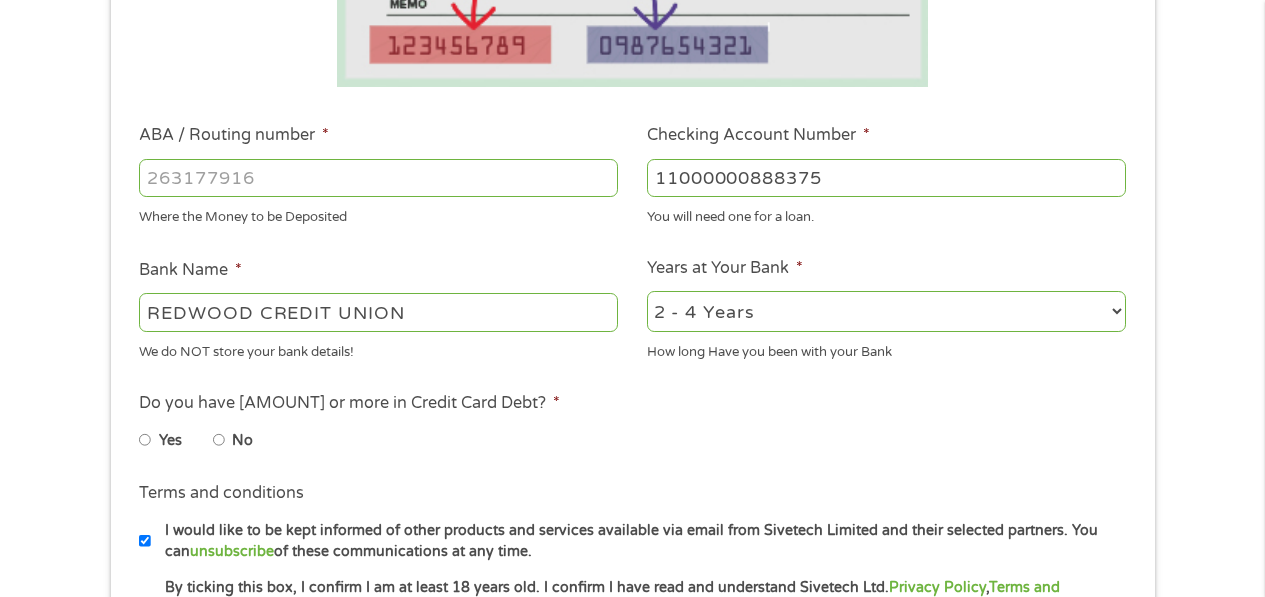click on "2 - 4 Years 6 - 12 Months 1 - 2 Years Over 4 Years" at bounding box center (886, 311) 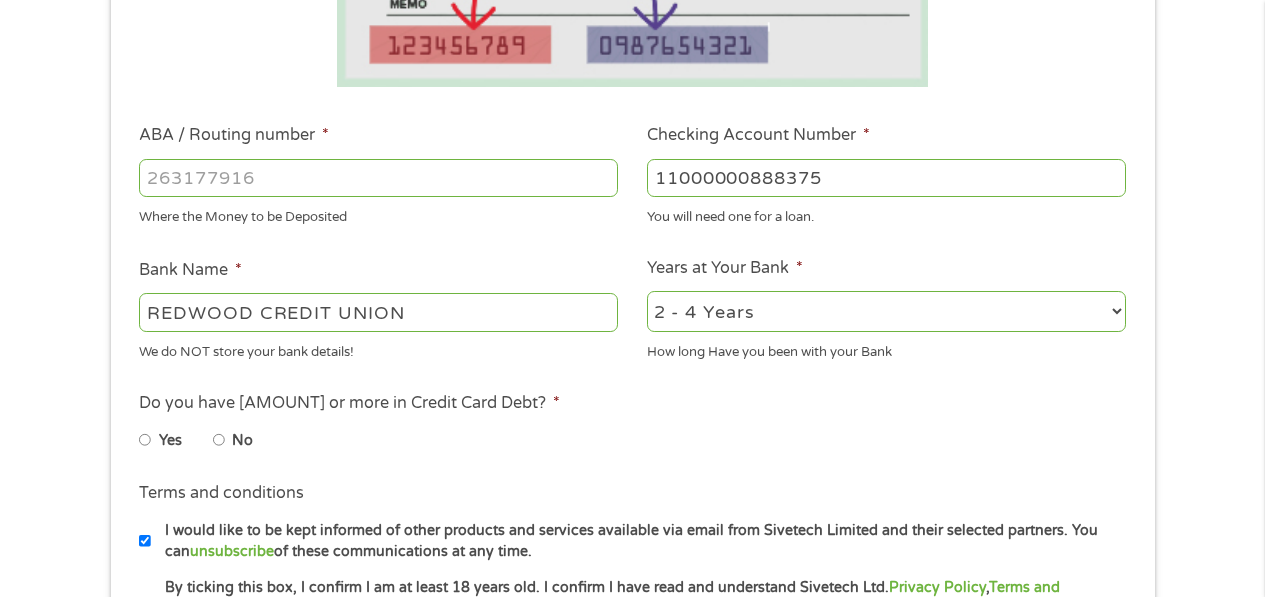 select on "60months" 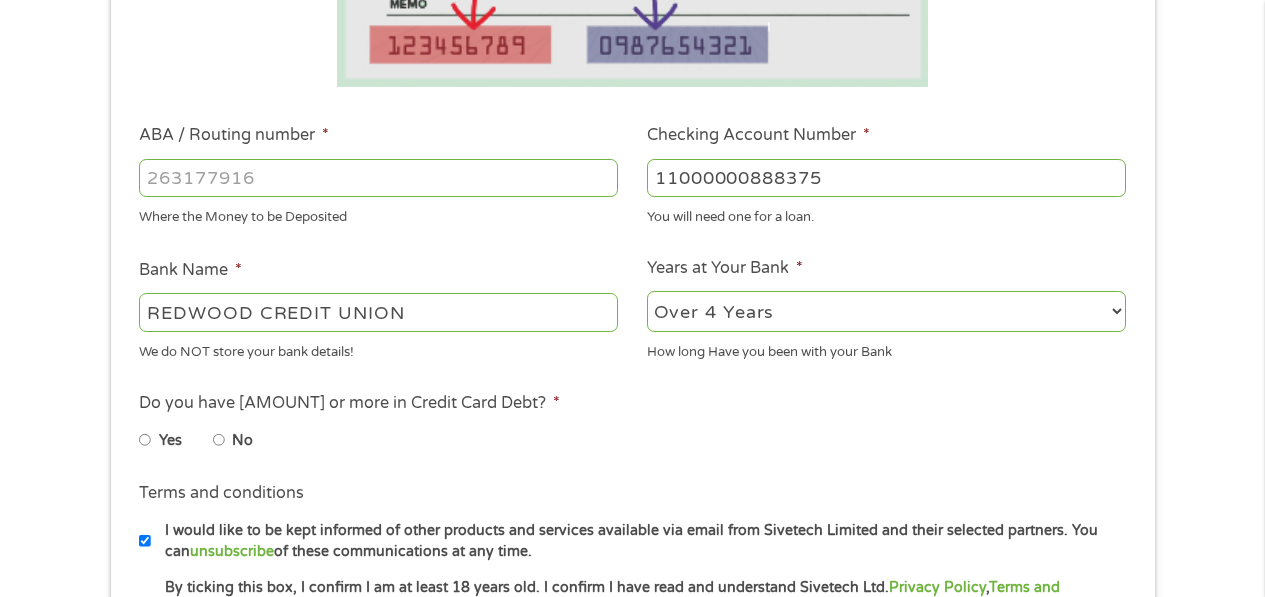 click on "2 - 4 Years 6 - 12 Months 1 - 2 Years Over 4 Years" at bounding box center [886, 311] 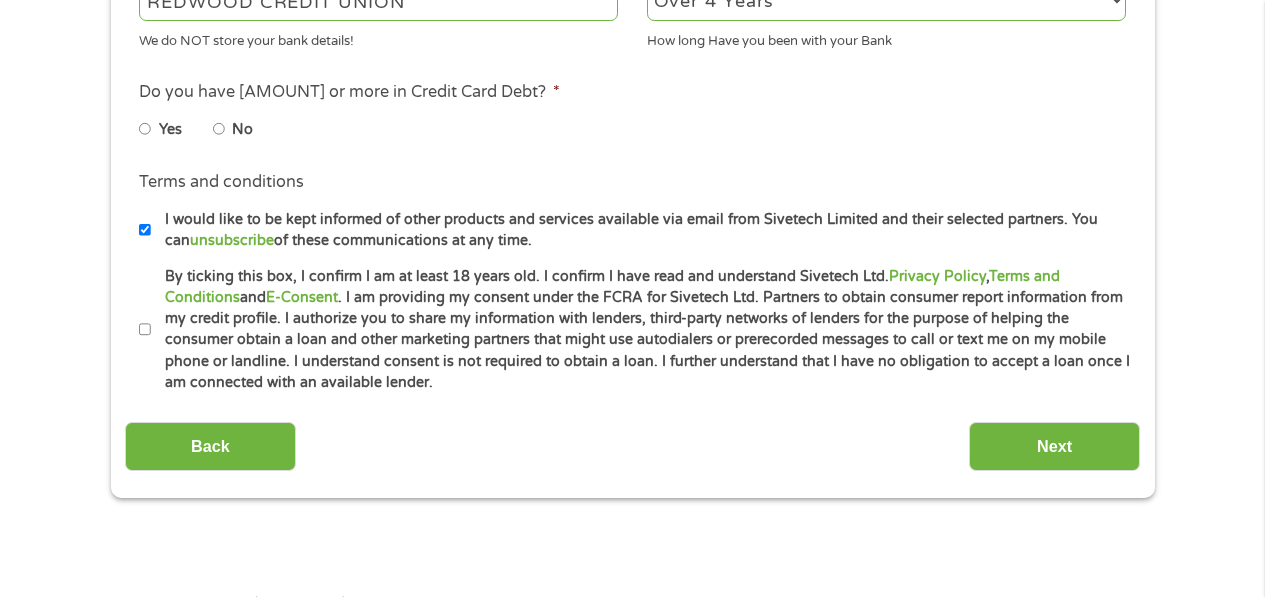 scroll, scrollTop: 835, scrollLeft: 0, axis: vertical 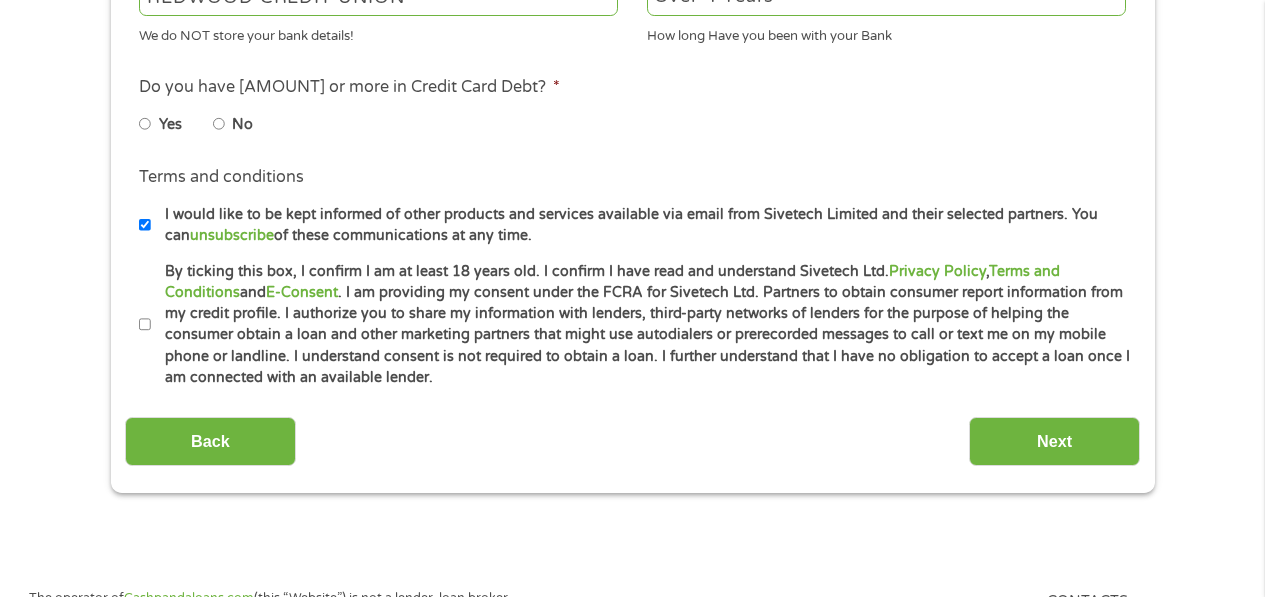 click on "No" at bounding box center [219, 124] 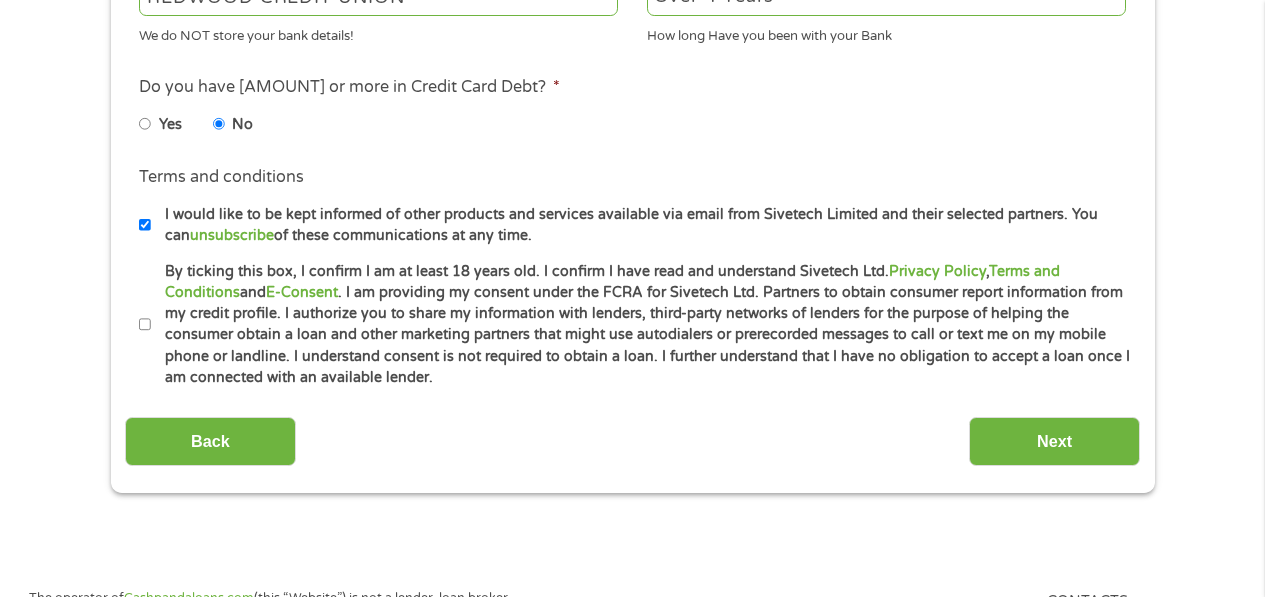 click on "By ticking this box, I confirm I am at least 18 years old. I confirm I have read and understand Sivetech Ltd.  Privacy Policy ,  Terms and Conditions  and  E-Consent . I am providing my consent under the FCRA for Sivetech Ltd. Partners to obtain consumer report information from my credit profile. I authorize you to share my information with lenders, third-party networks of lenders for the purpose of helping the consumer obtain a loan and other marketing partners that might use autodialers or prerecorded messages to call or text me on my mobile phone or landline. I understand consent is not required to obtain a loan. I further understand that I have no obligation to accept a loan once I am connected with an available lender." at bounding box center (145, 325) 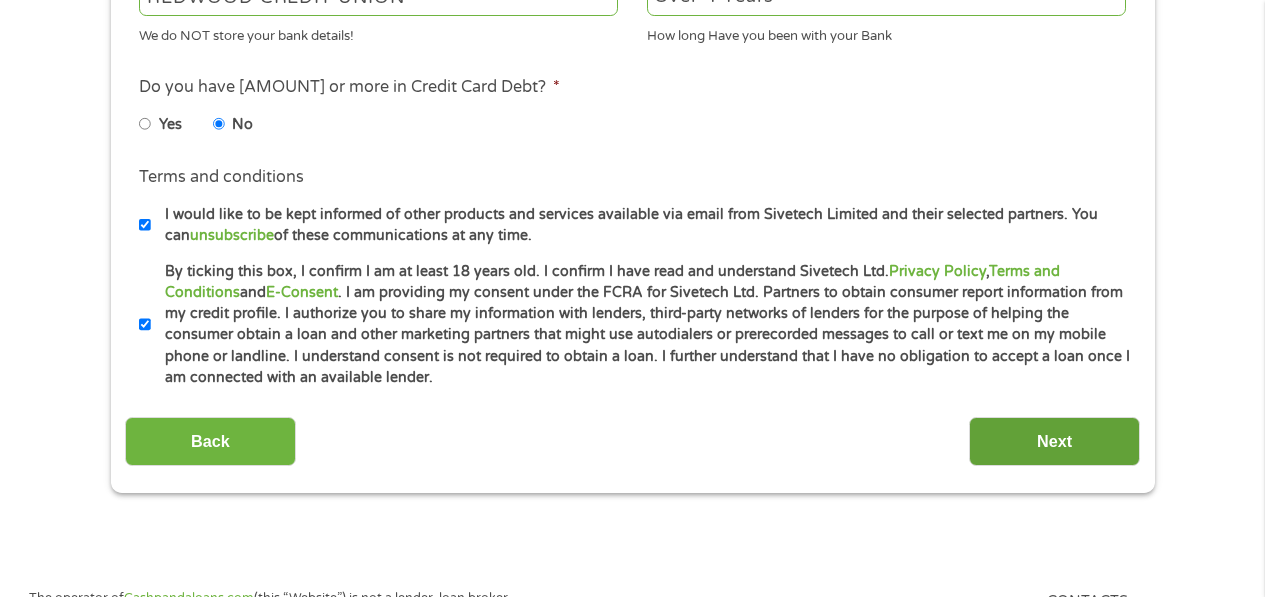 click on "Next" at bounding box center (1054, 441) 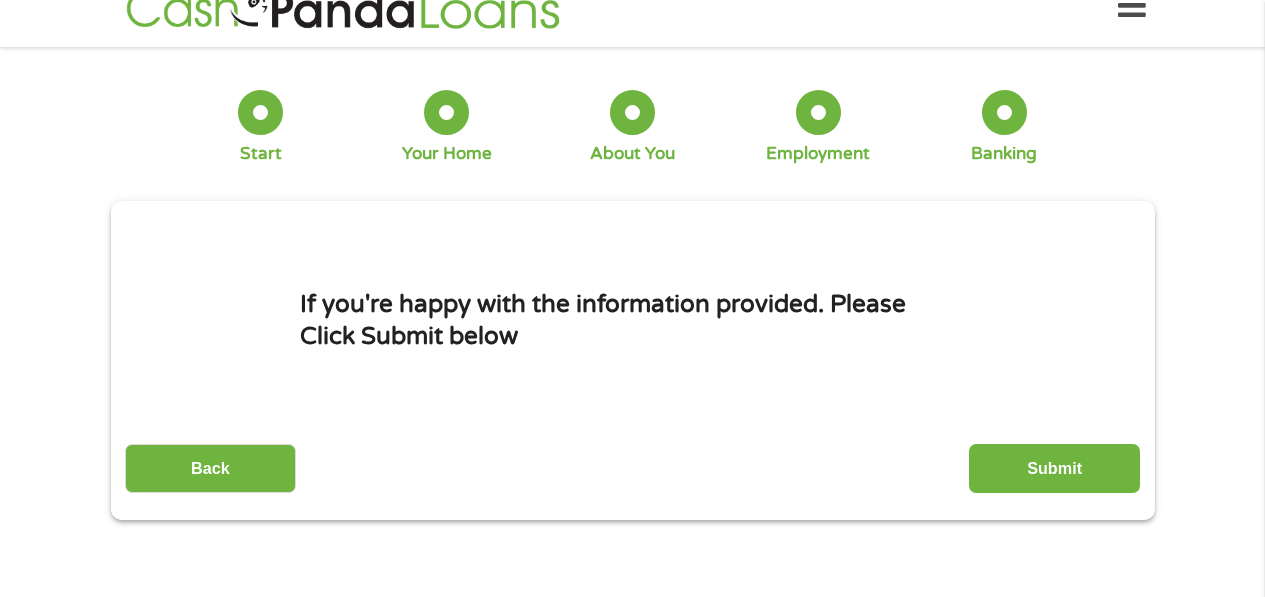 scroll, scrollTop: 8, scrollLeft: 8, axis: both 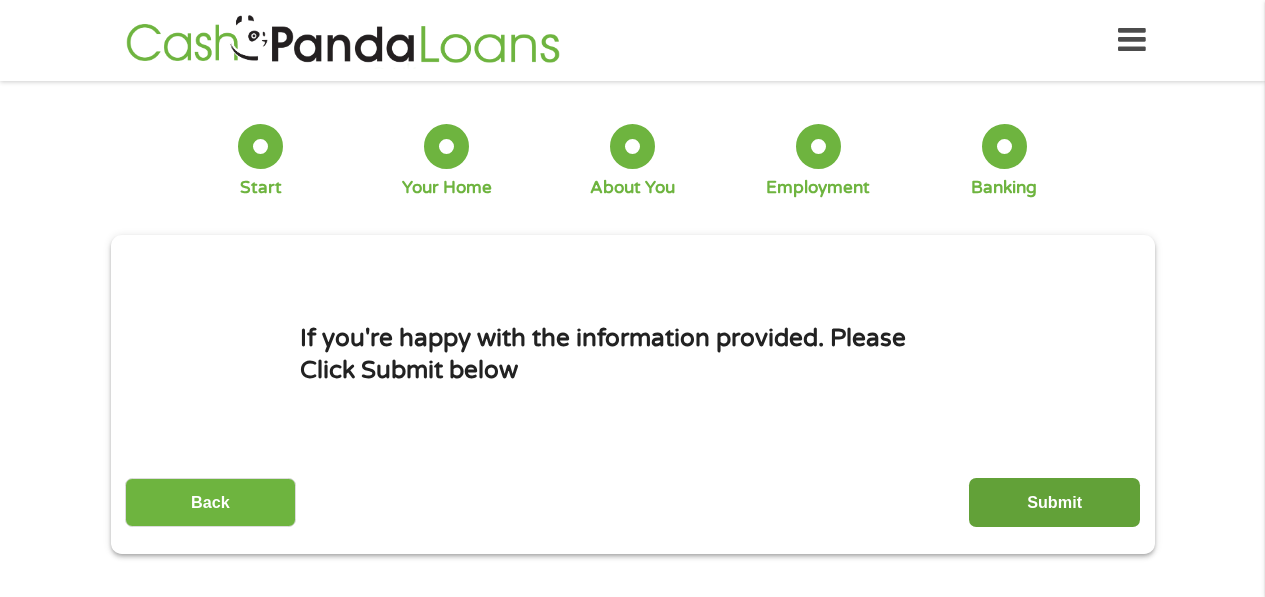 click on "Submit" at bounding box center [1054, 502] 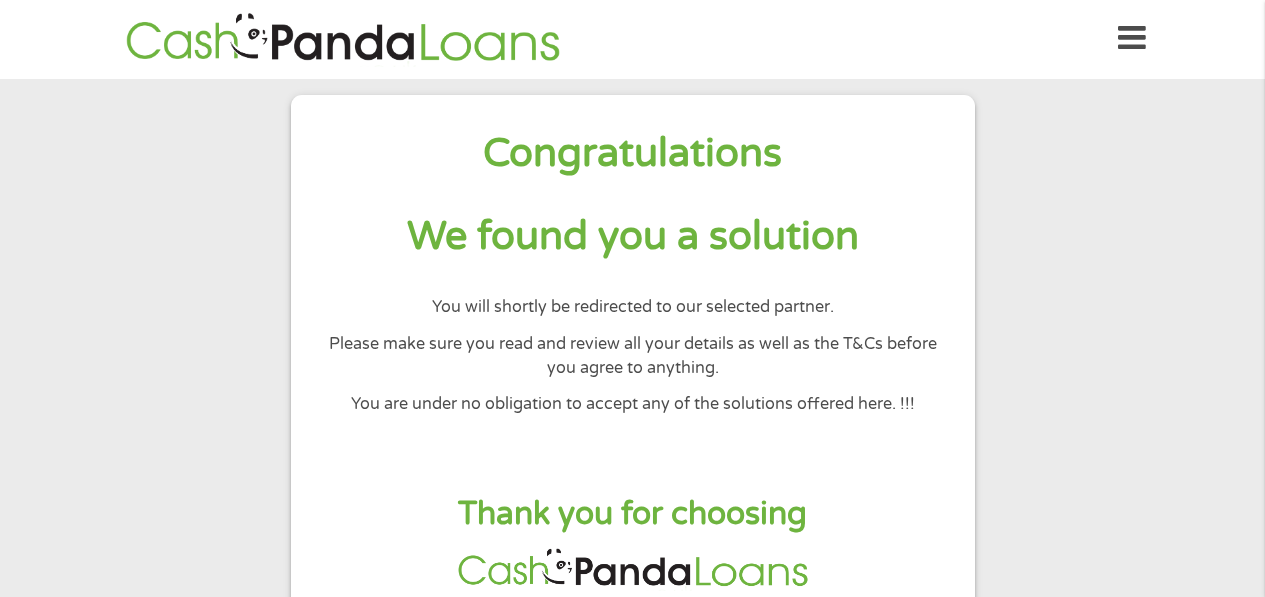 scroll, scrollTop: 0, scrollLeft: 0, axis: both 